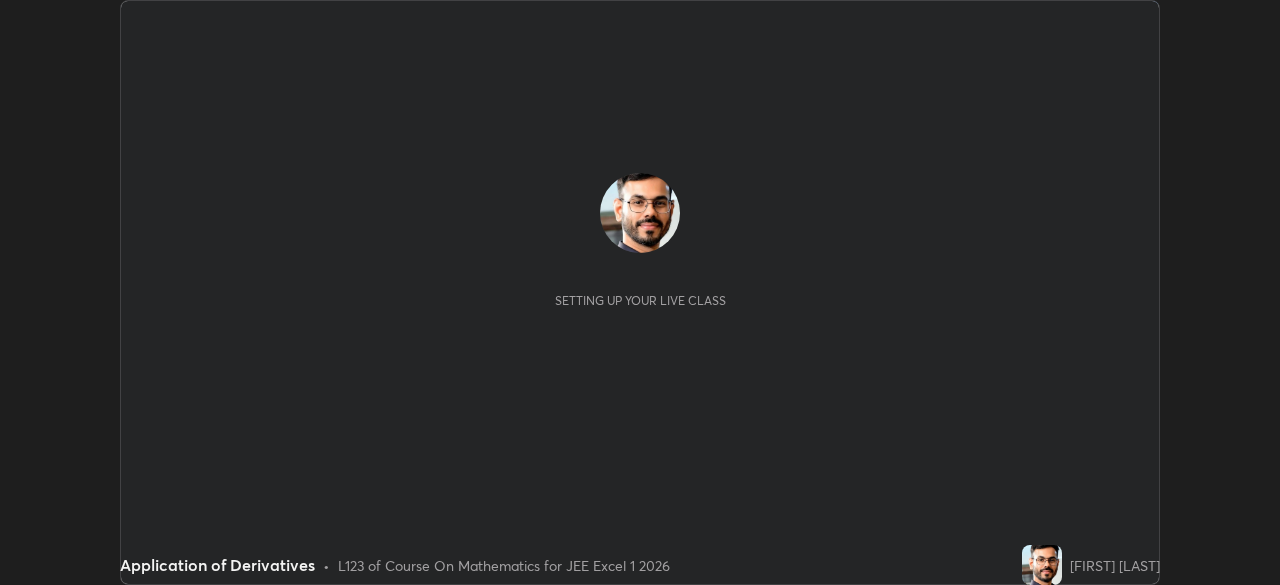 scroll, scrollTop: 0, scrollLeft: 0, axis: both 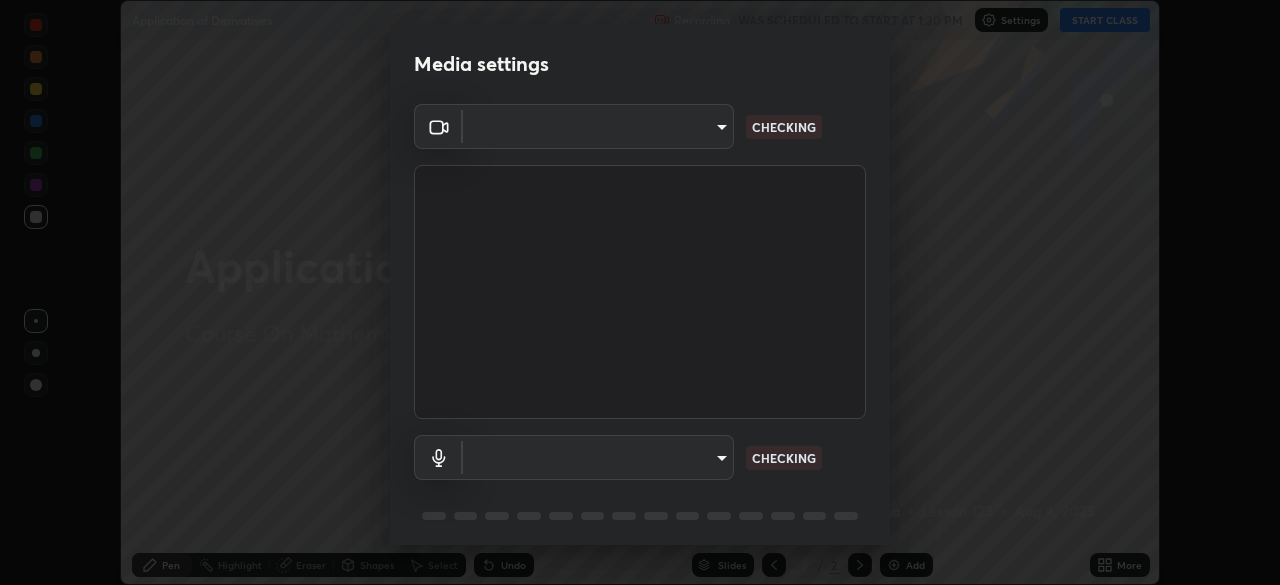 type on "7d393a75b5efabb373047579b199f96731eb4933b6c70bc853c0b4e4a878a56a" 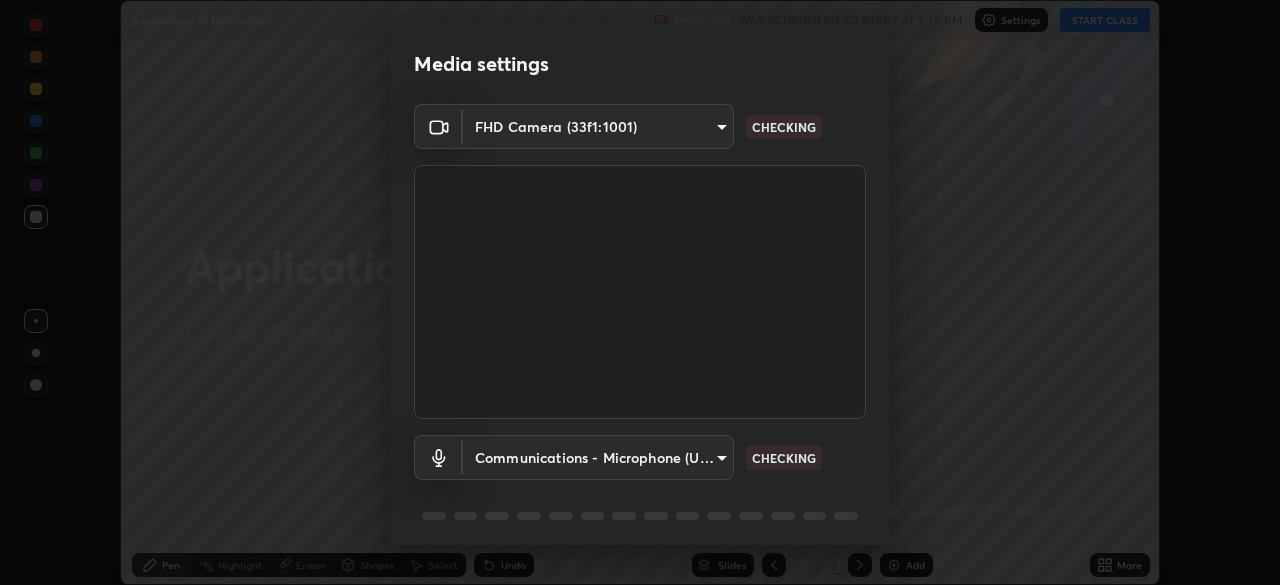 scroll, scrollTop: 71, scrollLeft: 0, axis: vertical 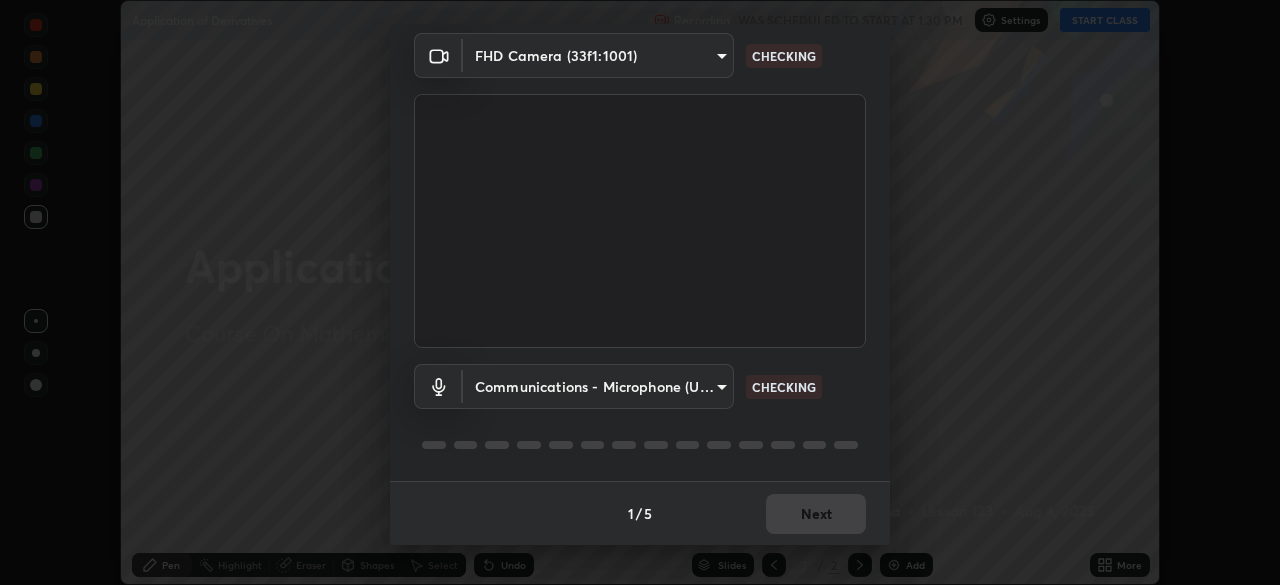 click on "Erase all Application of Derivatives Recording WAS SCHEDULED TO START AT  1:30 PM Settings START CLASS Setting up your live class Application of Derivatives • L123 of Course On Mathematics for JEE Excel 1 2026 [FIRST] [LAST] Pen Highlight Eraser Shapes Select Undo Slides 2 / 2 Add More No doubts shared Encourage your learners to ask a doubt for better clarity Report an issue Reason for reporting Buffering Chat not working Audio - Video sync issue Educator video quality low ​ Attach an image Report Media settings FHD Camera (33f1:1001) 7d393a75b5efabb373047579b199f96731eb4933b6c70bc853c0b4e4a878a56a CHECKING Communications - Microphone (USB PnP Sound Device) communications CHECKING 1 / 5 Next" at bounding box center [640, 292] 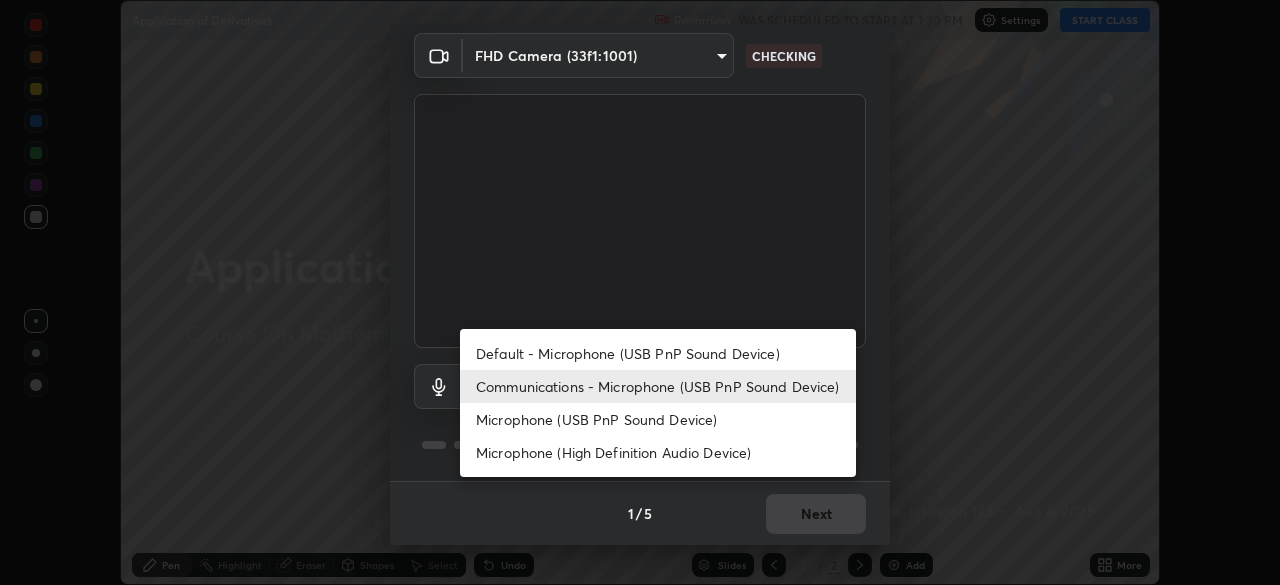 click on "Default - Microphone (USB PnP Sound Device)" at bounding box center (658, 353) 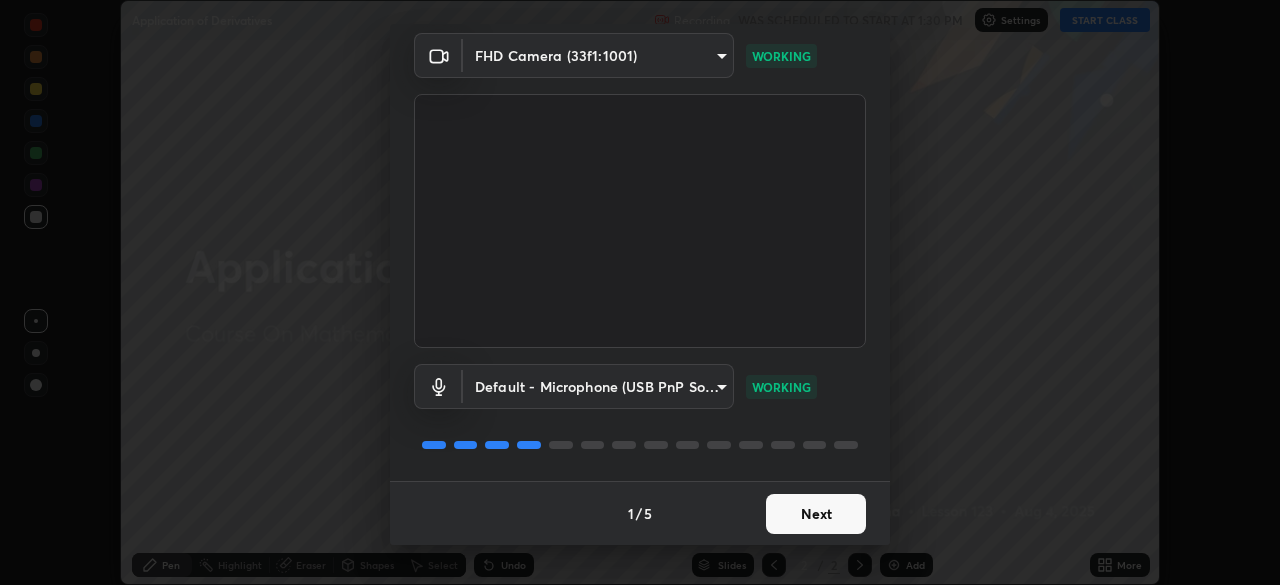 click on "Next" at bounding box center (816, 514) 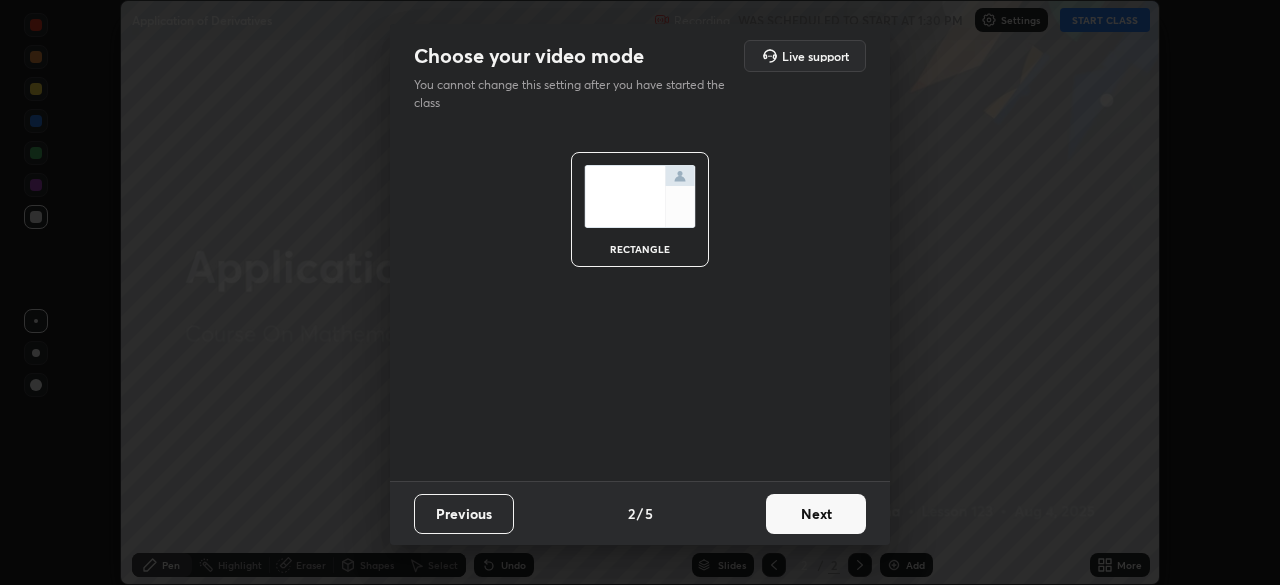 scroll, scrollTop: 0, scrollLeft: 0, axis: both 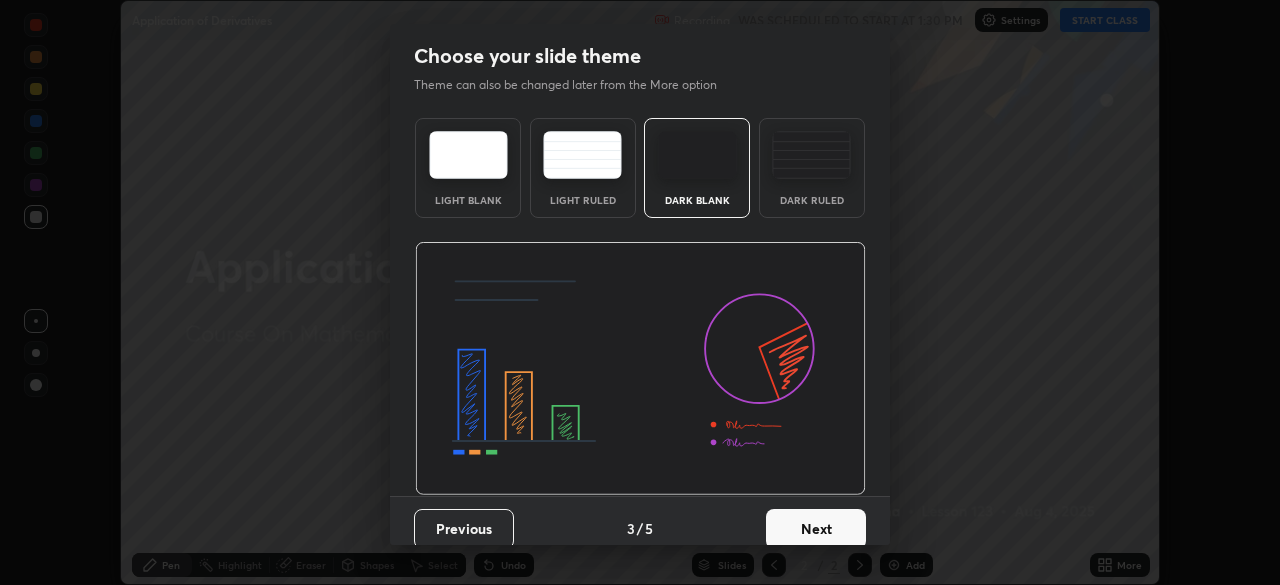 click on "Next" at bounding box center (816, 529) 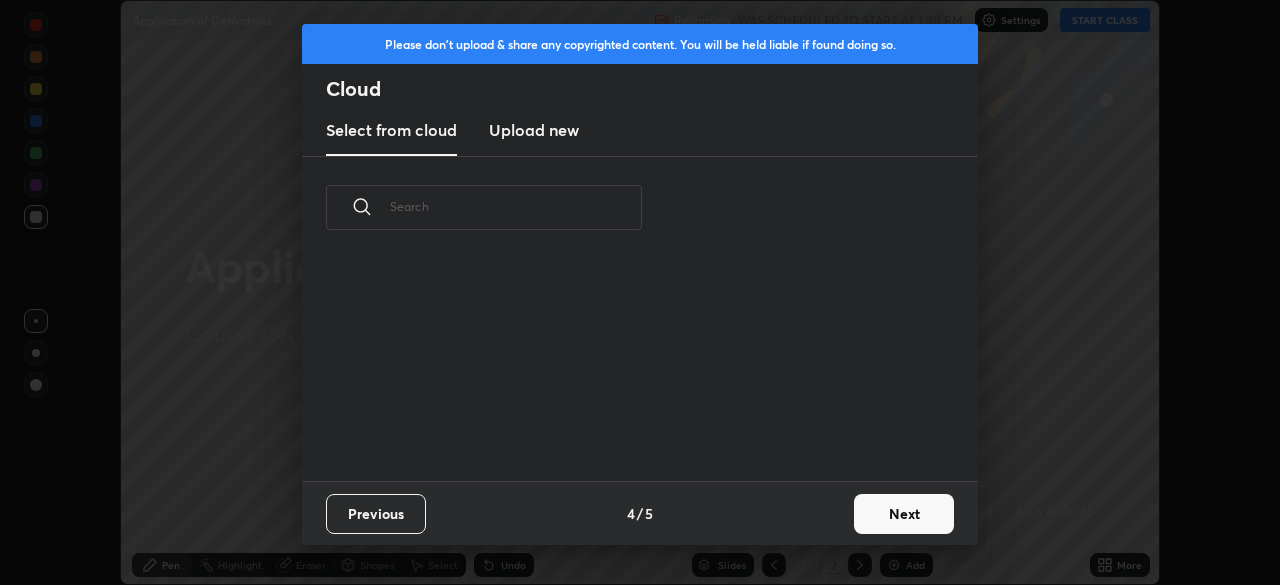 scroll, scrollTop: 126, scrollLeft: 642, axis: both 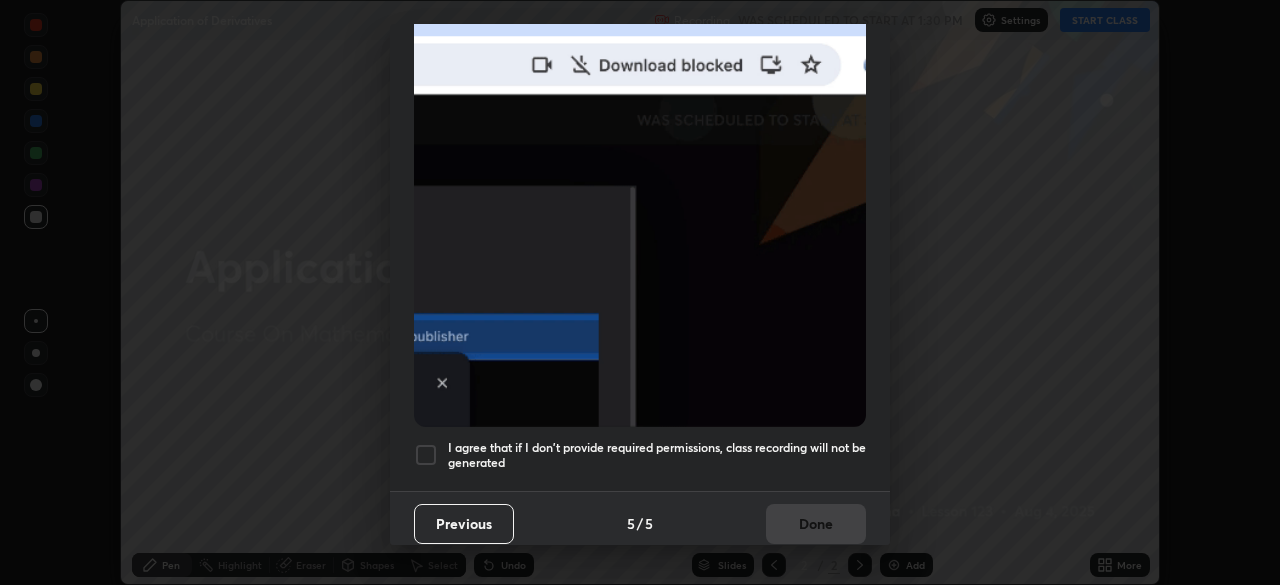 click on "I agree that if I don't provide required permissions, class recording will not be generated" at bounding box center (657, 455) 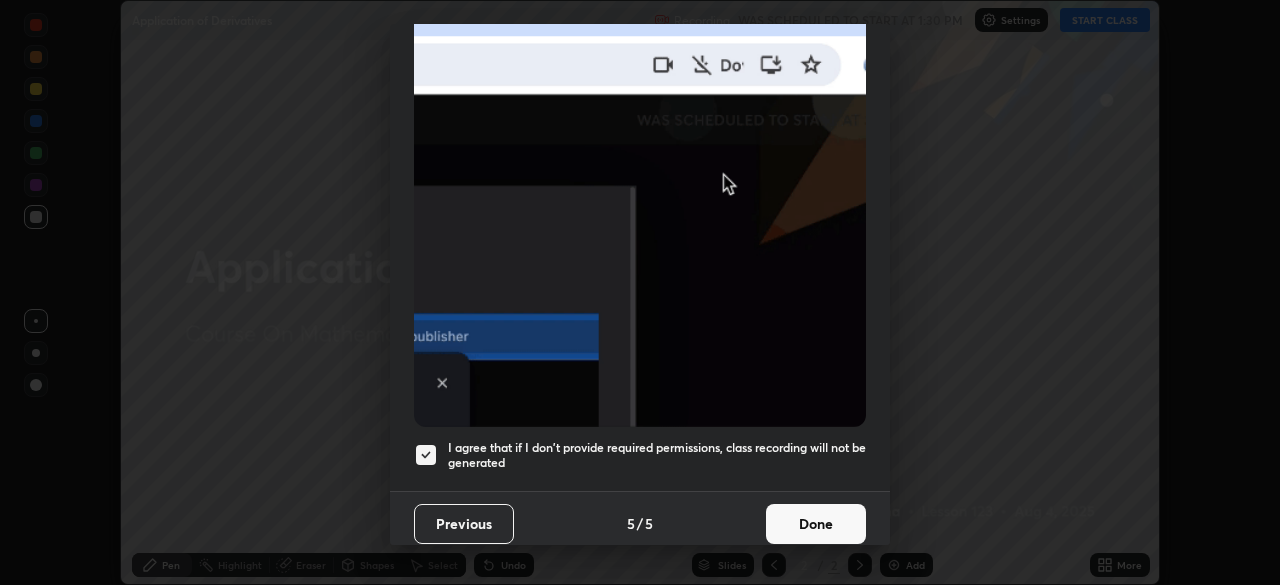 click on "Done" at bounding box center (816, 524) 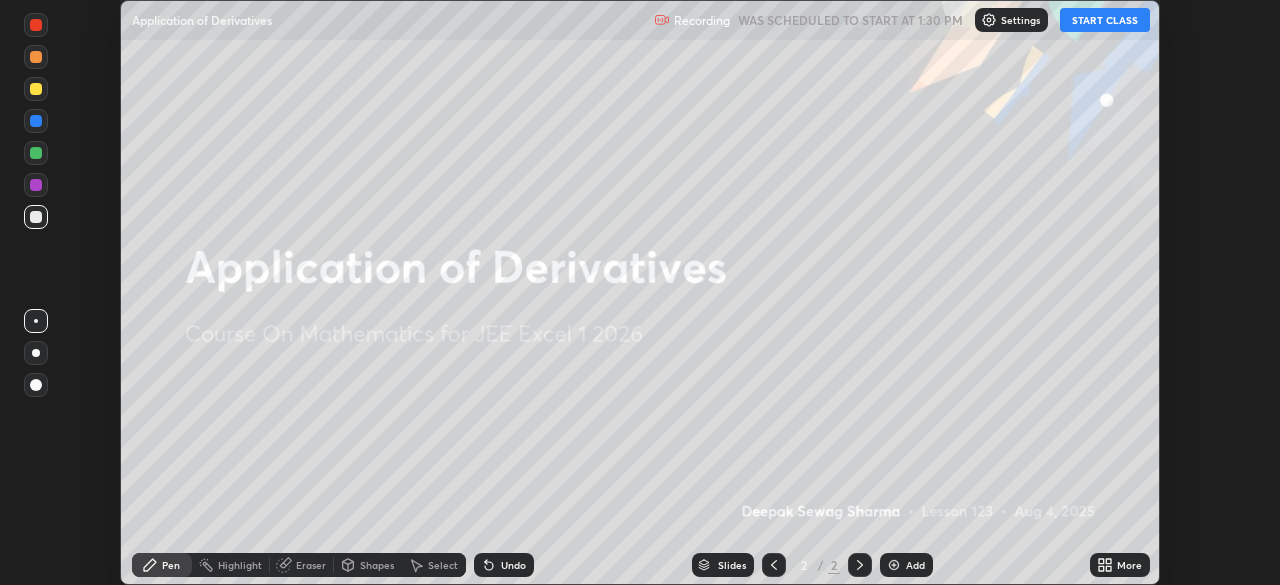 click 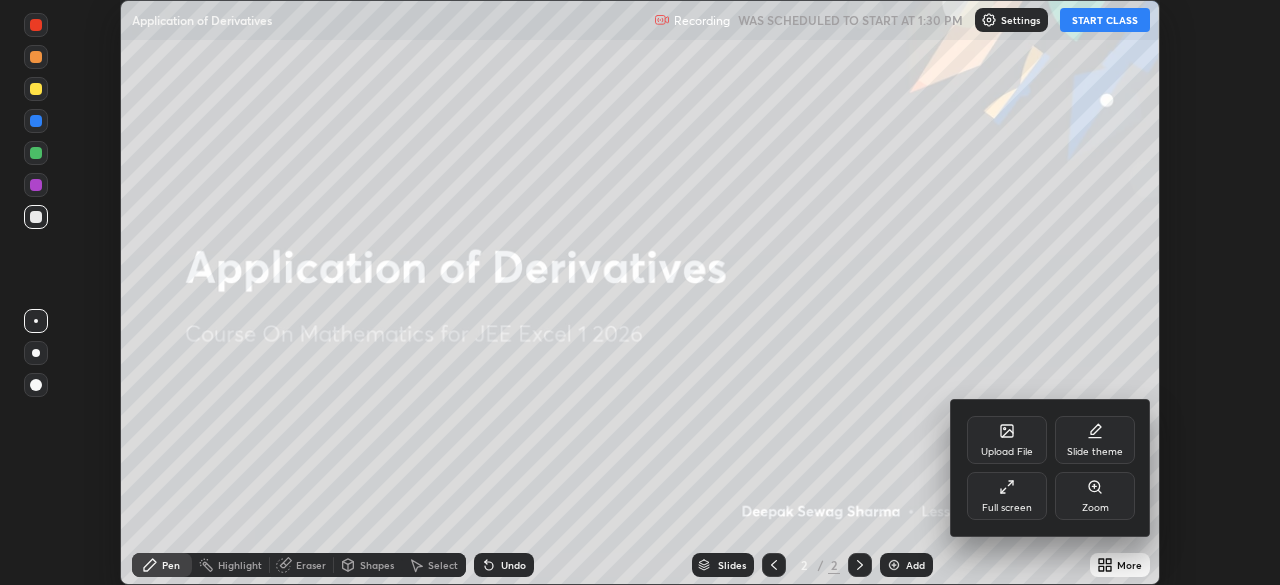 click on "Full screen" at bounding box center [1007, 496] 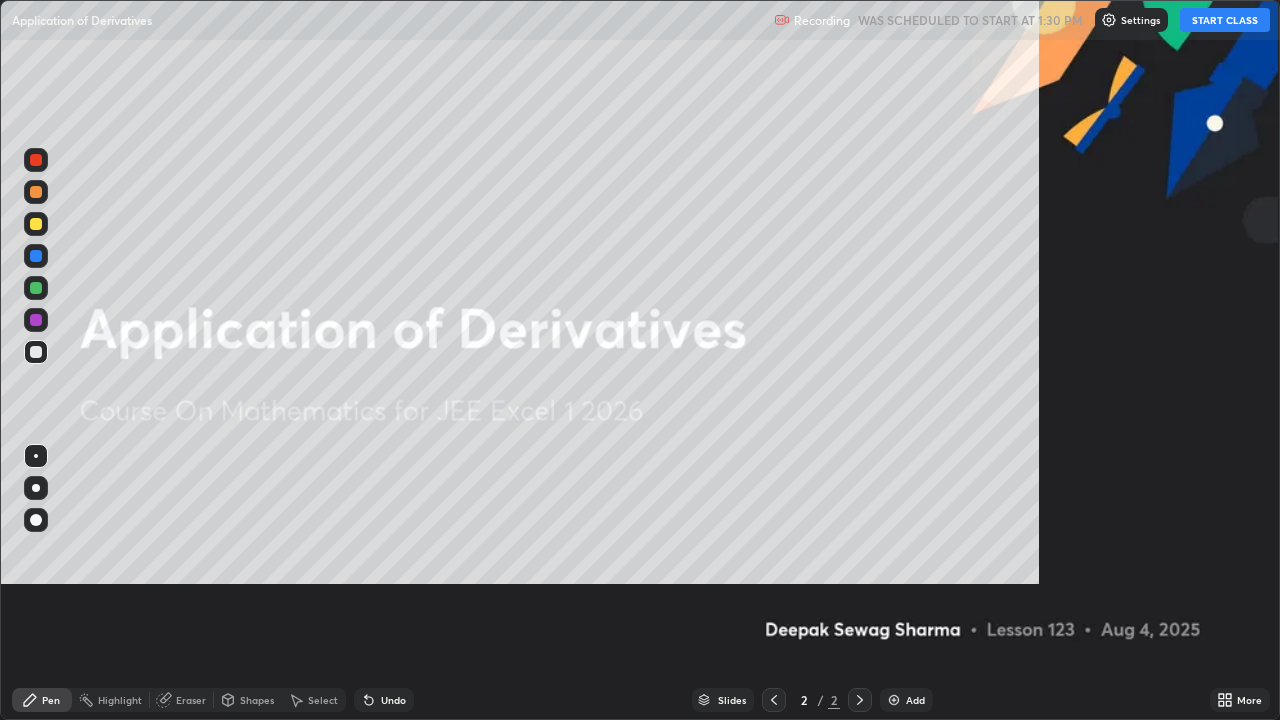 scroll, scrollTop: 99280, scrollLeft: 98720, axis: both 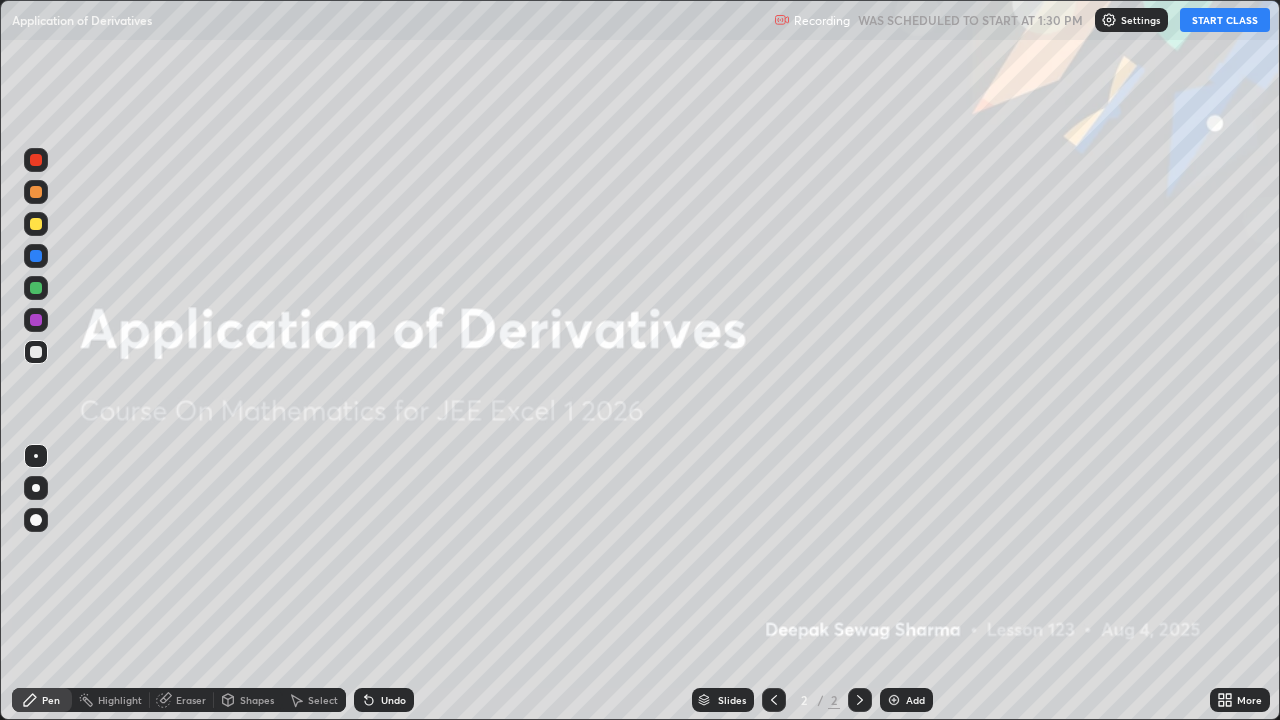 click on "START CLASS" at bounding box center (1225, 20) 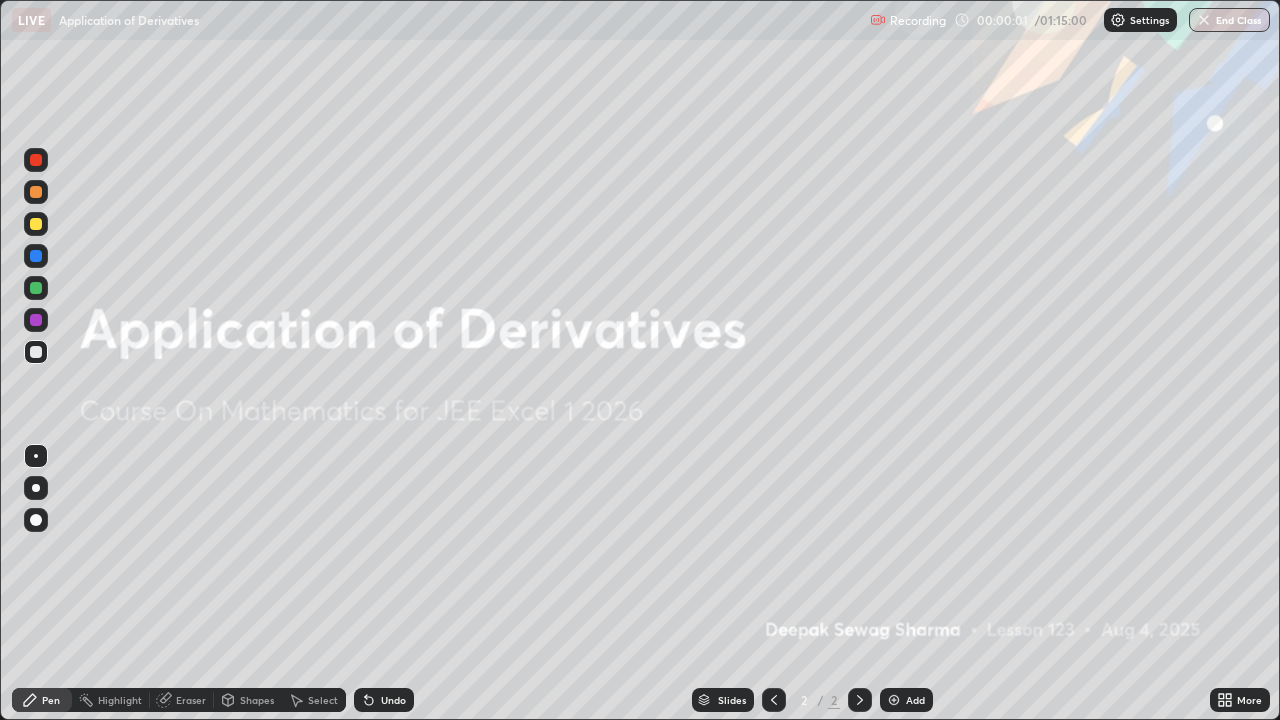 click at bounding box center (36, 488) 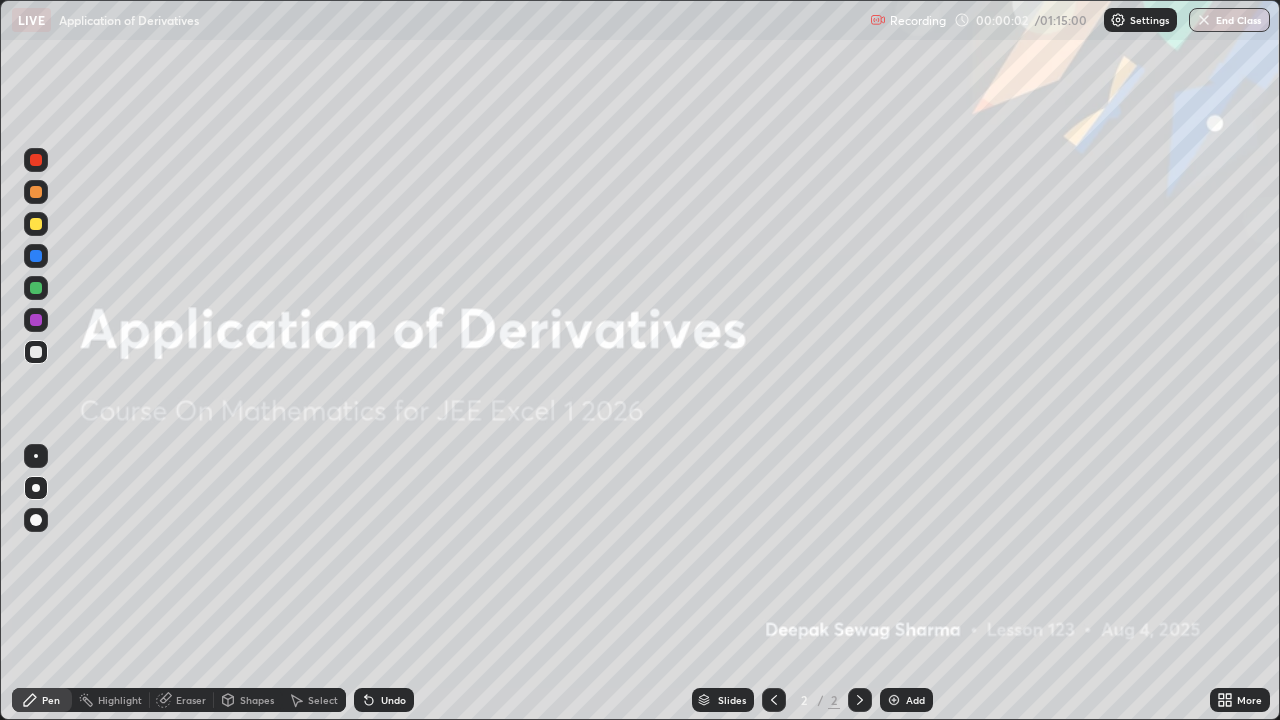 click at bounding box center (36, 288) 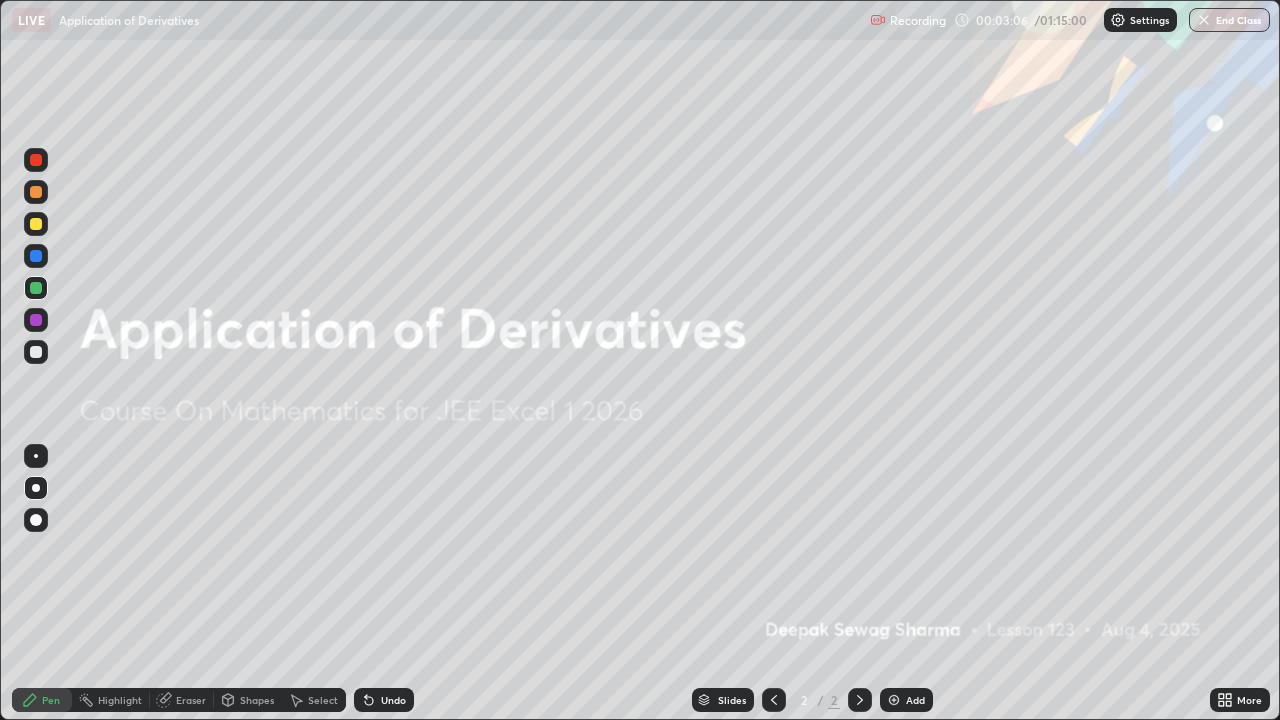 click at bounding box center [894, 700] 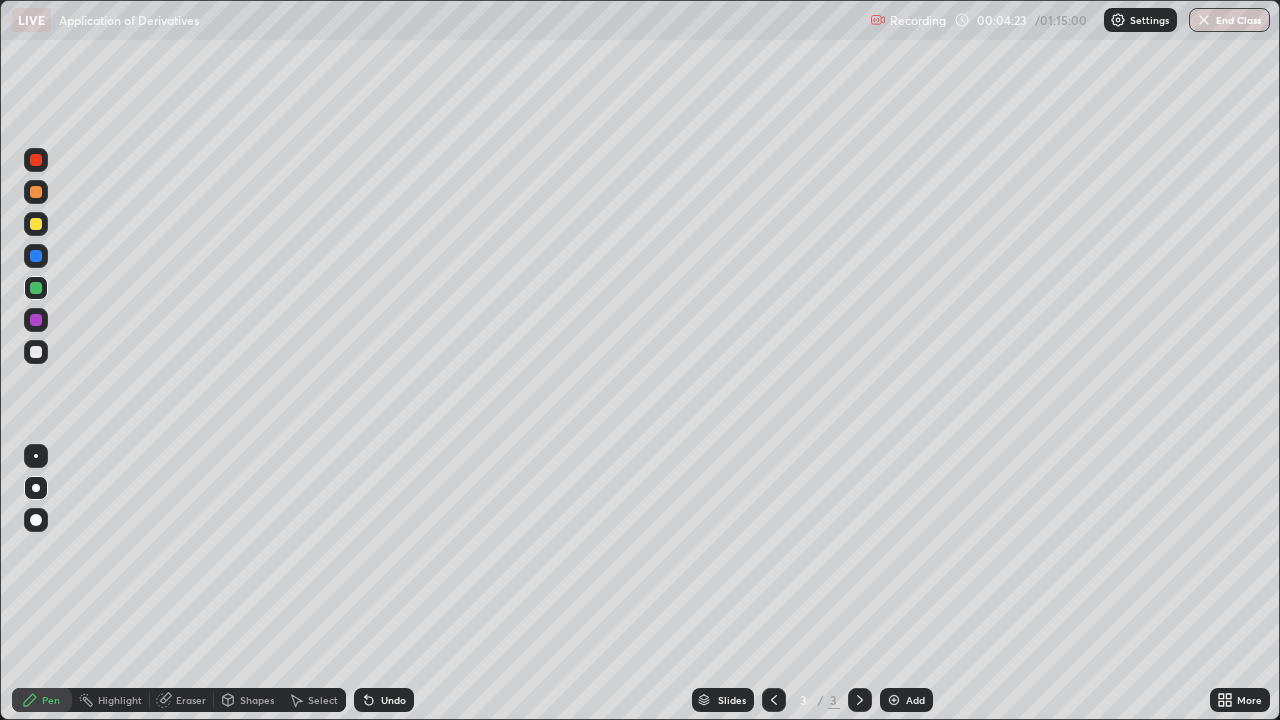 click at bounding box center [36, 352] 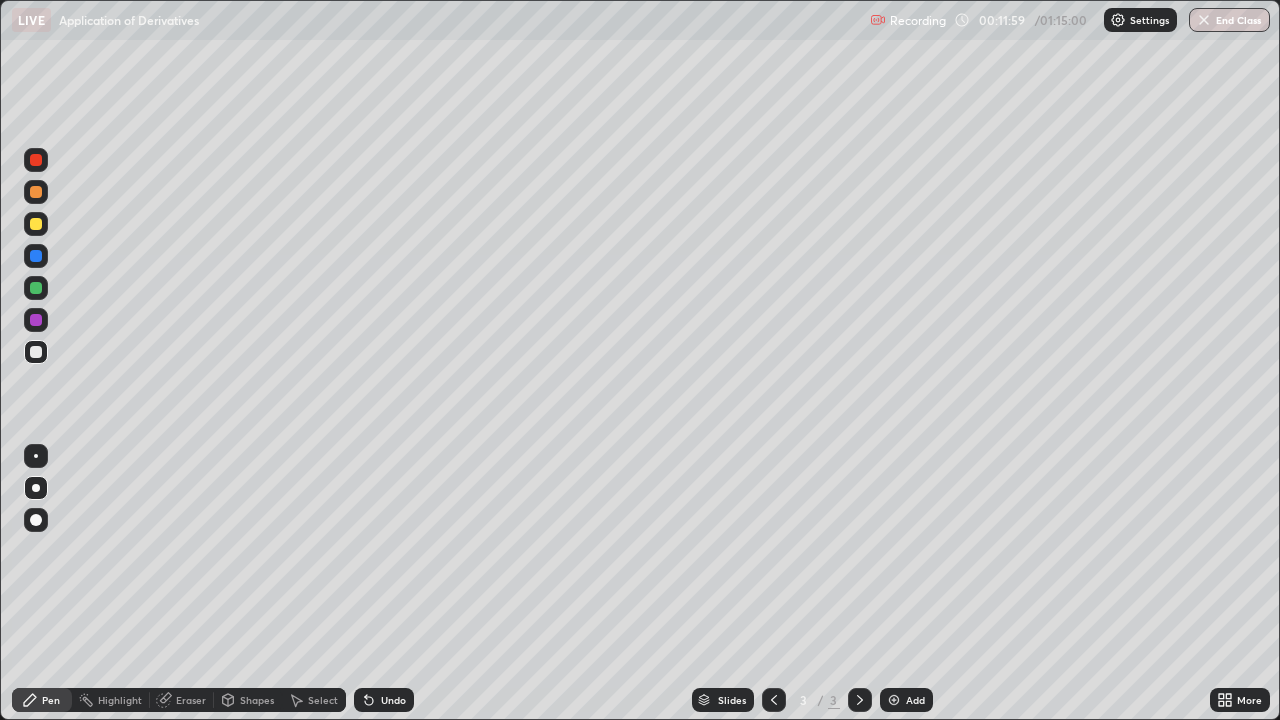 click 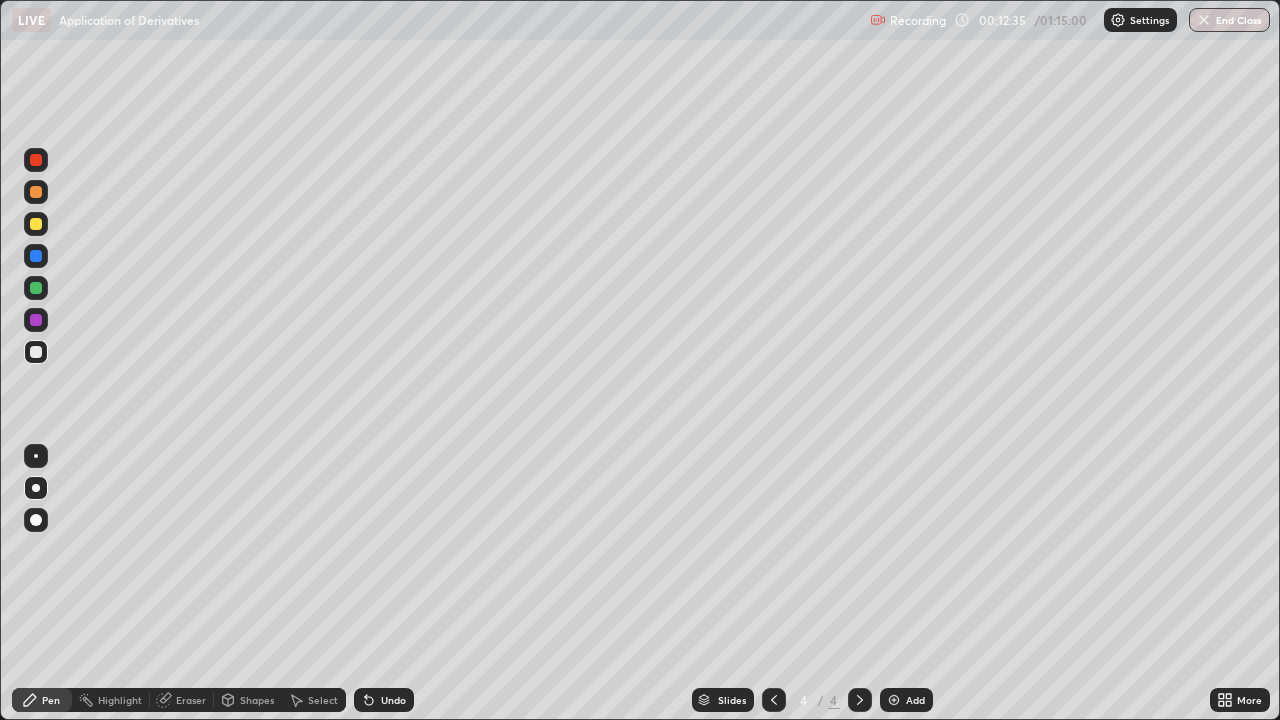 click at bounding box center (36, 224) 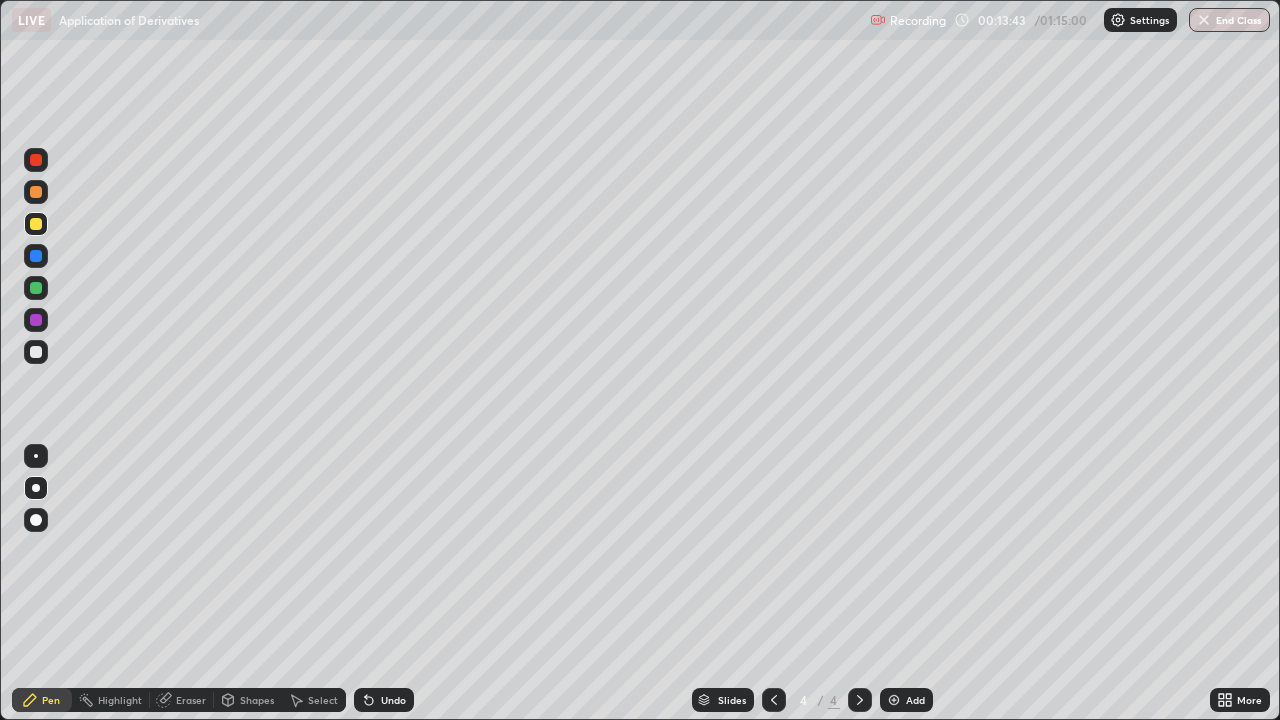 click at bounding box center (36, 288) 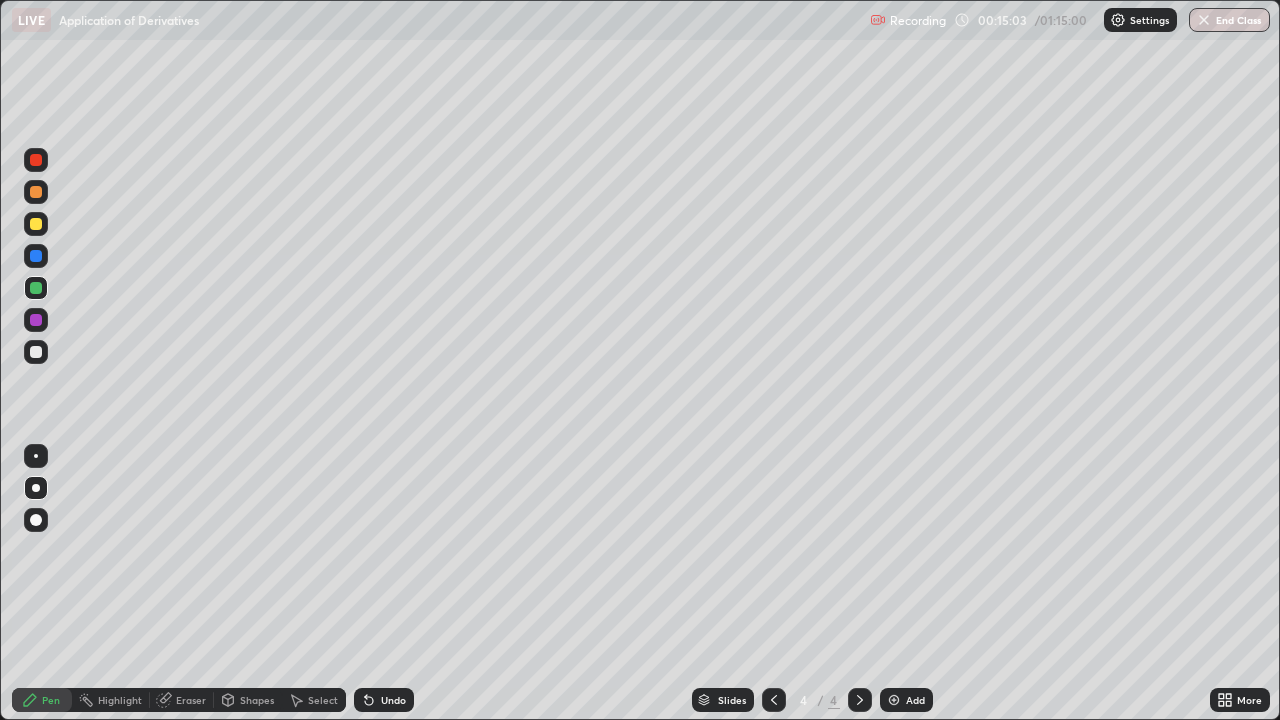 click at bounding box center (36, 352) 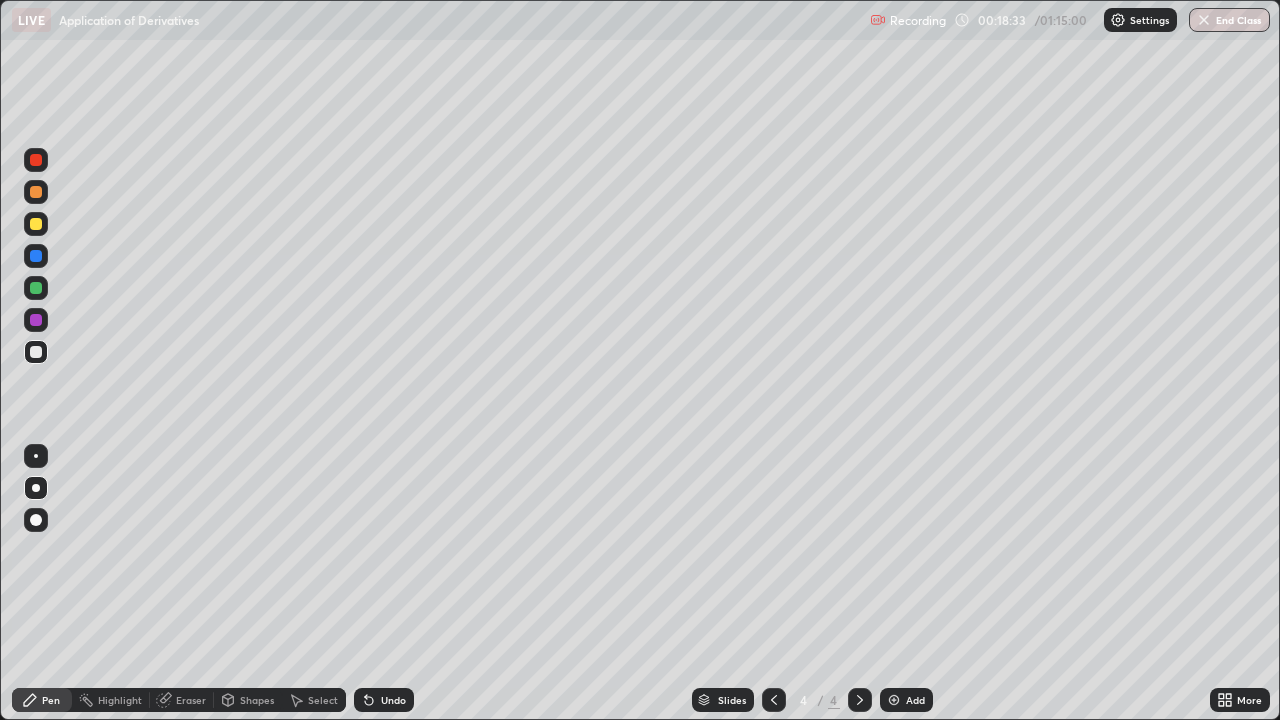click 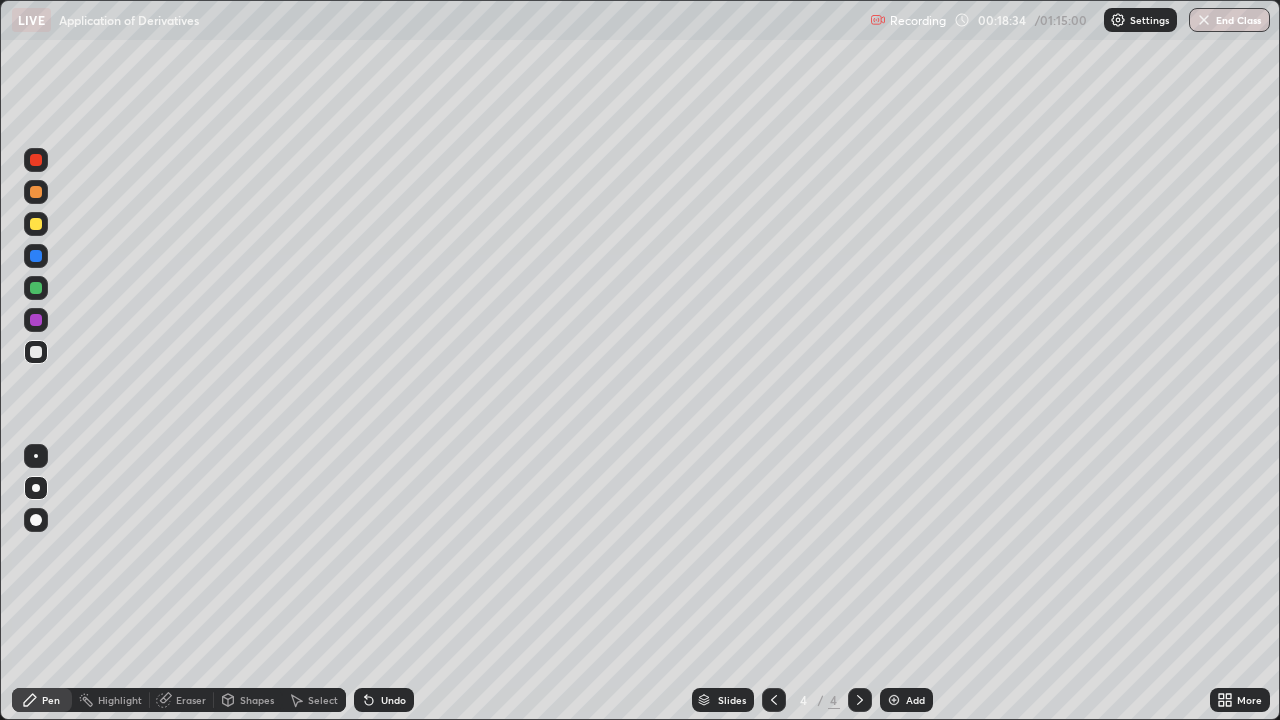 click at bounding box center [894, 700] 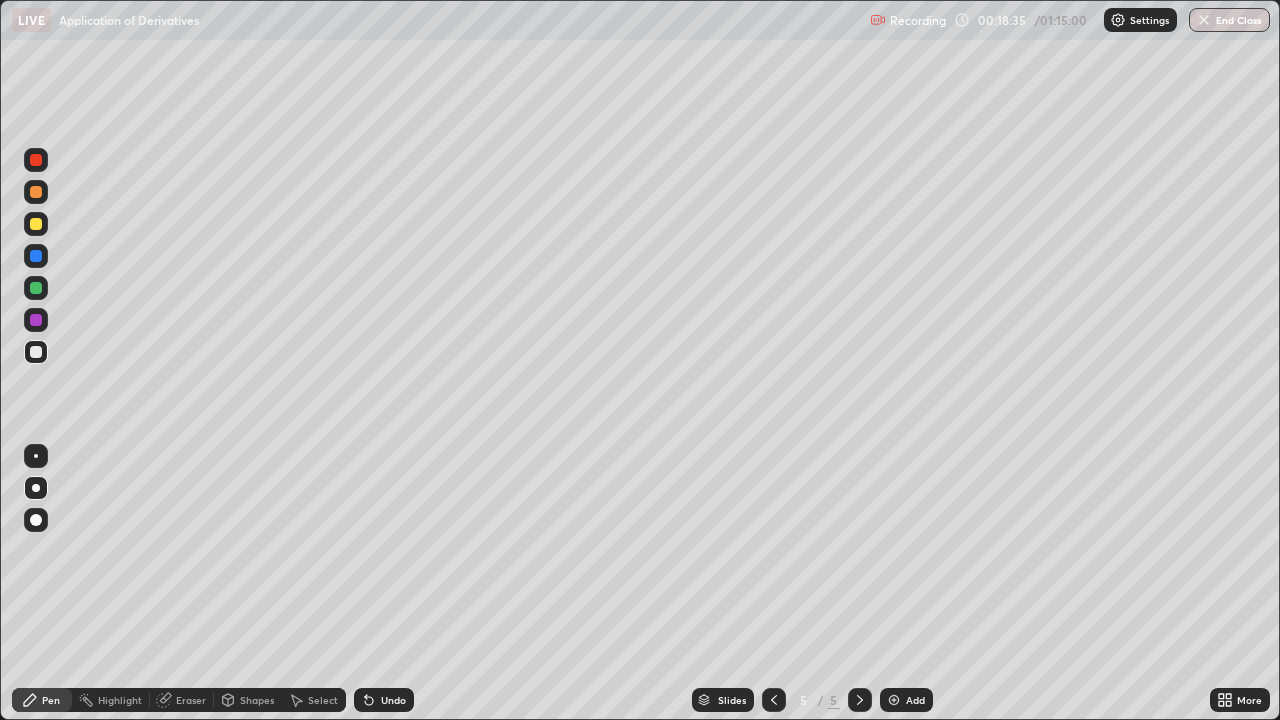 click at bounding box center [36, 288] 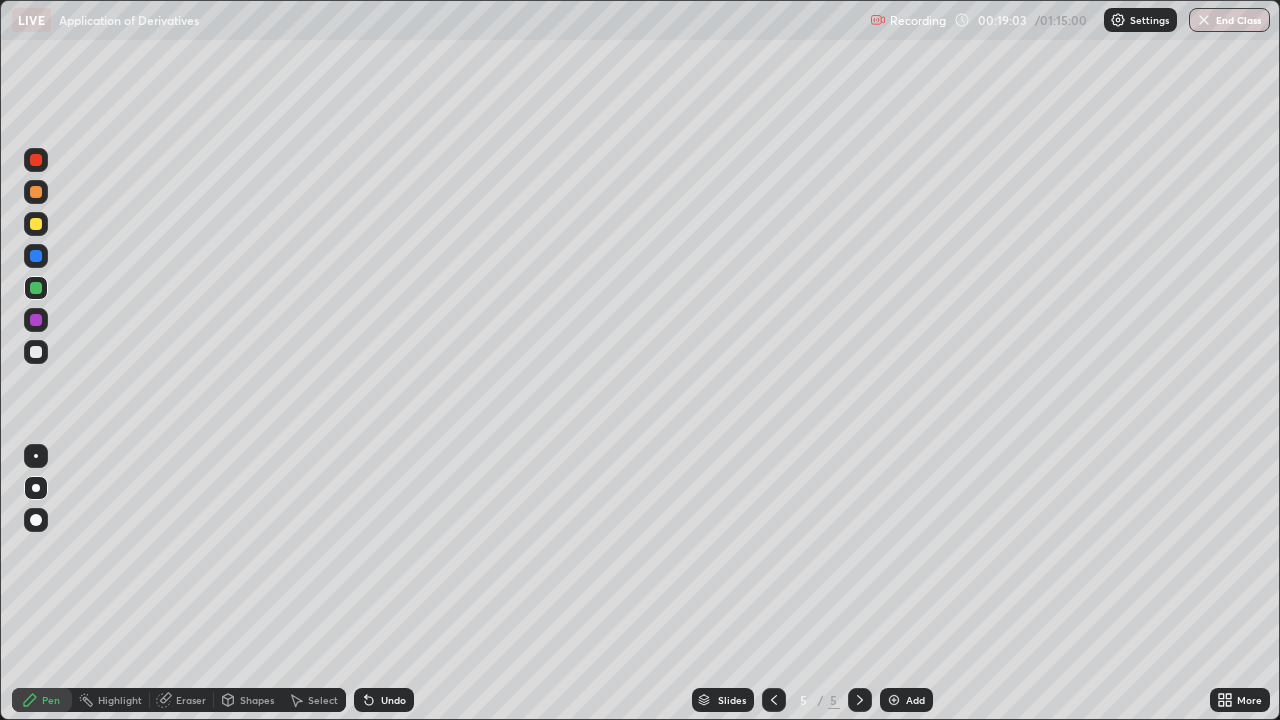 click at bounding box center (36, 352) 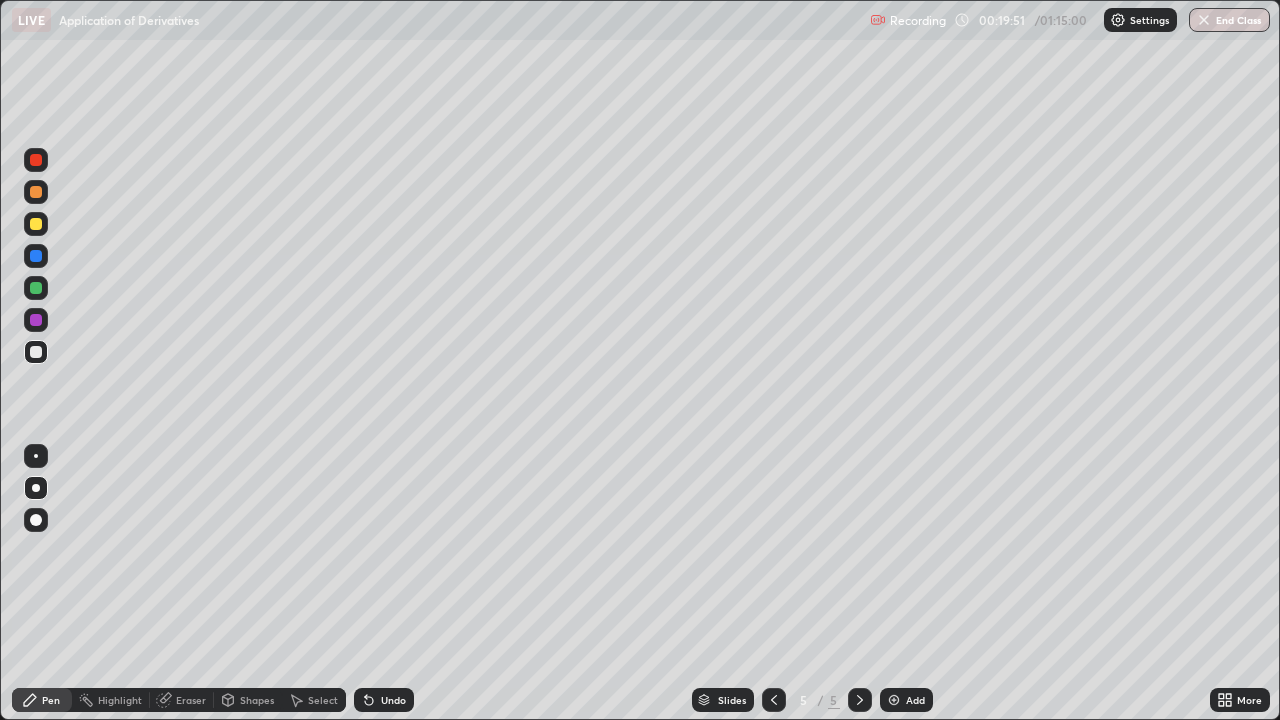 click at bounding box center [36, 288] 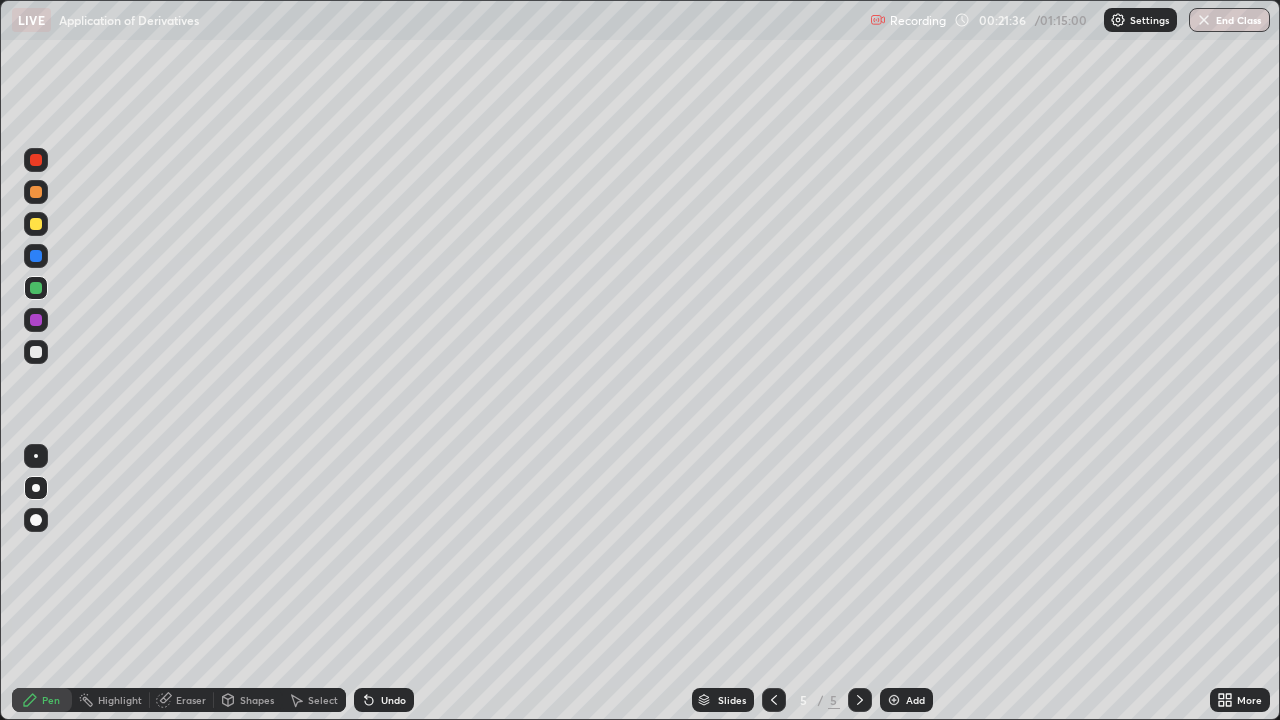 click at bounding box center [36, 352] 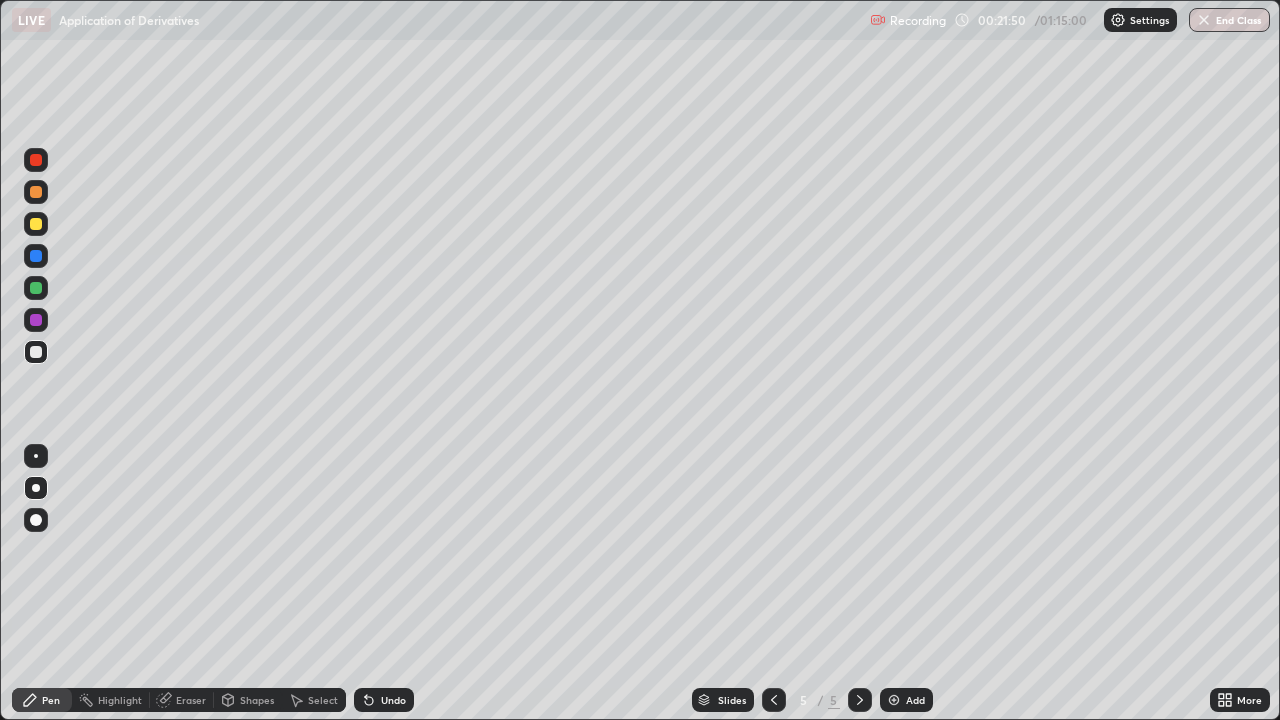 click at bounding box center [36, 320] 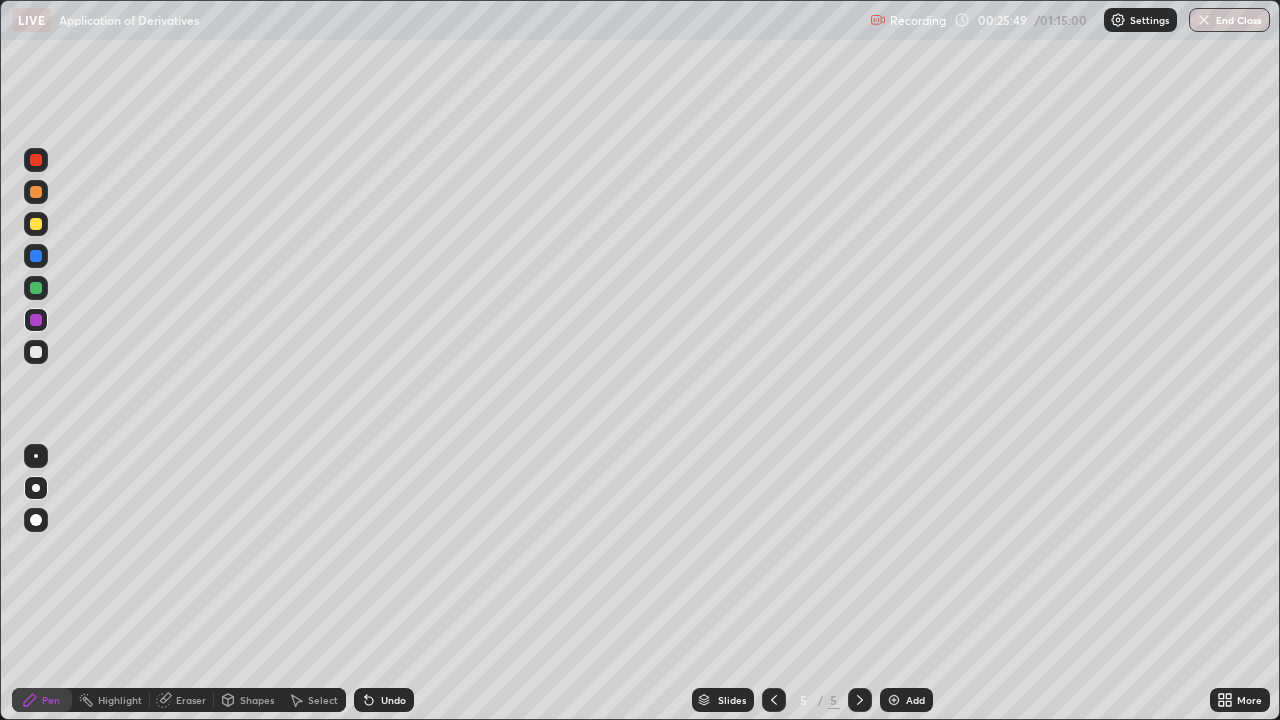 click at bounding box center [36, 320] 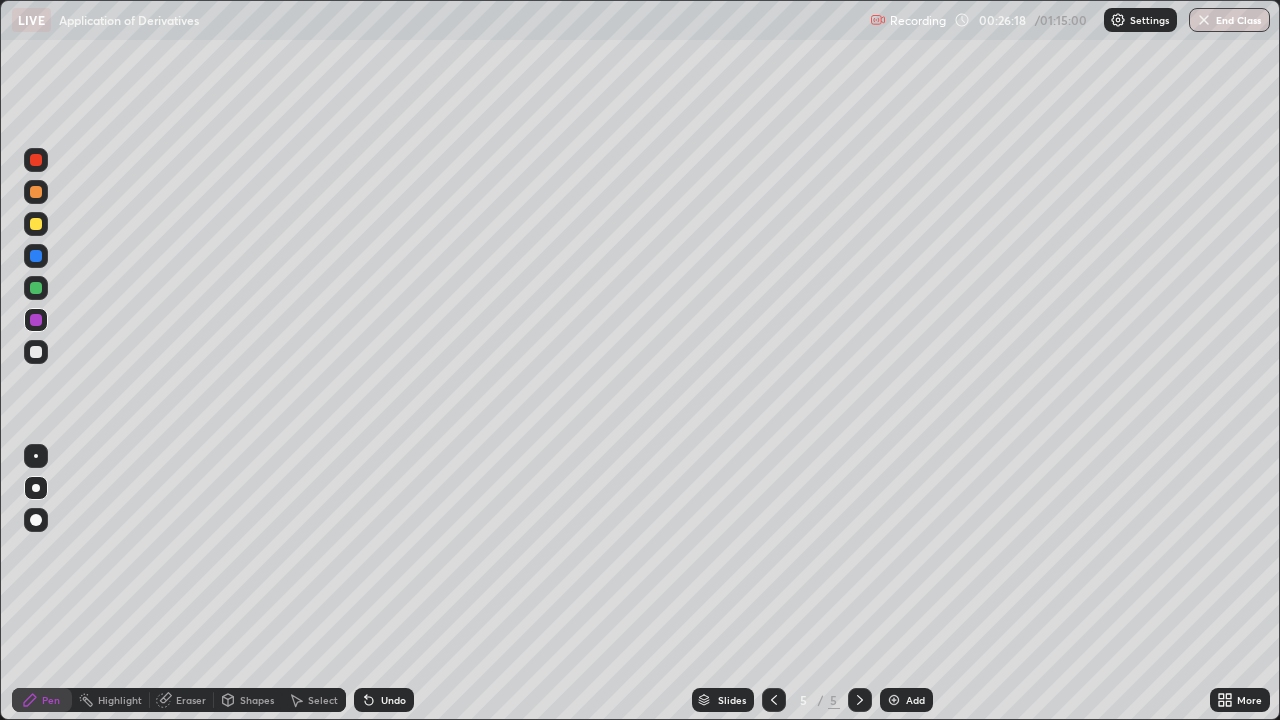 click 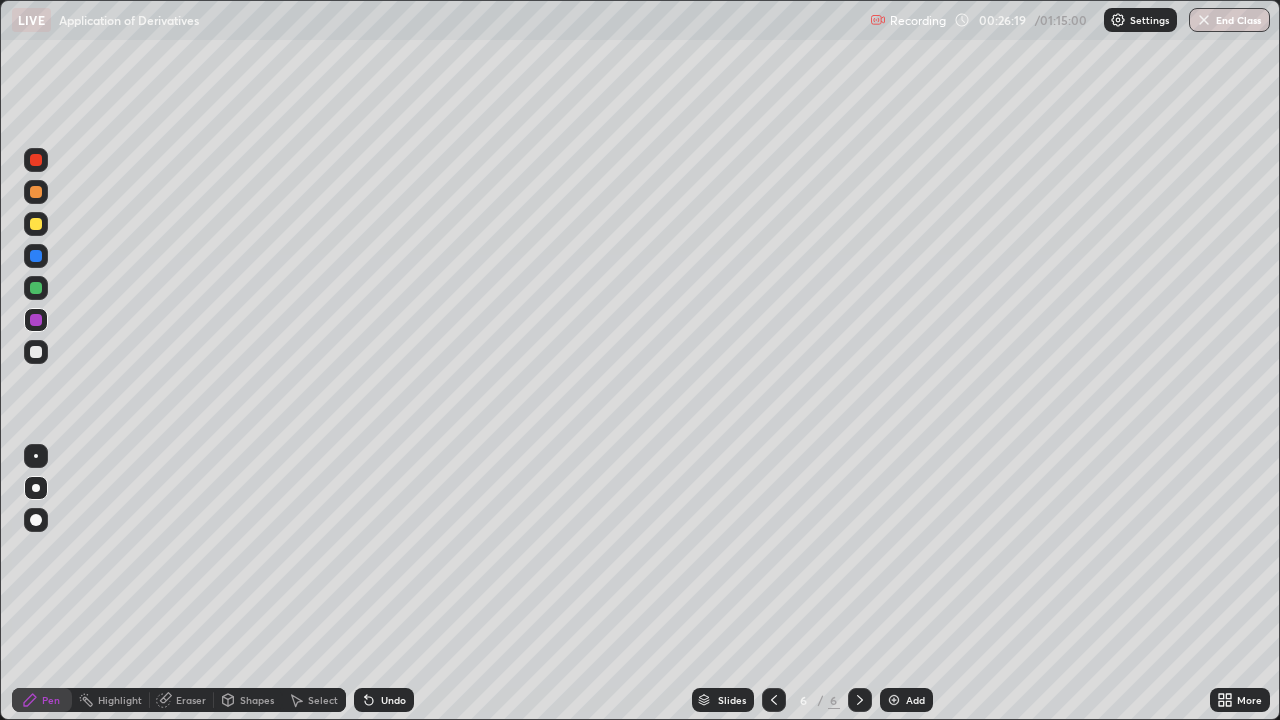 click at bounding box center [36, 352] 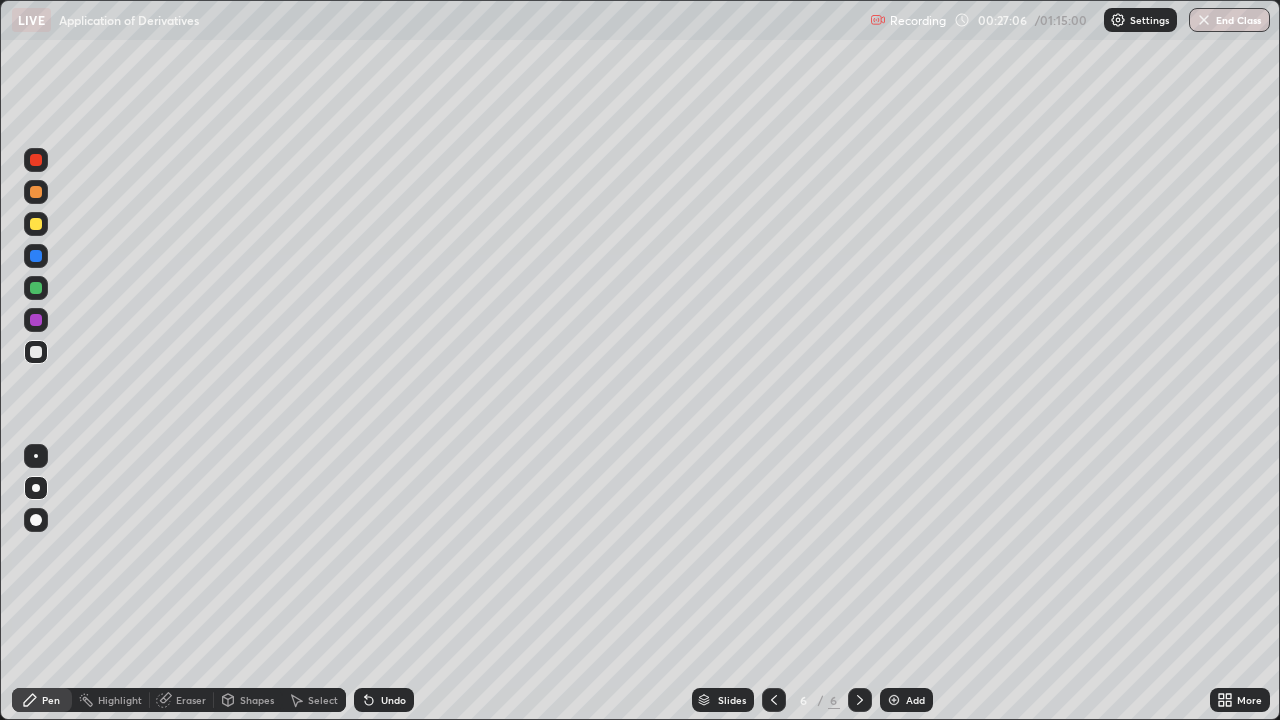 click 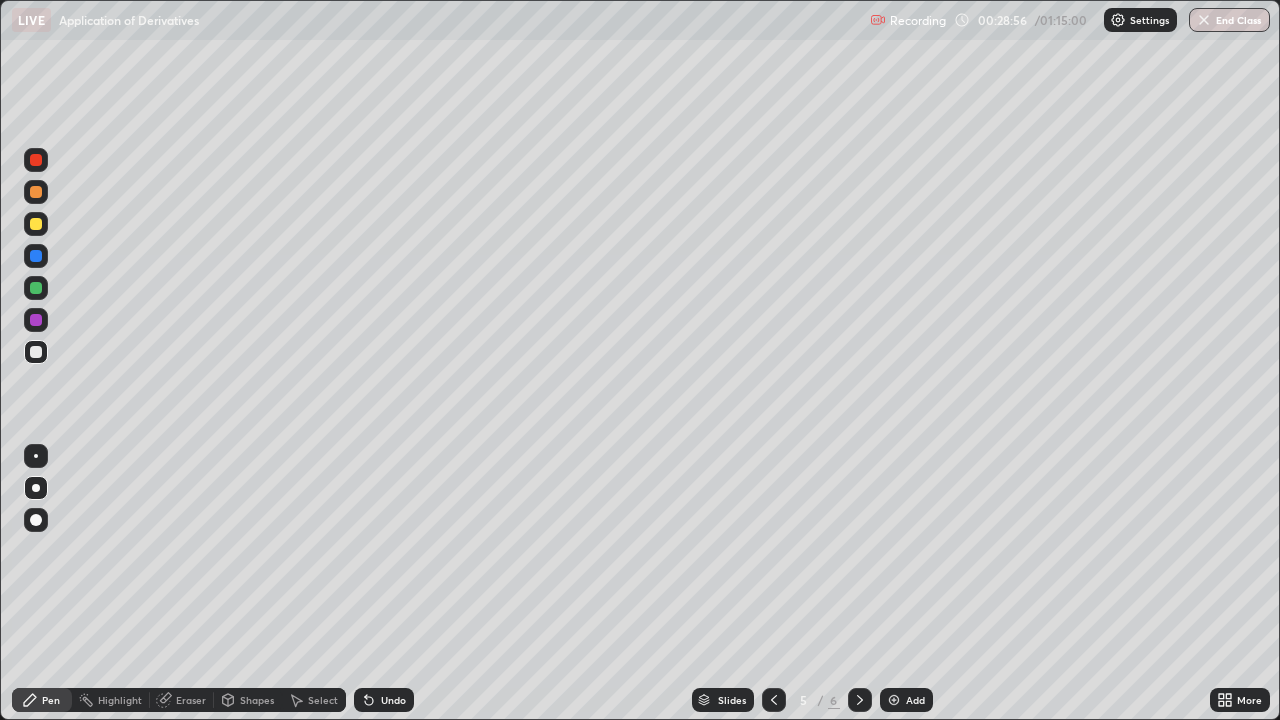 click 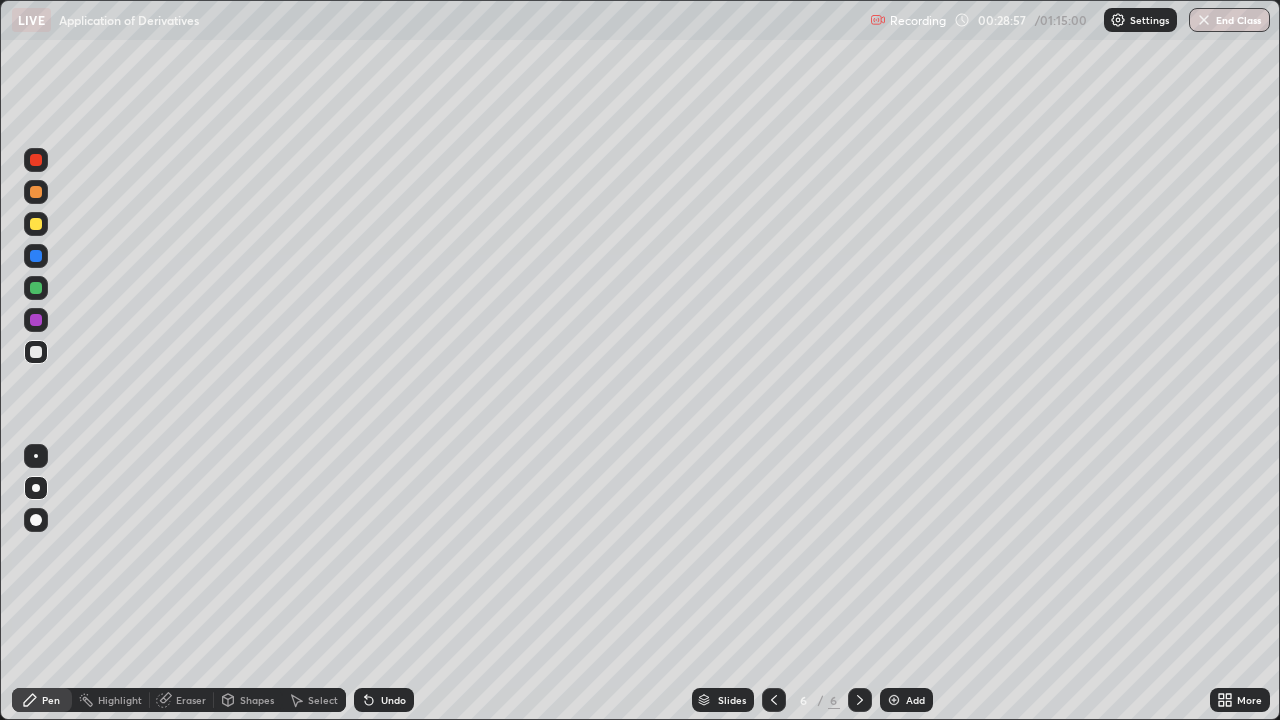 click at bounding box center (774, 700) 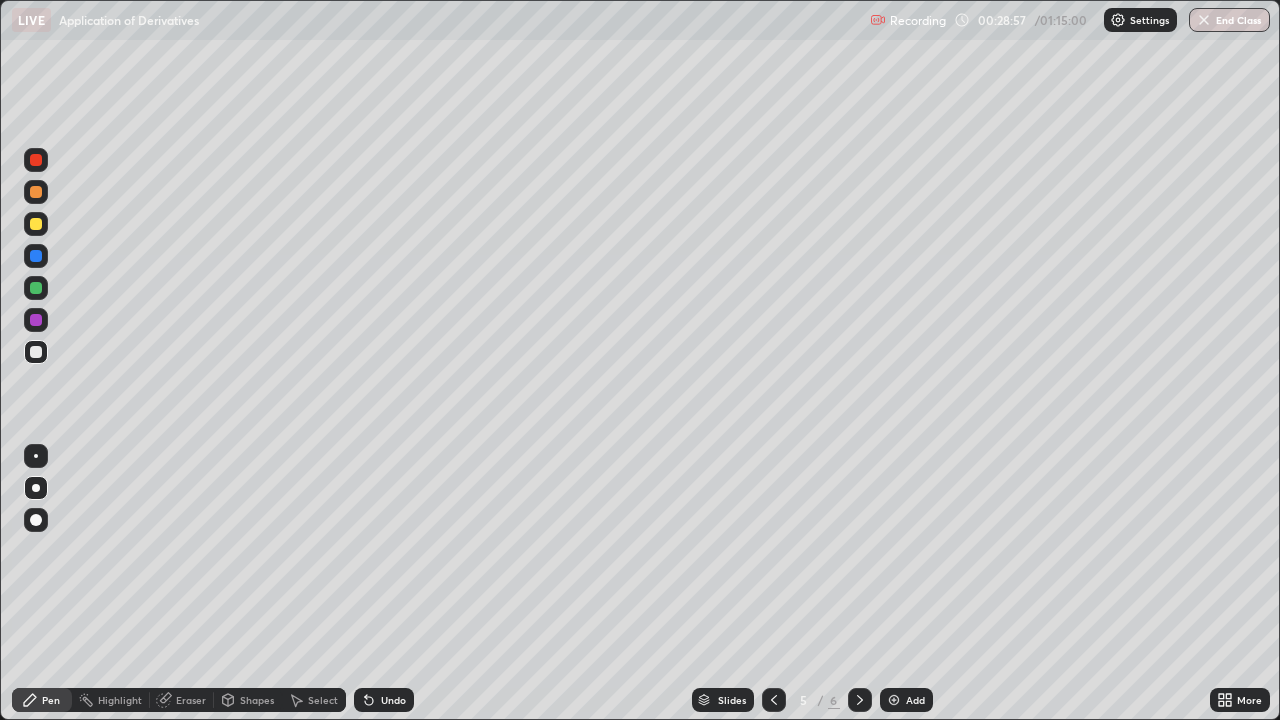 click on "Add" at bounding box center (915, 700) 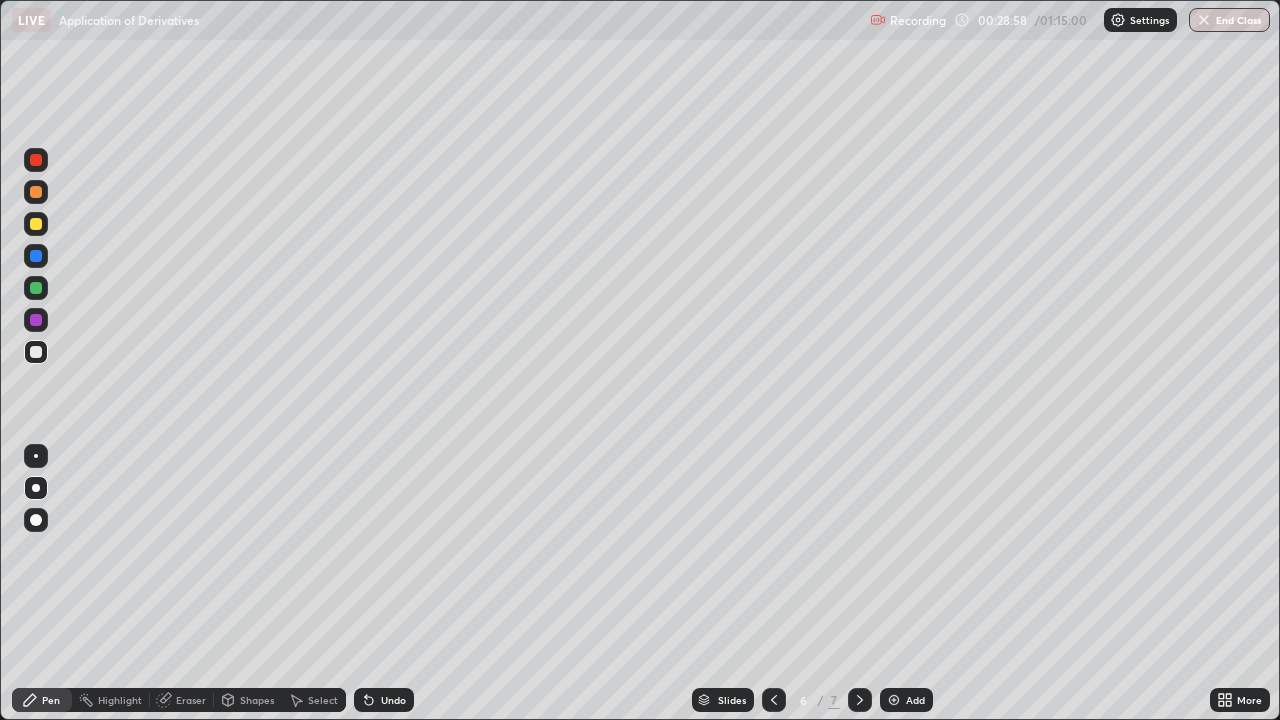click at bounding box center (36, 352) 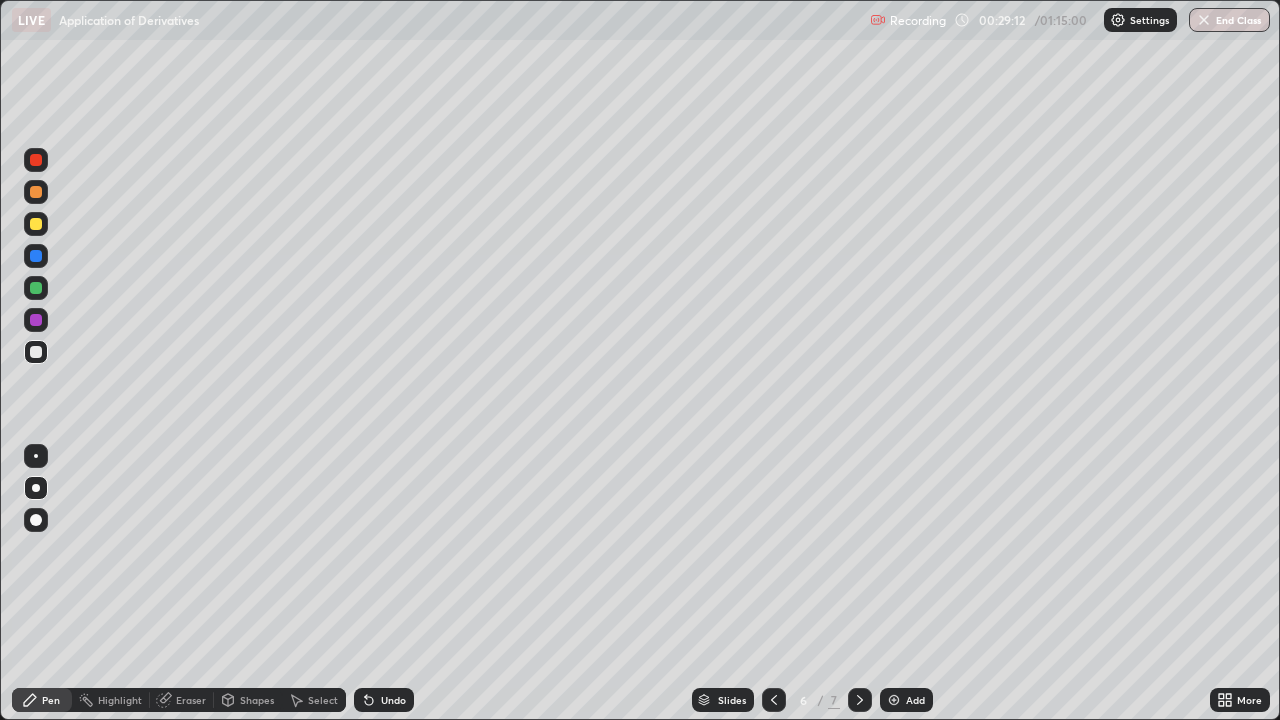 click on "Undo" at bounding box center (393, 700) 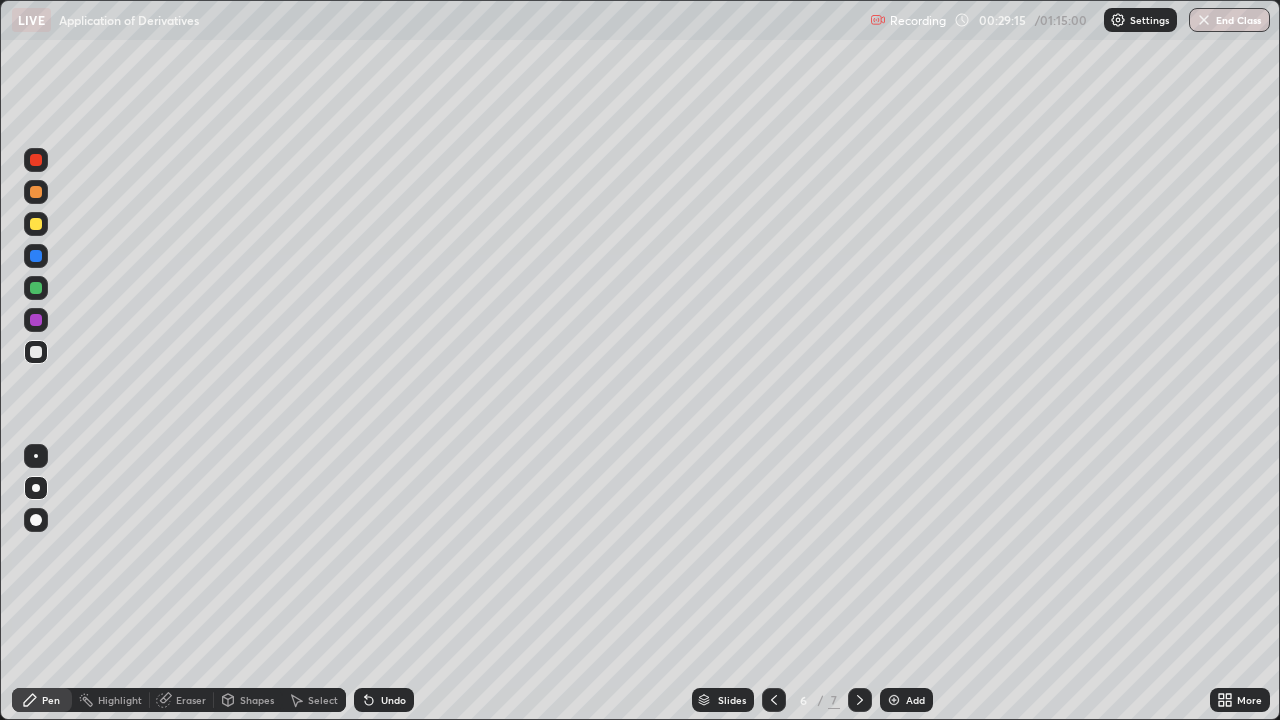 click on "Undo" at bounding box center [393, 700] 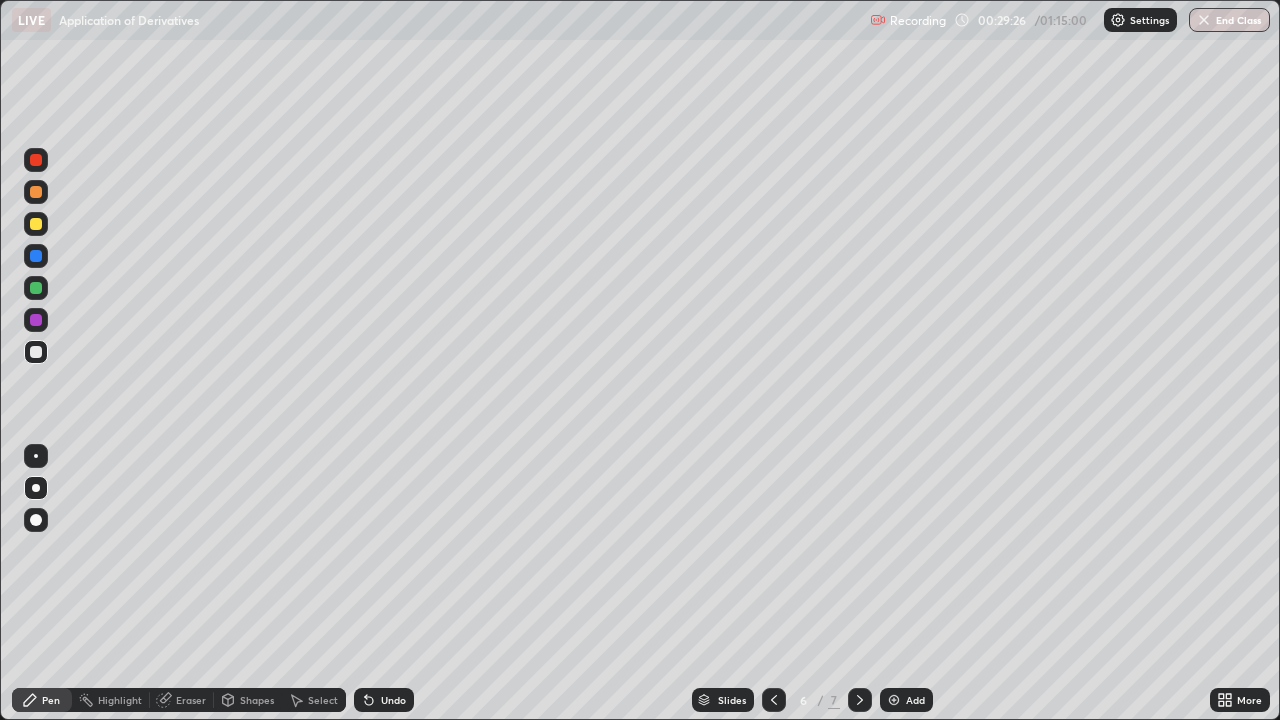click on "Undo" at bounding box center (384, 700) 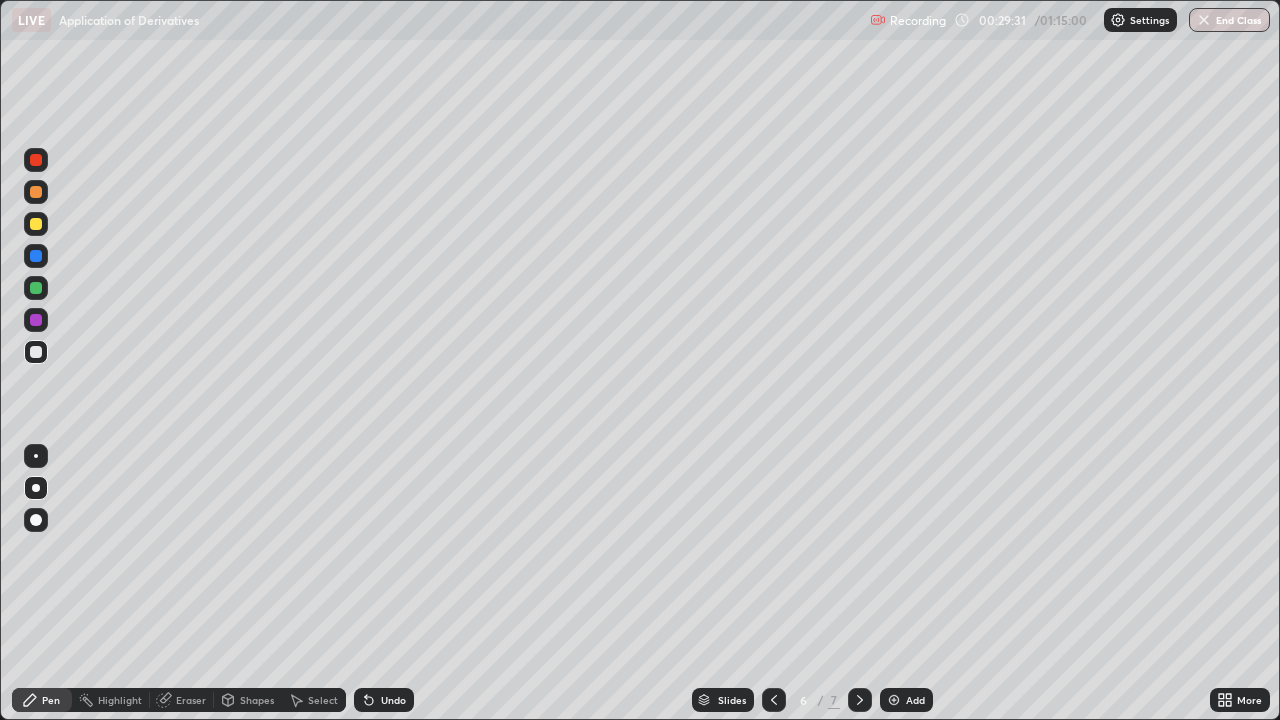 click 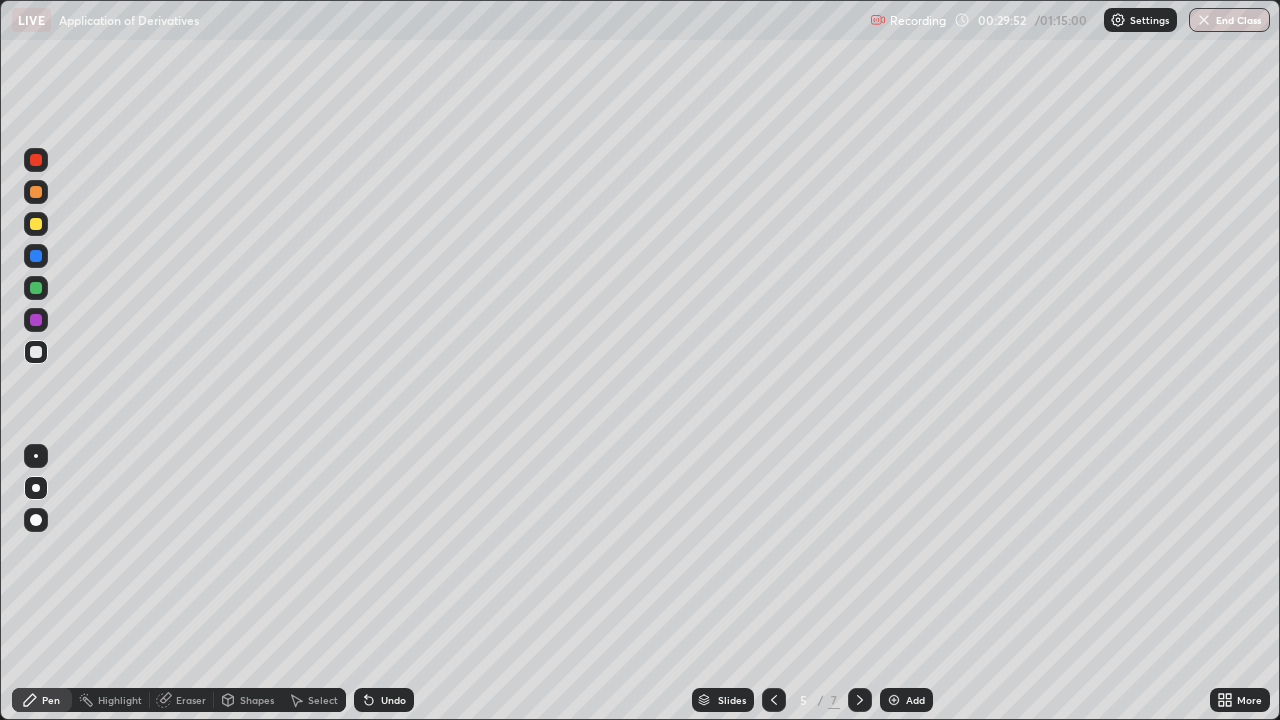 click 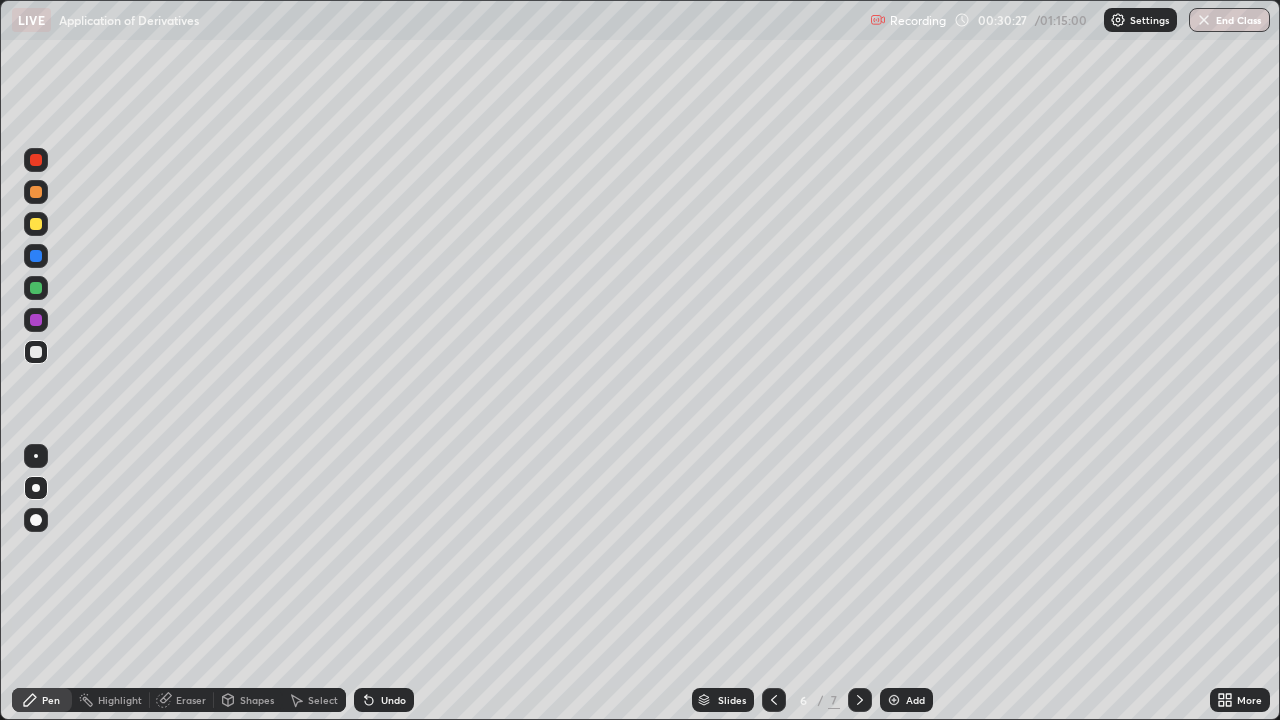 click 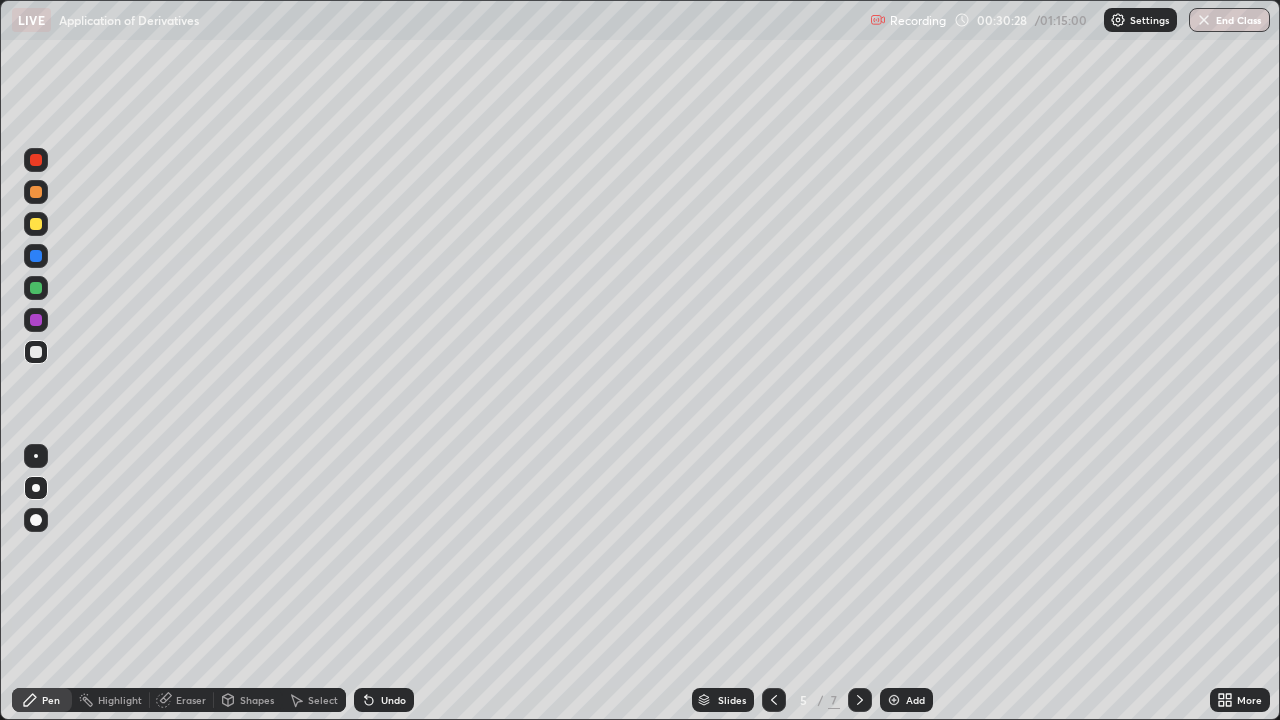 click 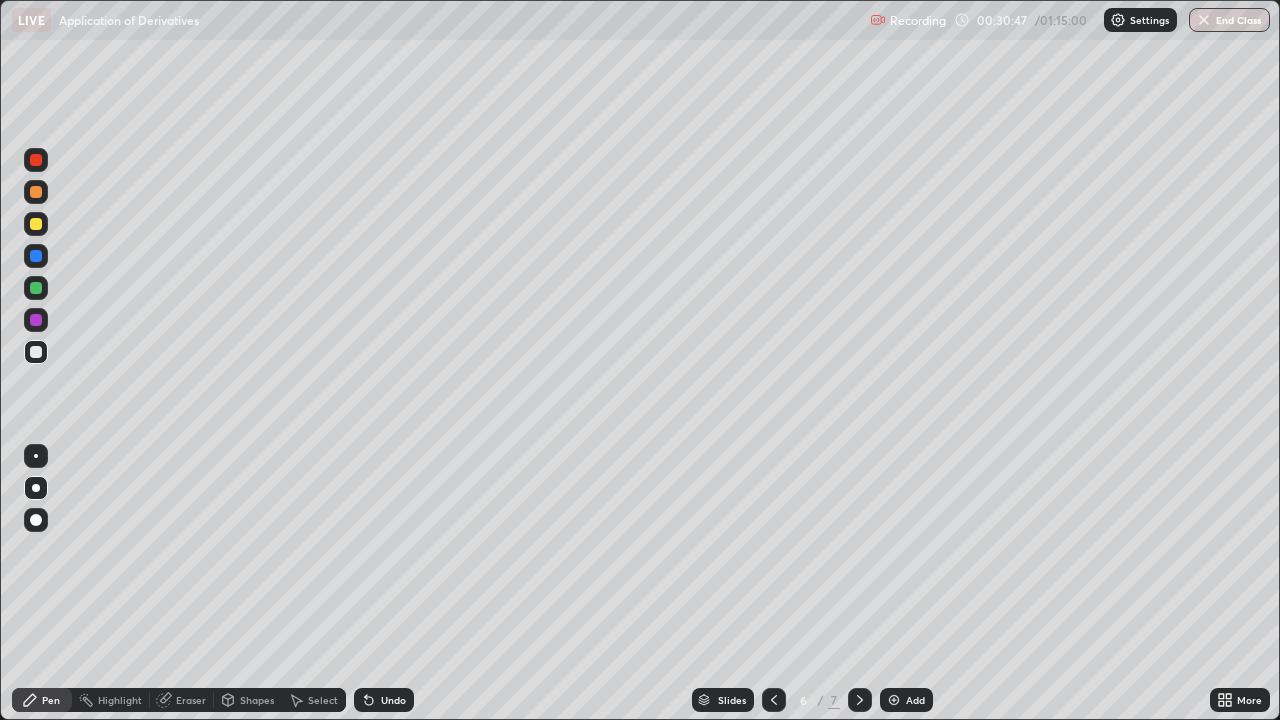 click 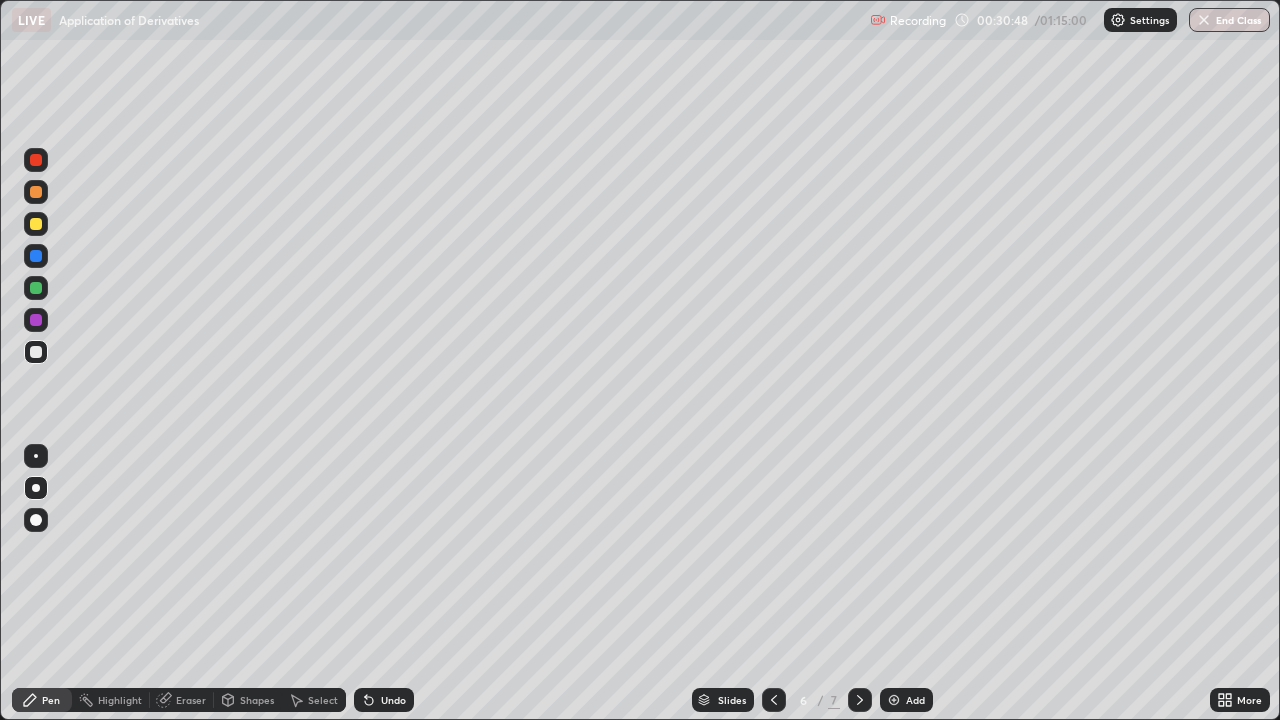 click 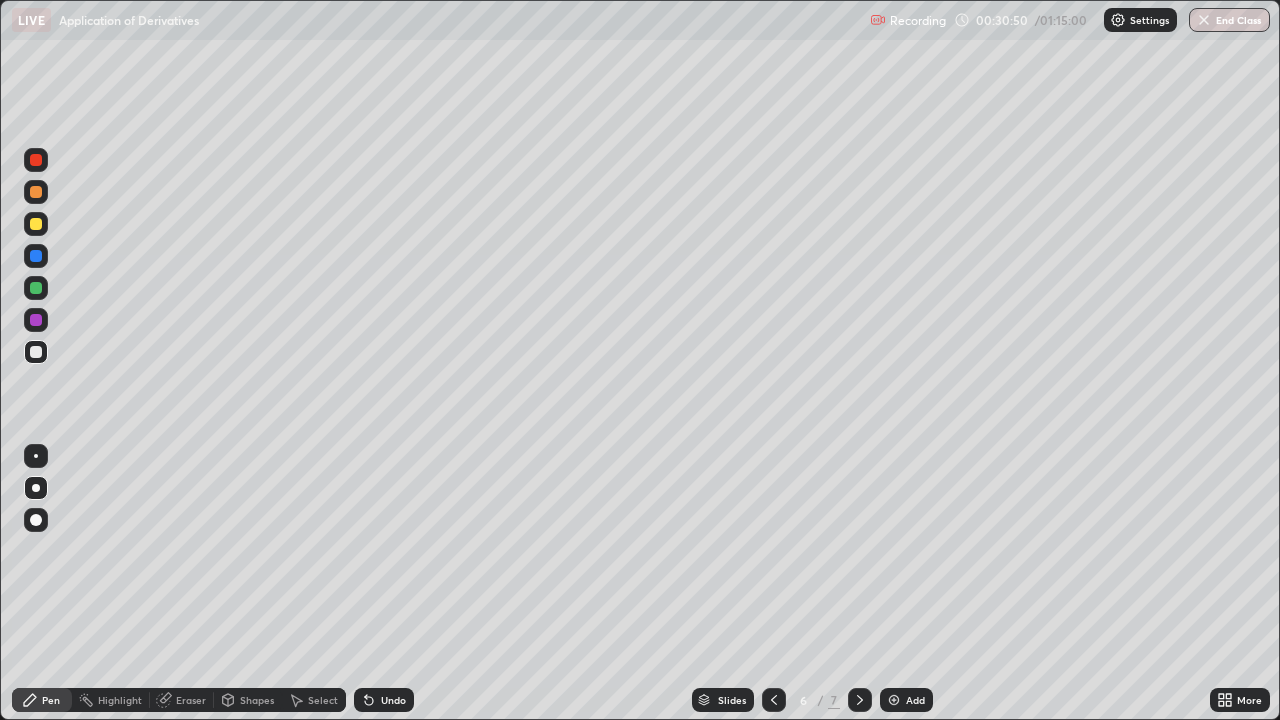 click on "Eraser" at bounding box center (182, 700) 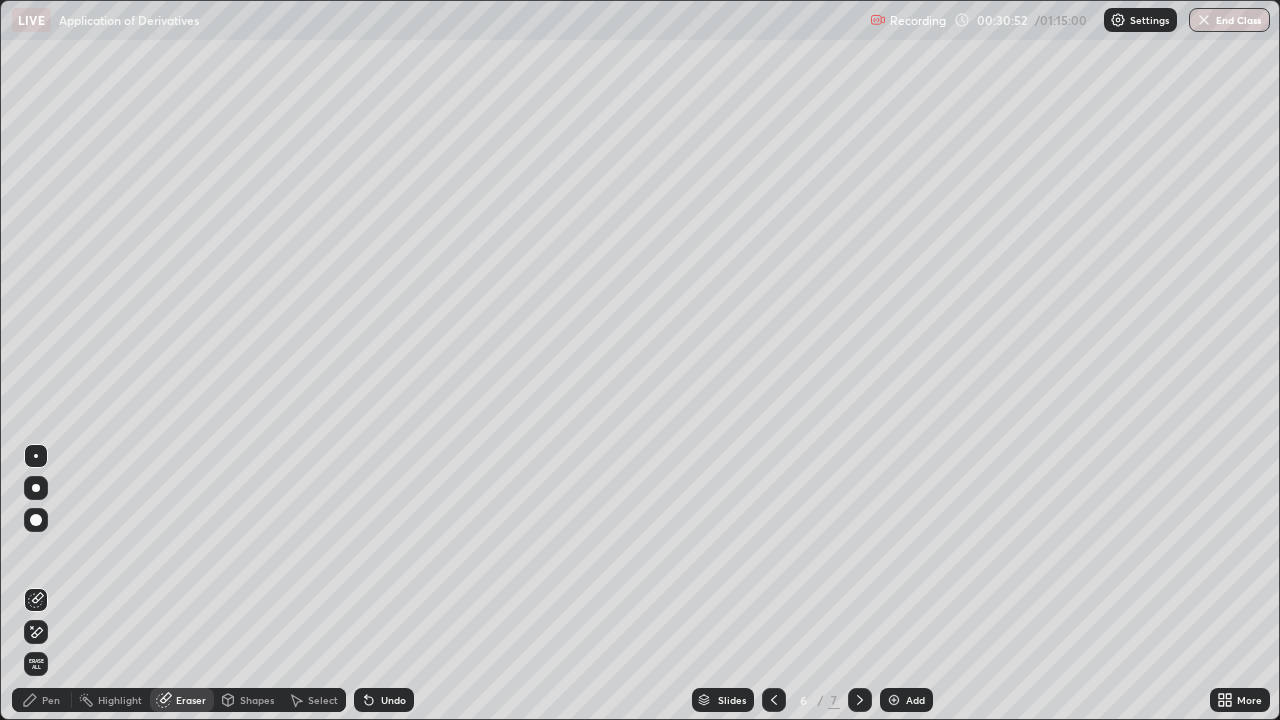 click 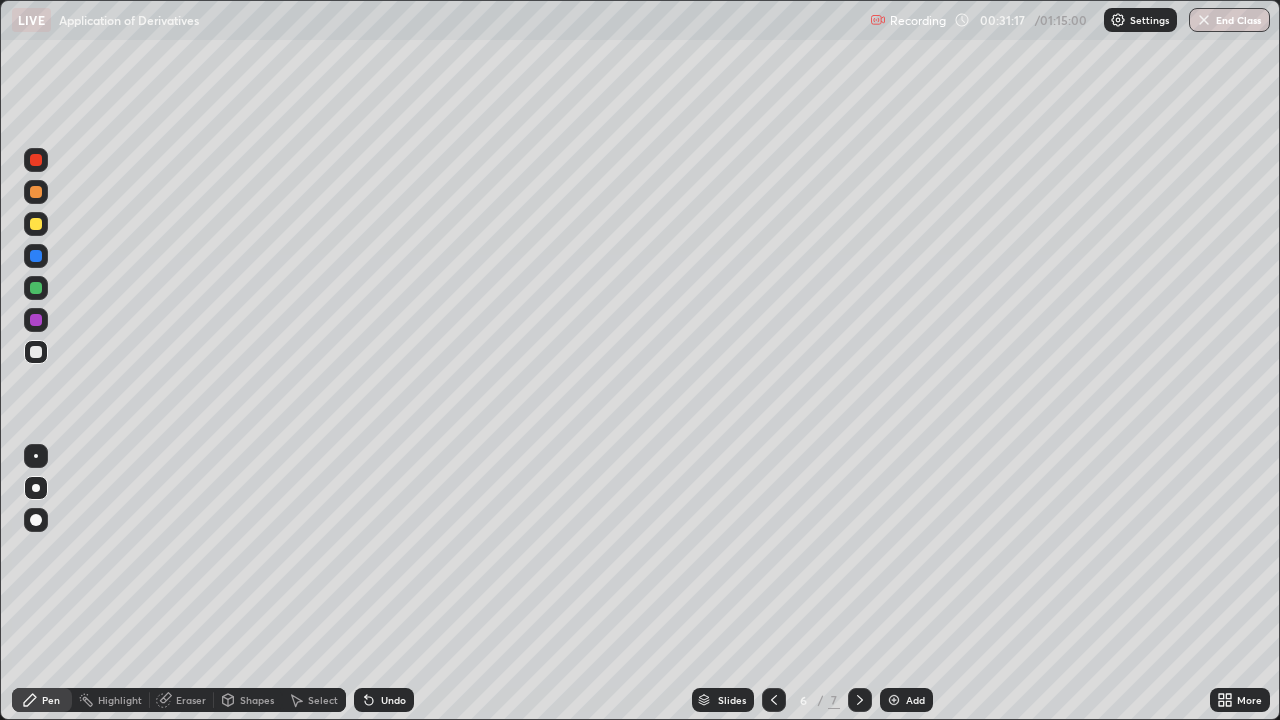 click at bounding box center [36, 320] 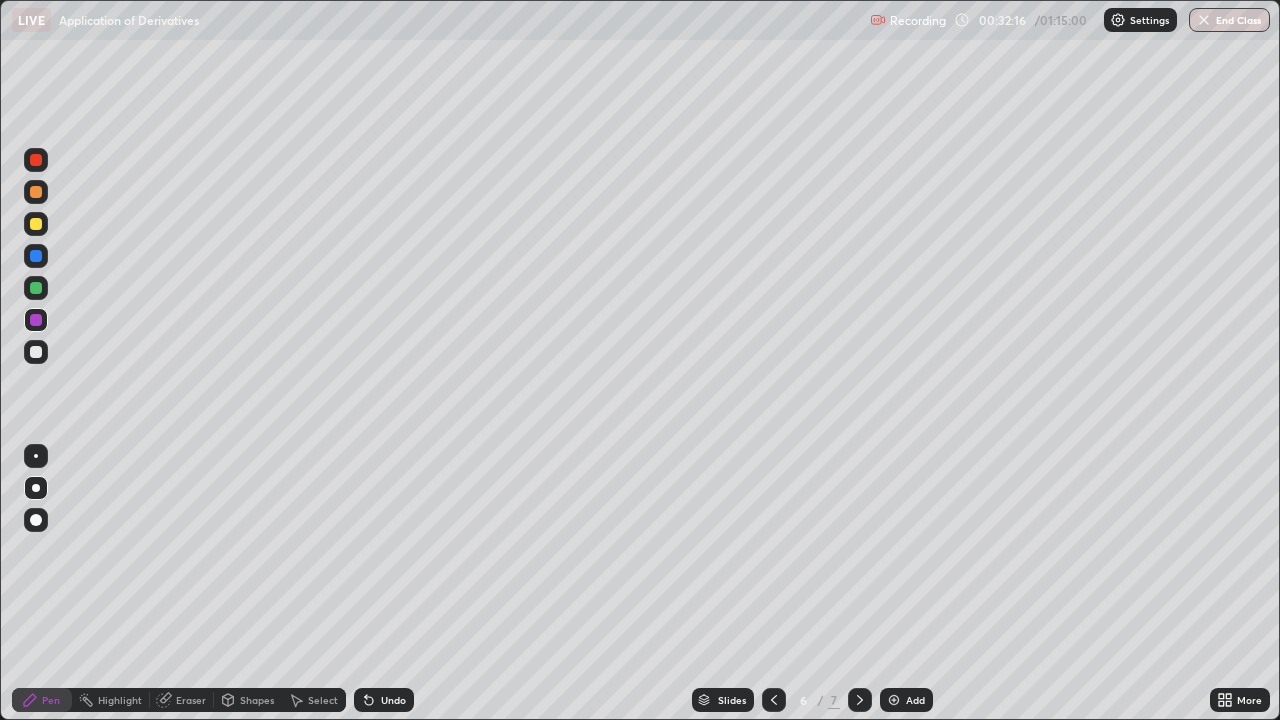 click 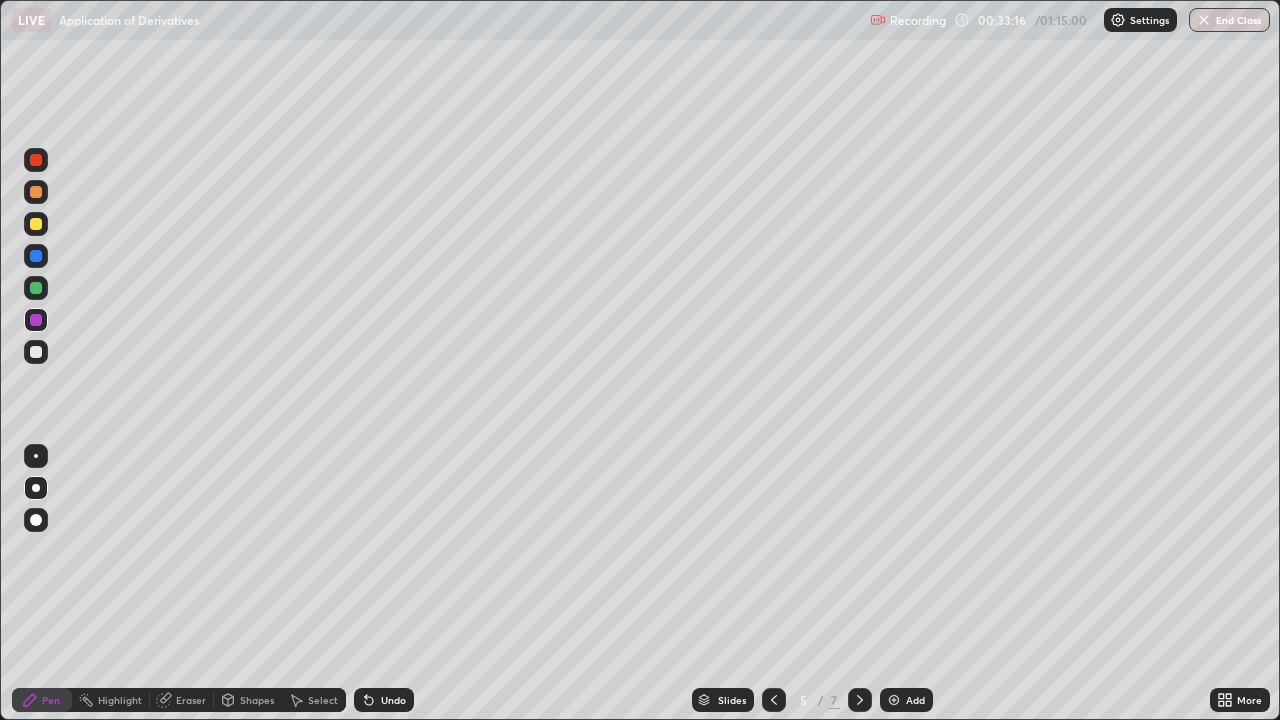 click 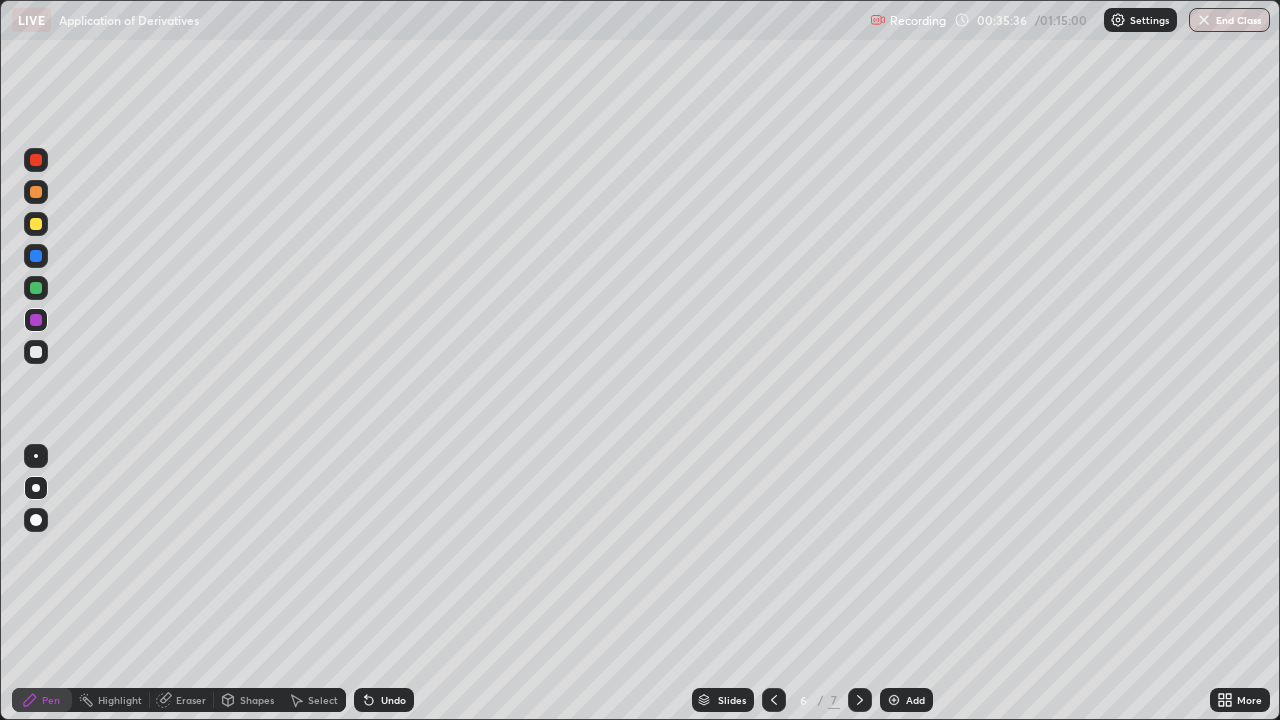 click 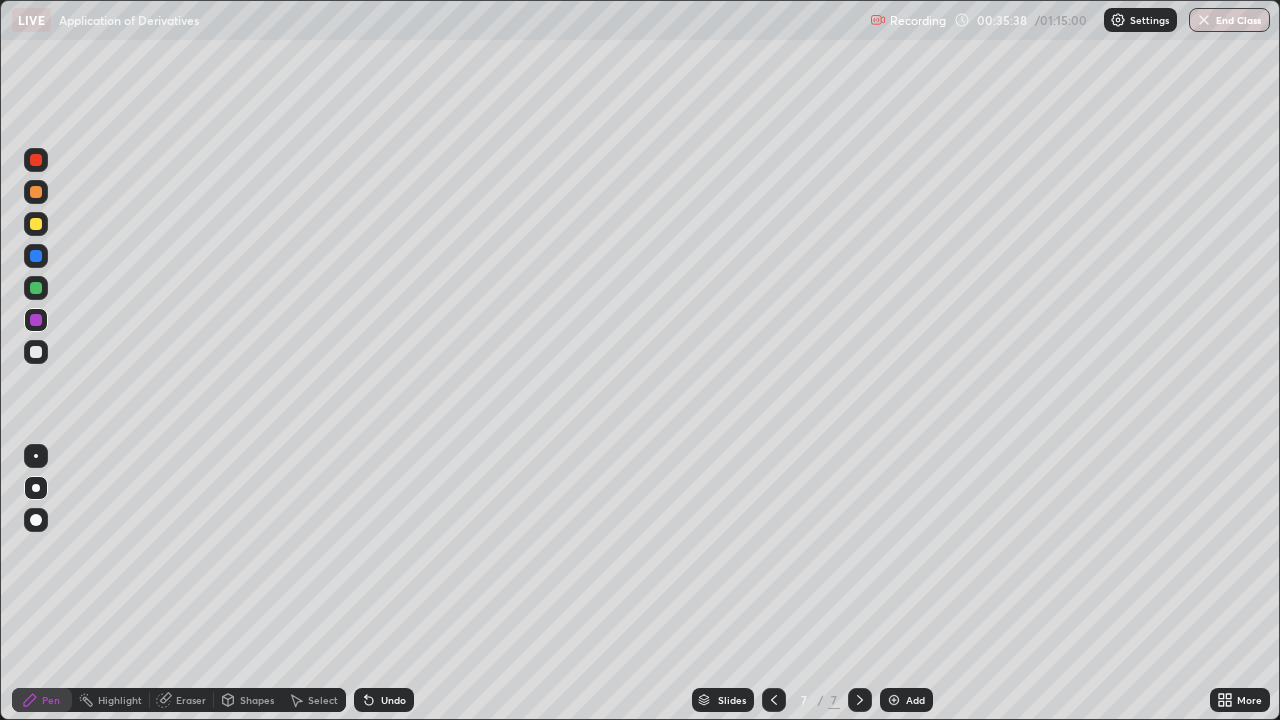 click 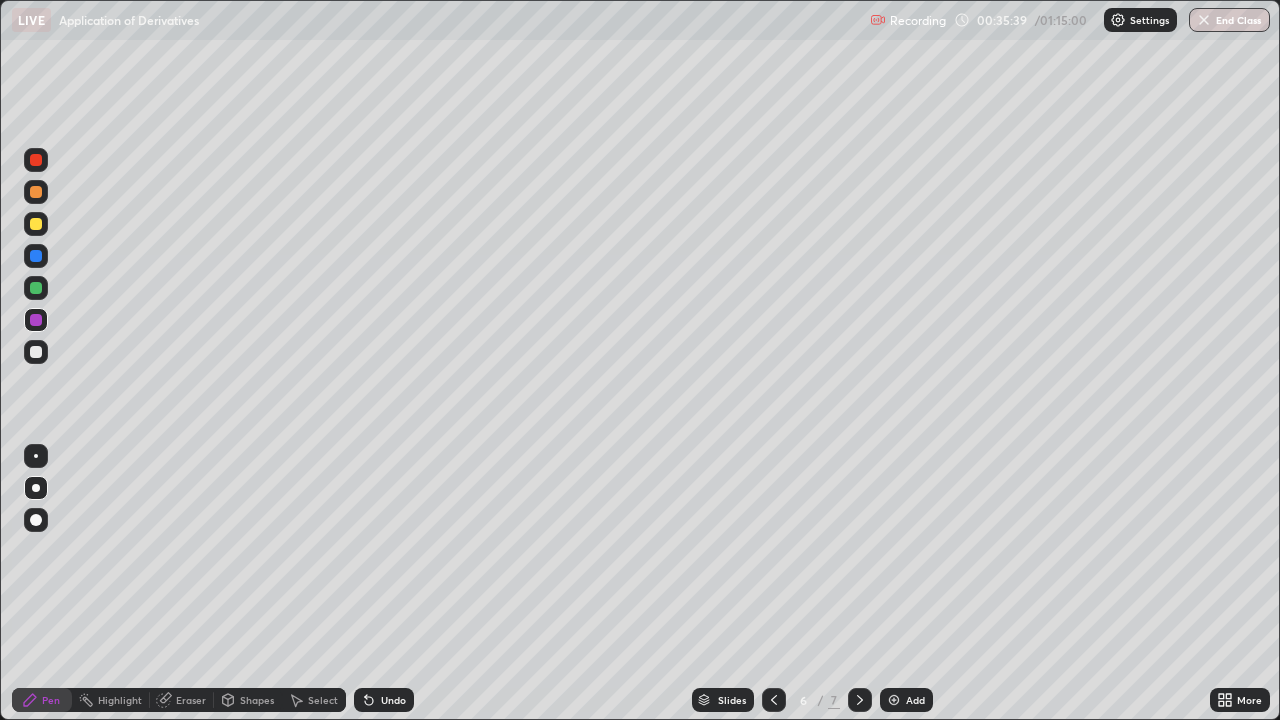 click 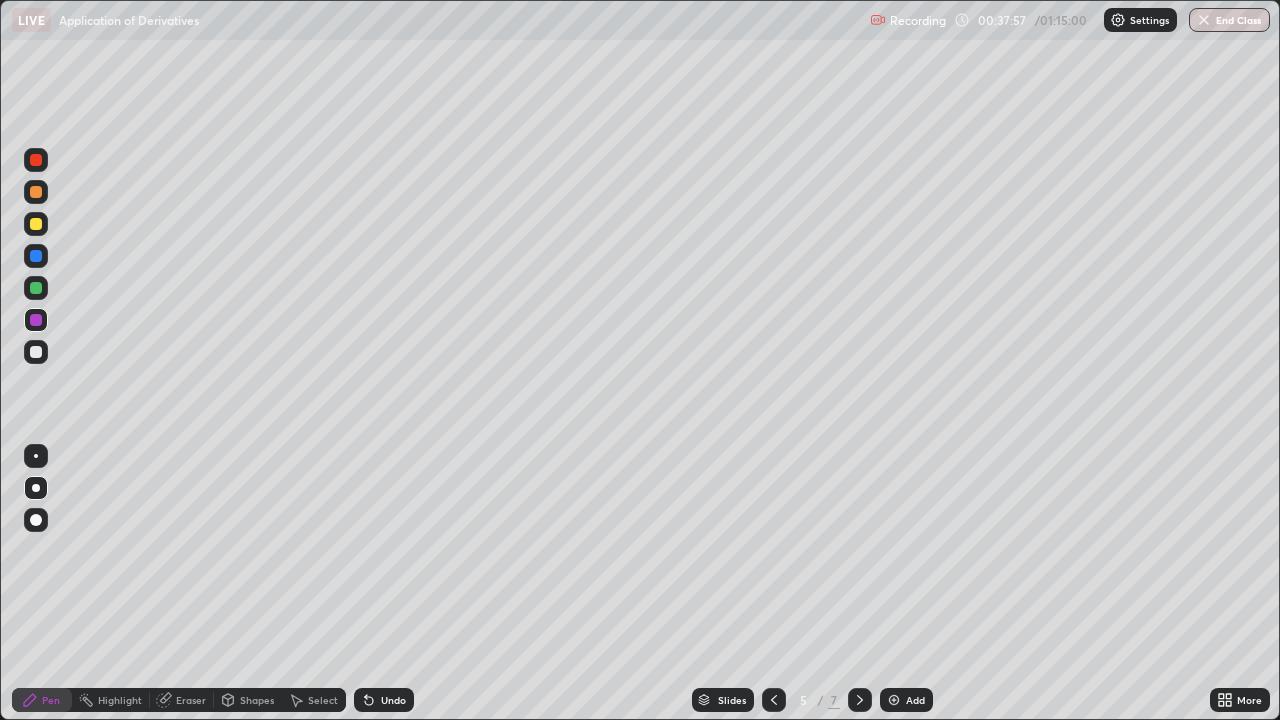 click 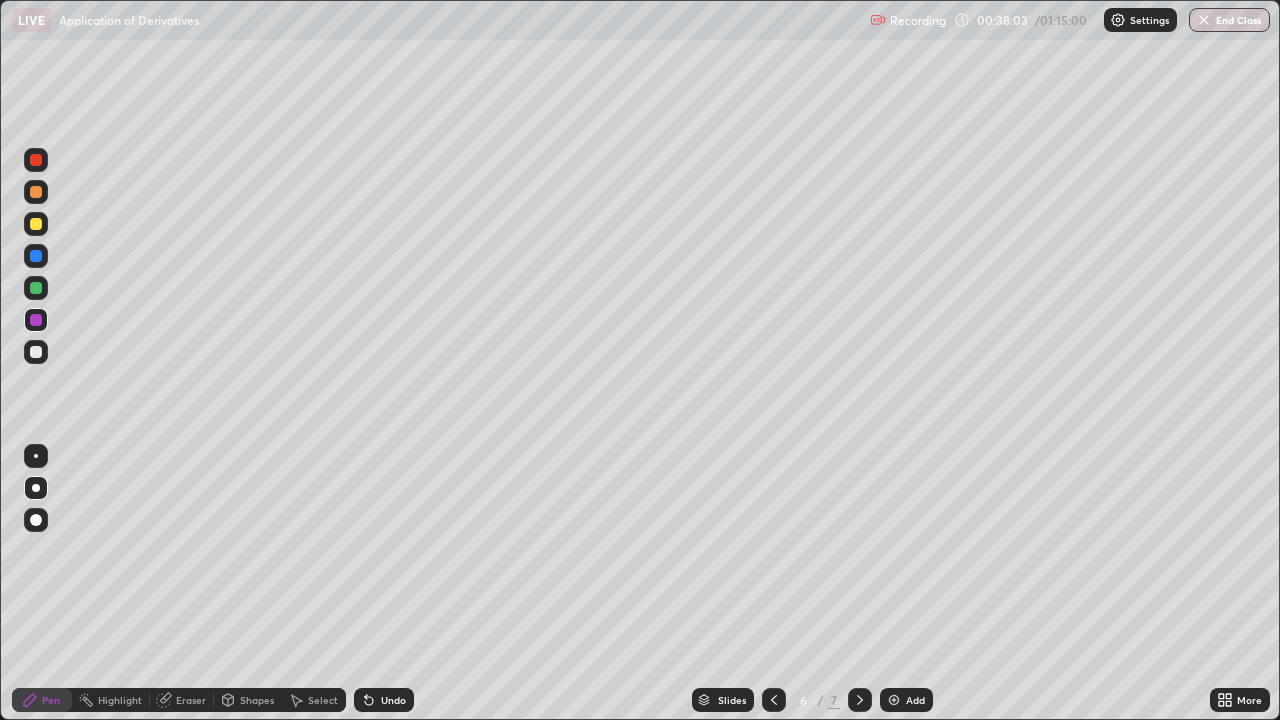 click 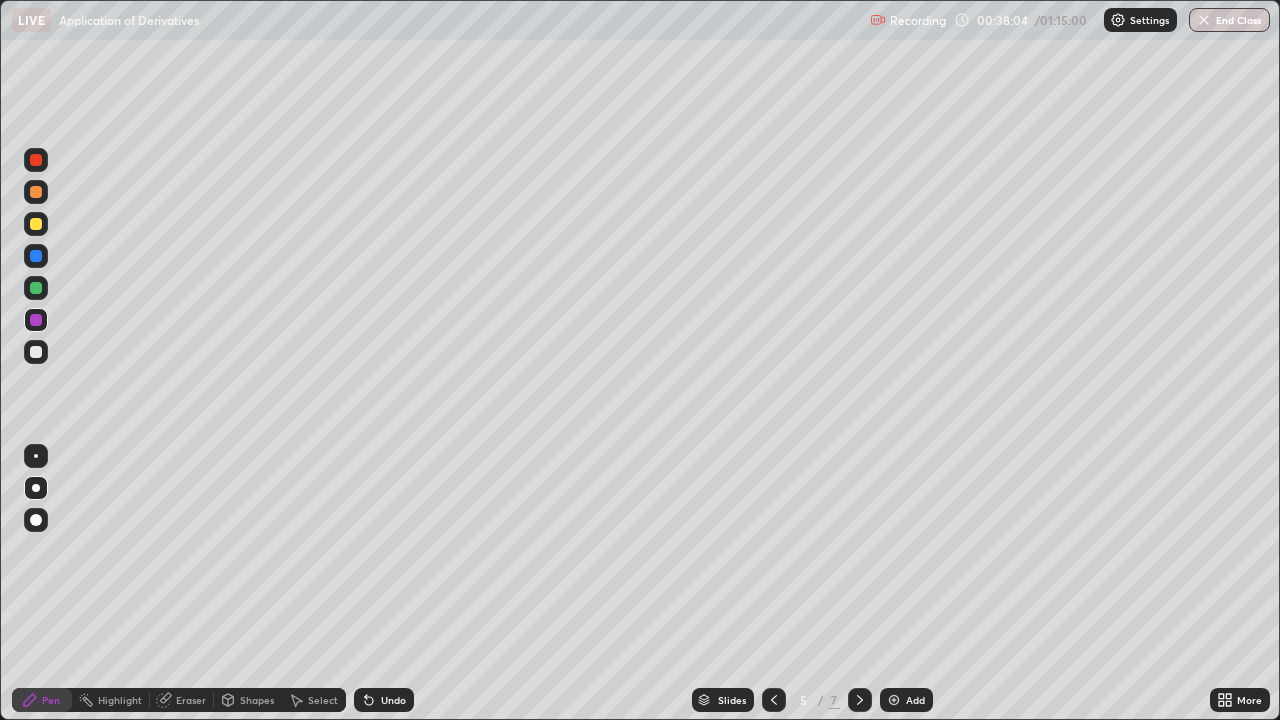 click 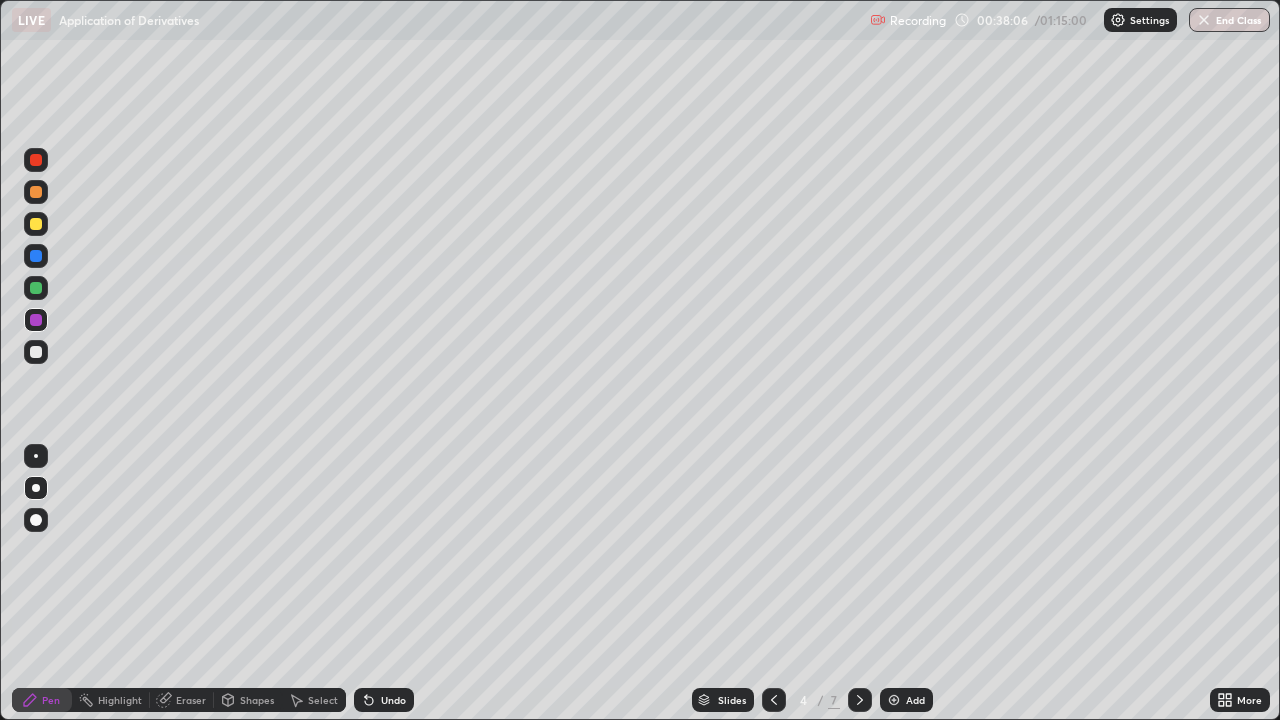 click 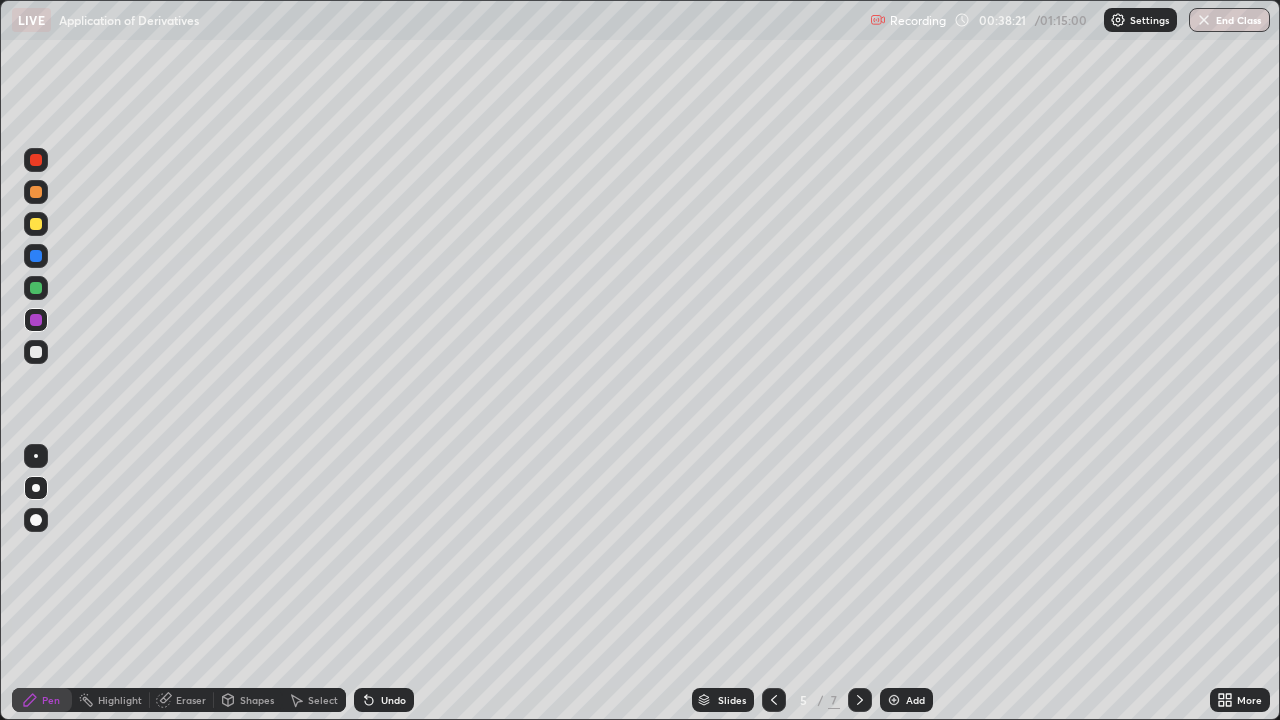 click 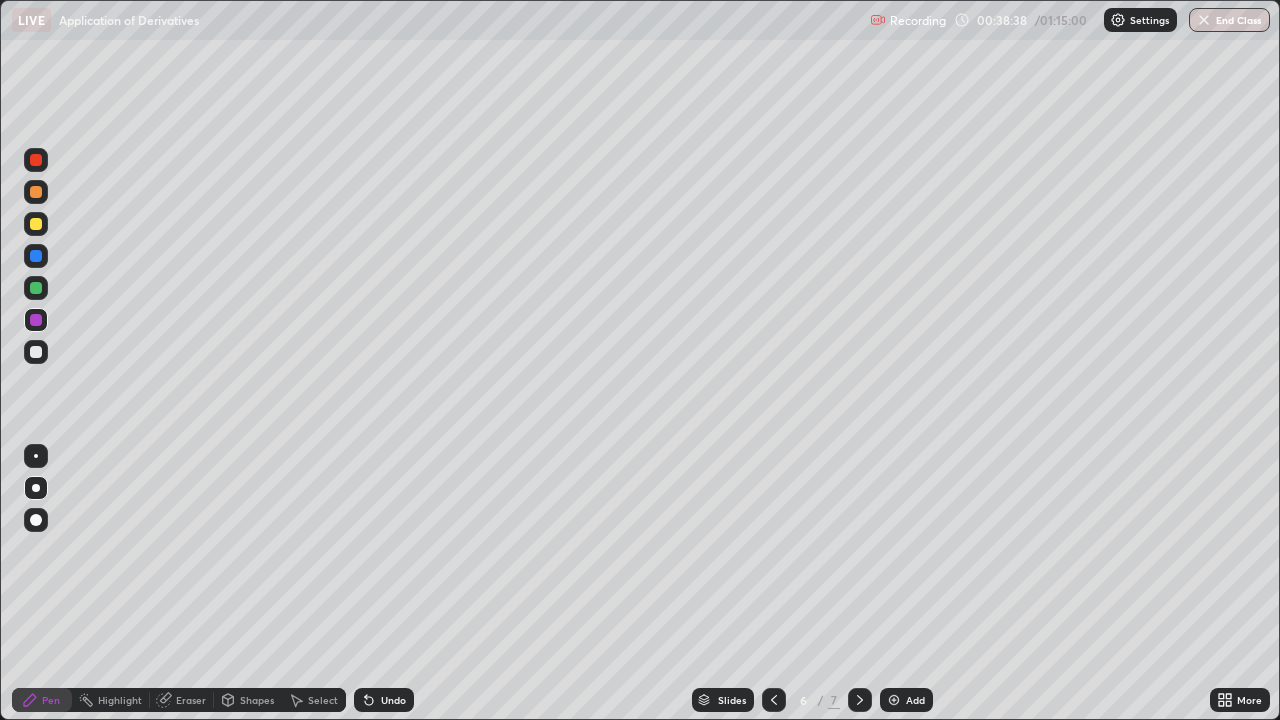 click 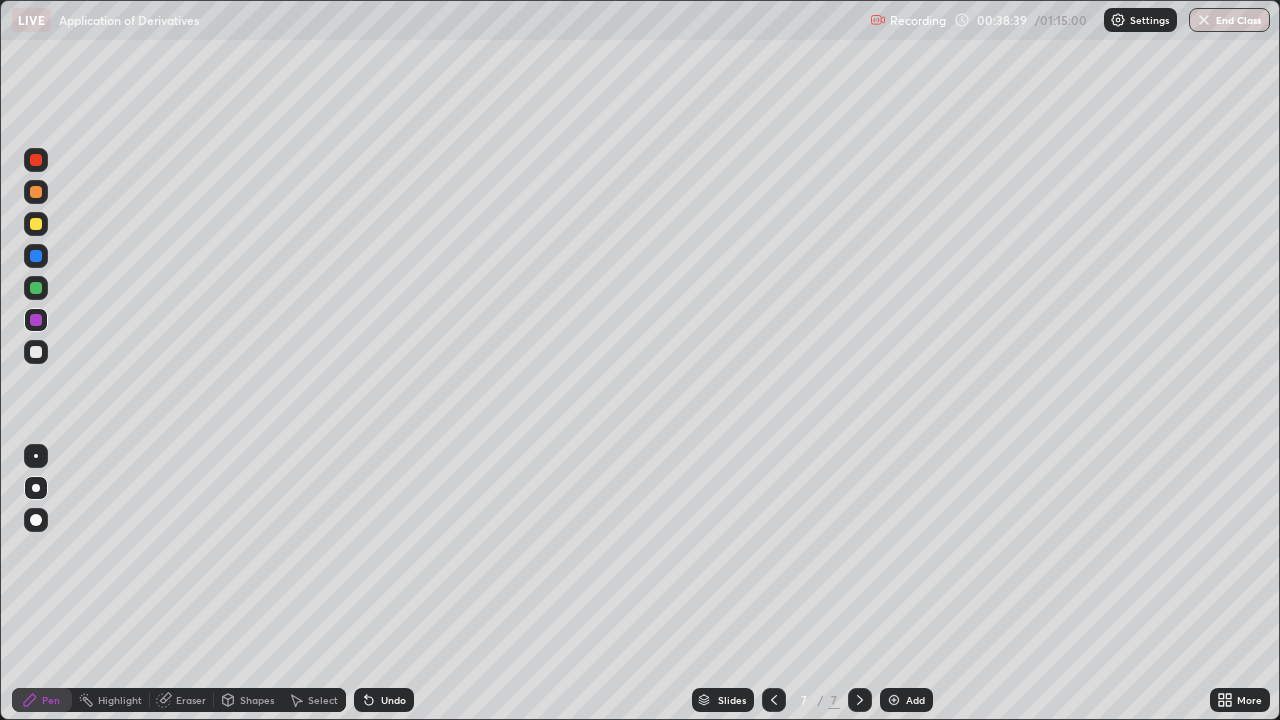 click 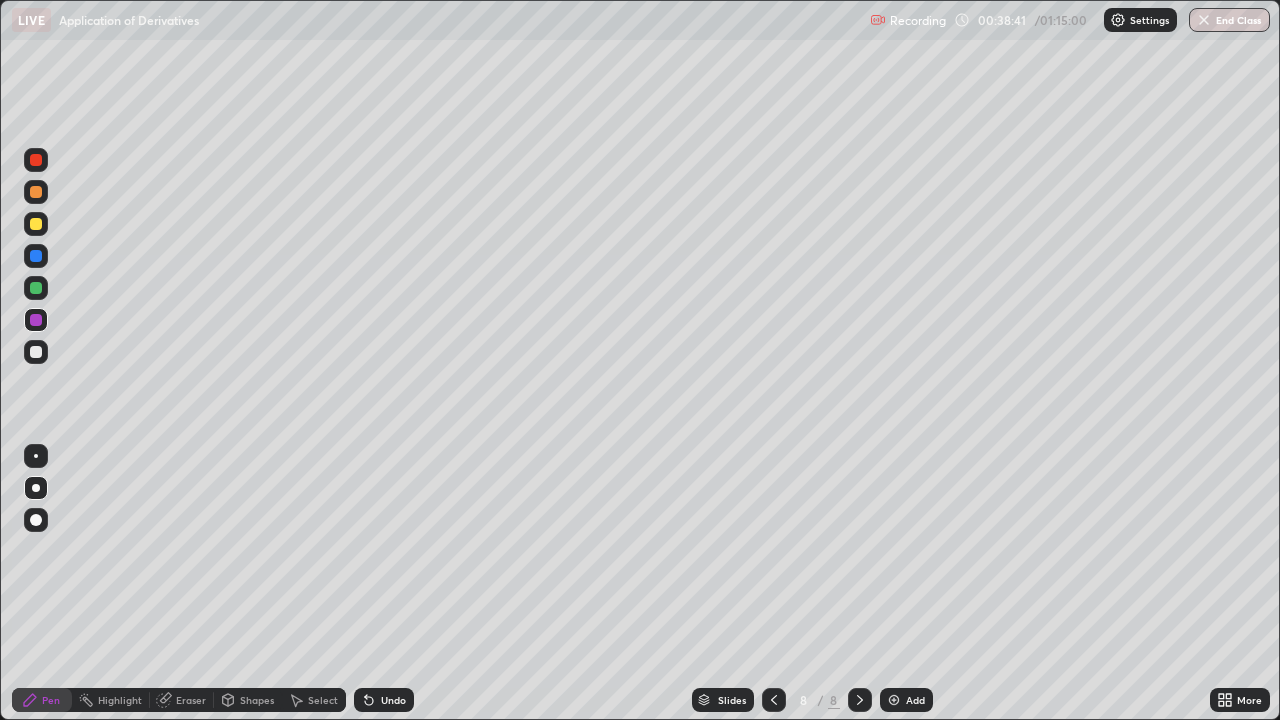 click at bounding box center [36, 224] 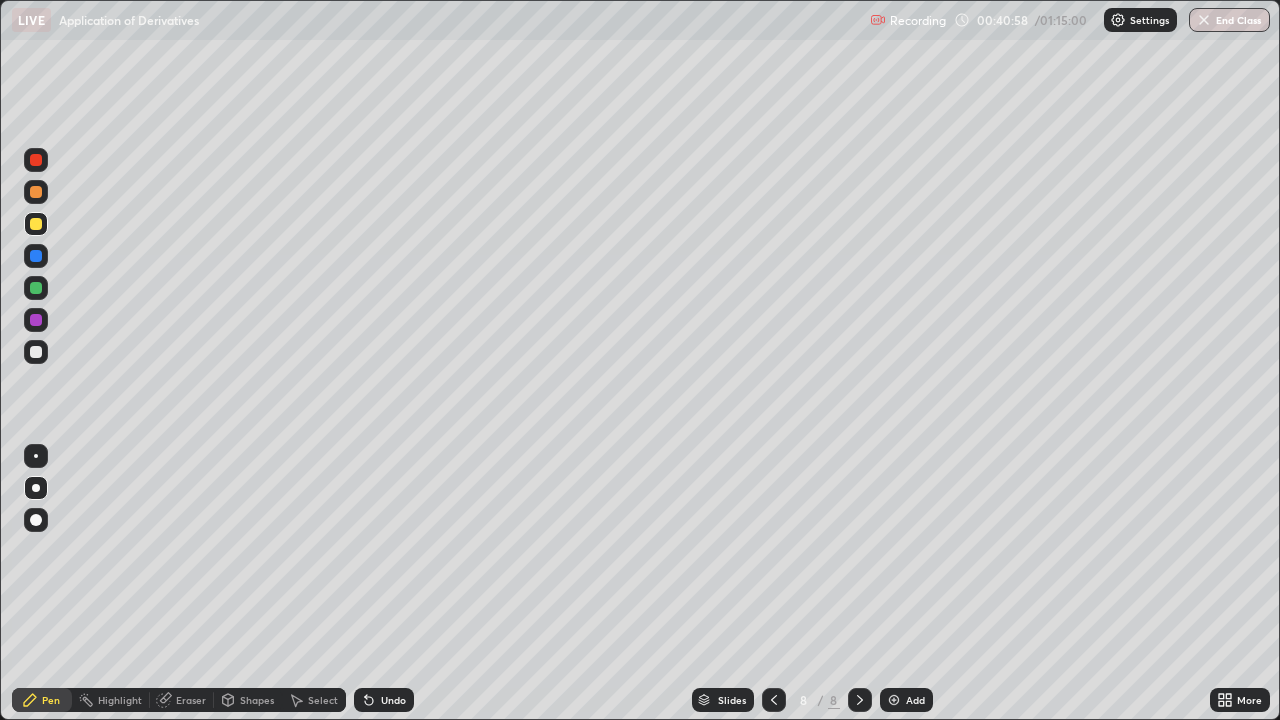 click at bounding box center [36, 288] 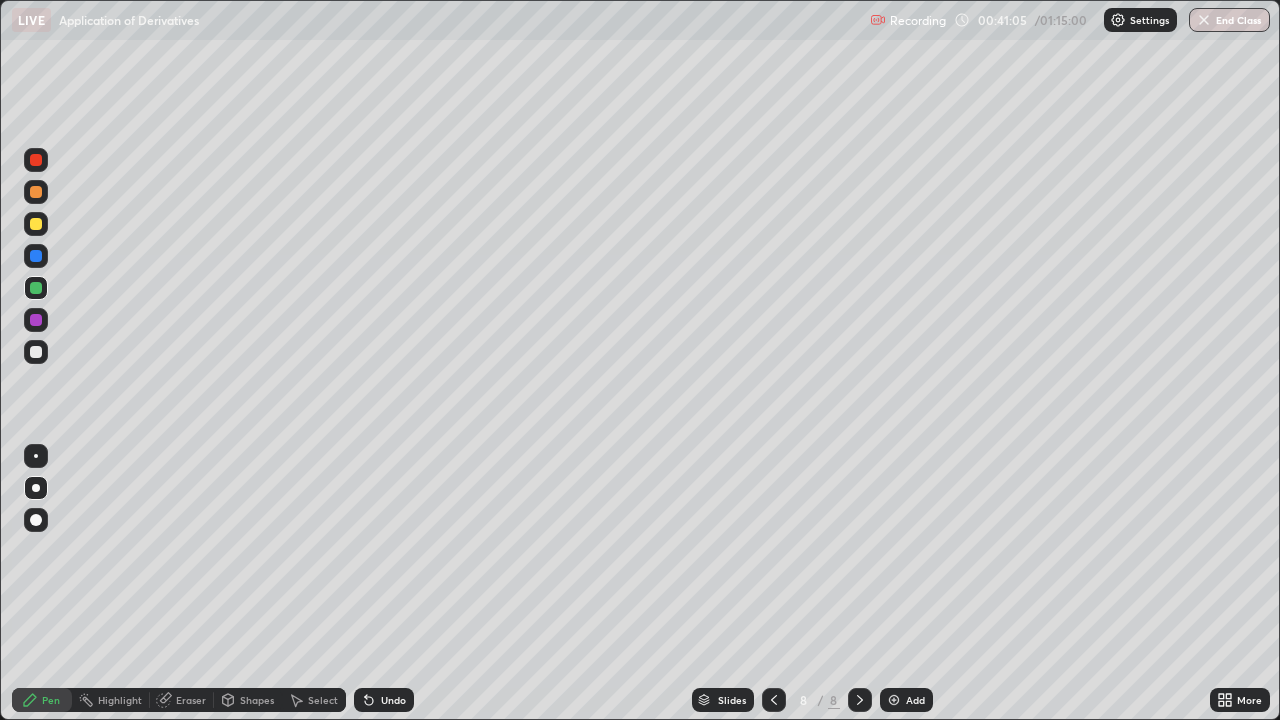 click on "Undo" at bounding box center (393, 700) 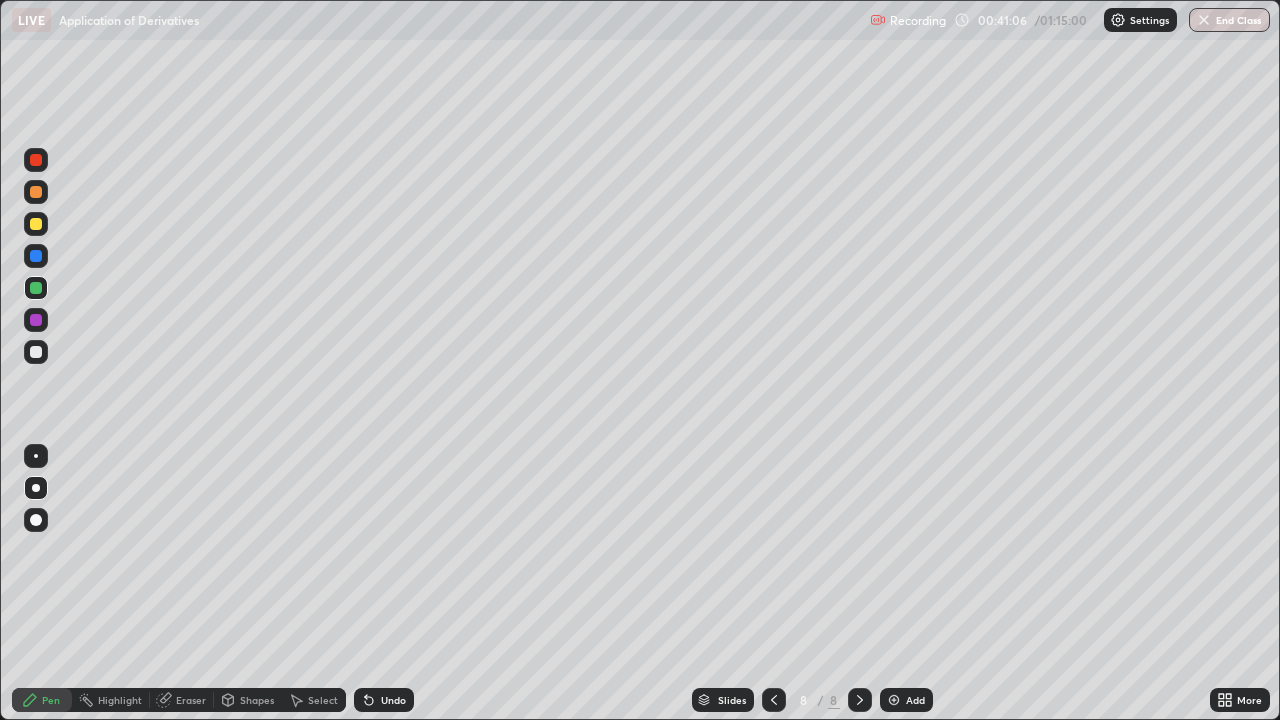 click on "Undo" at bounding box center (384, 700) 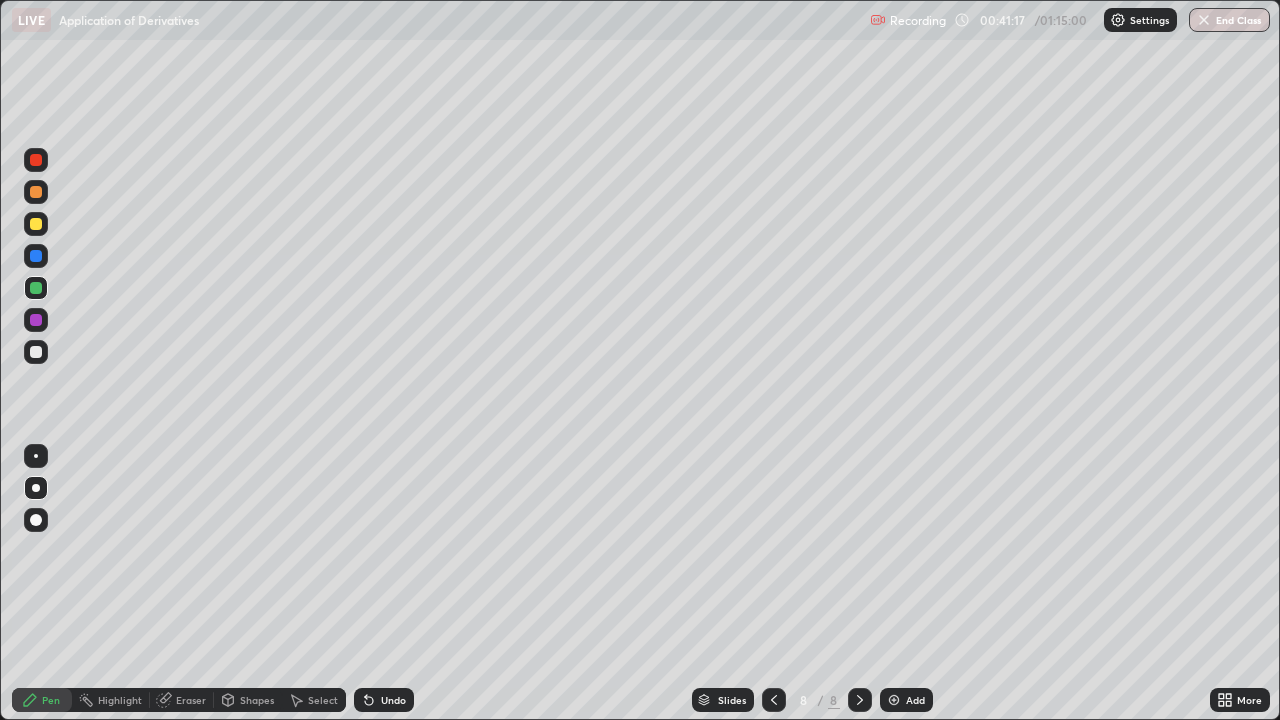 click at bounding box center [36, 352] 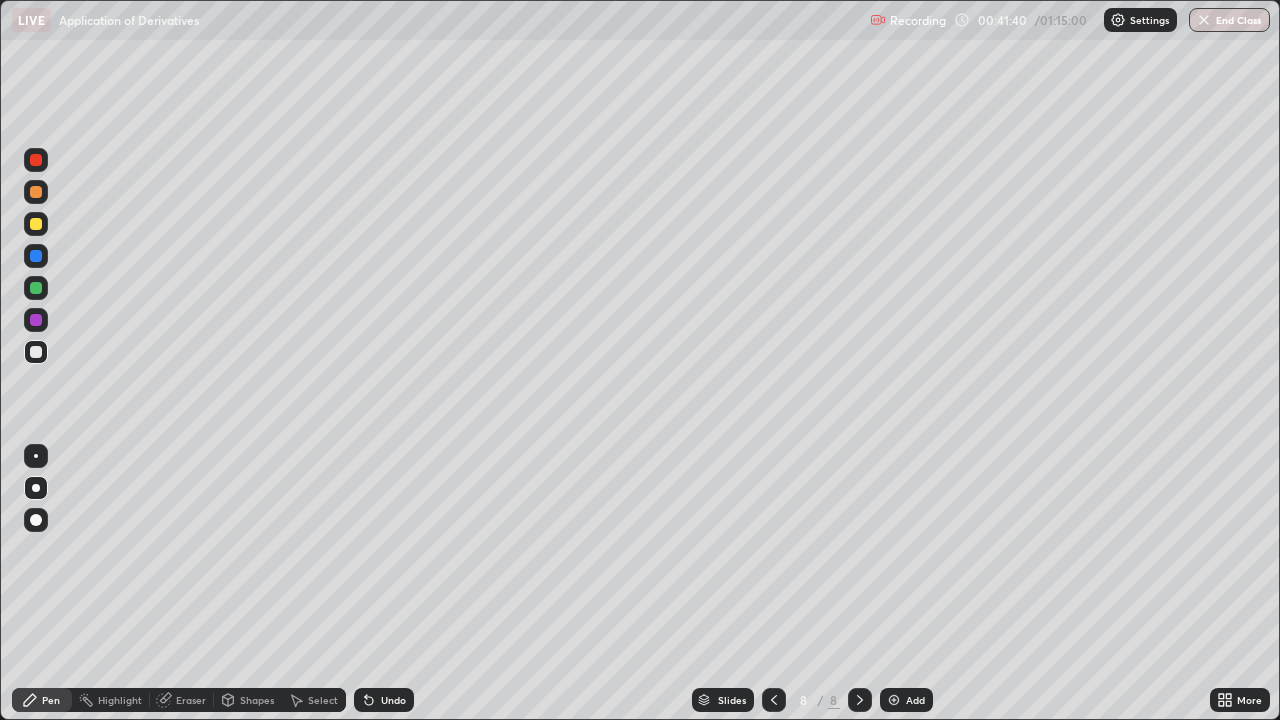 click at bounding box center [36, 320] 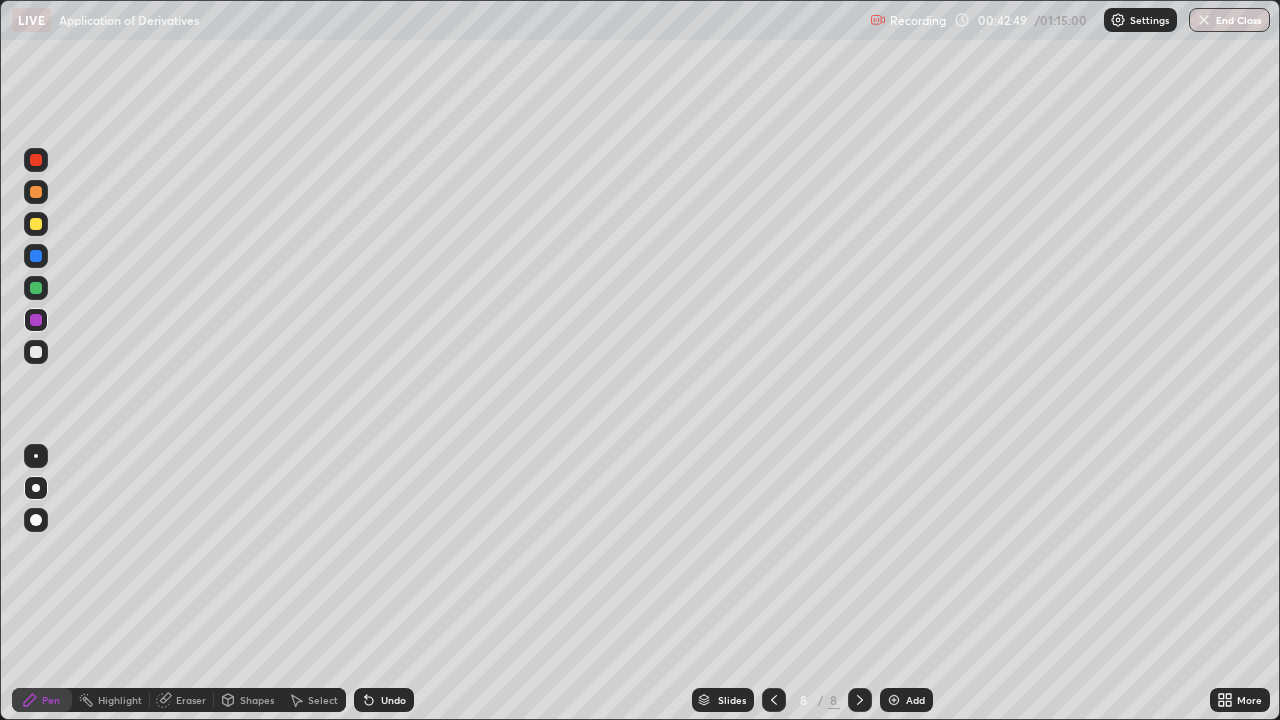 click on "Undo" at bounding box center [393, 700] 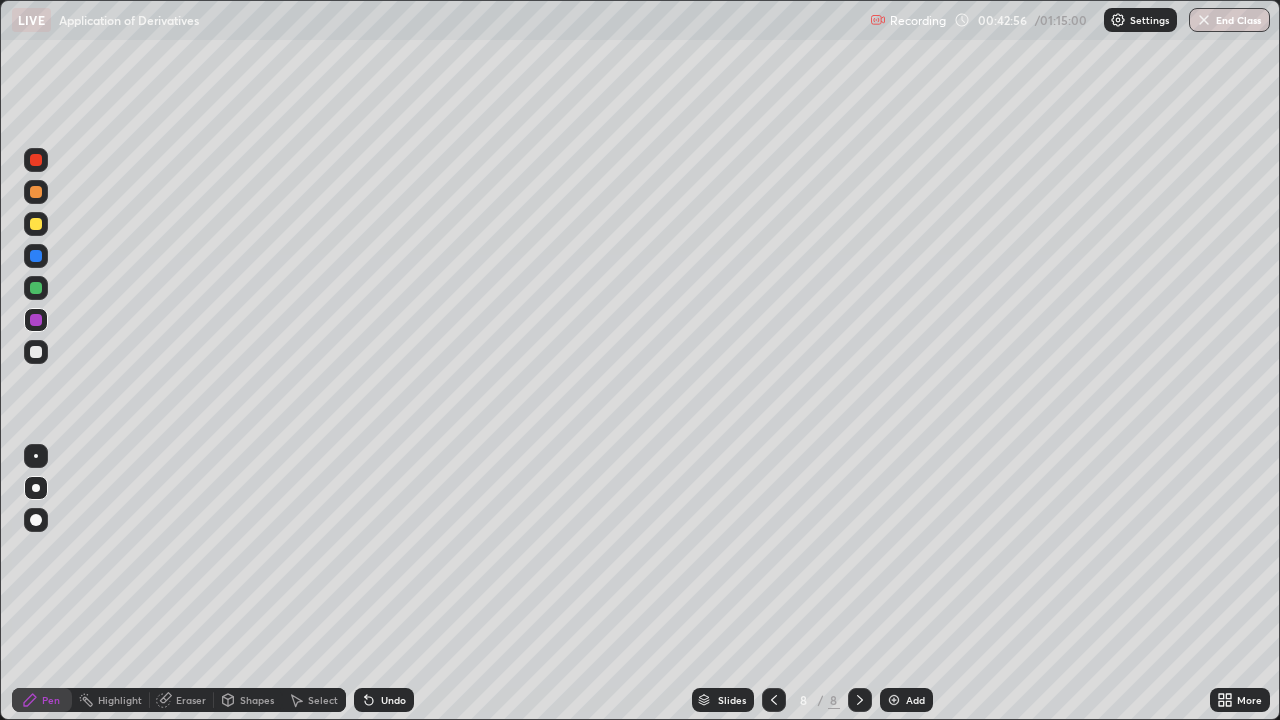 click 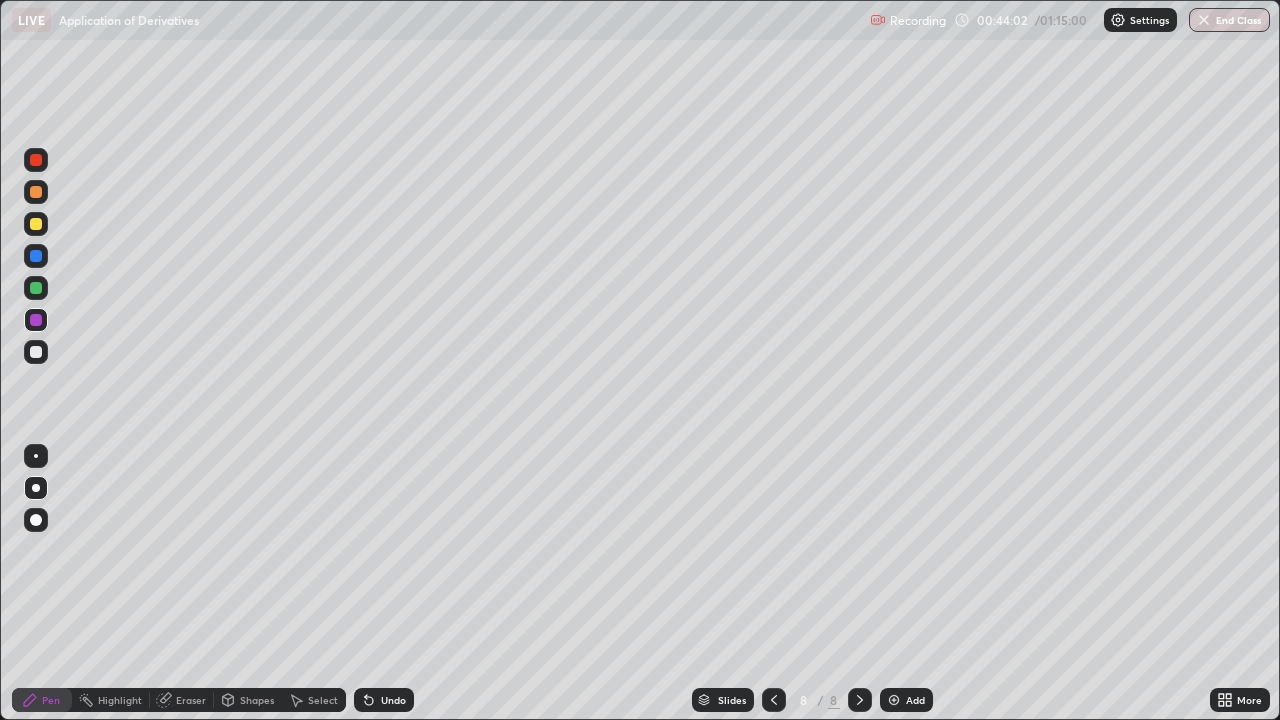 click 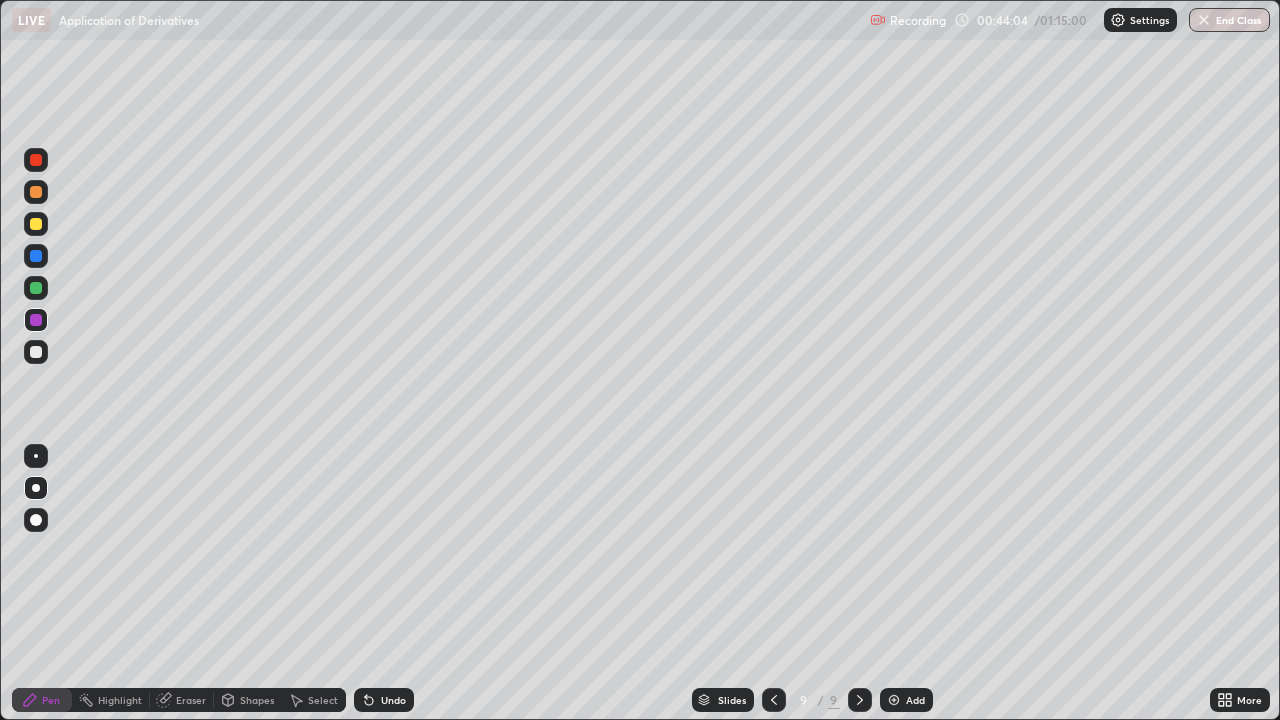 click at bounding box center [36, 224] 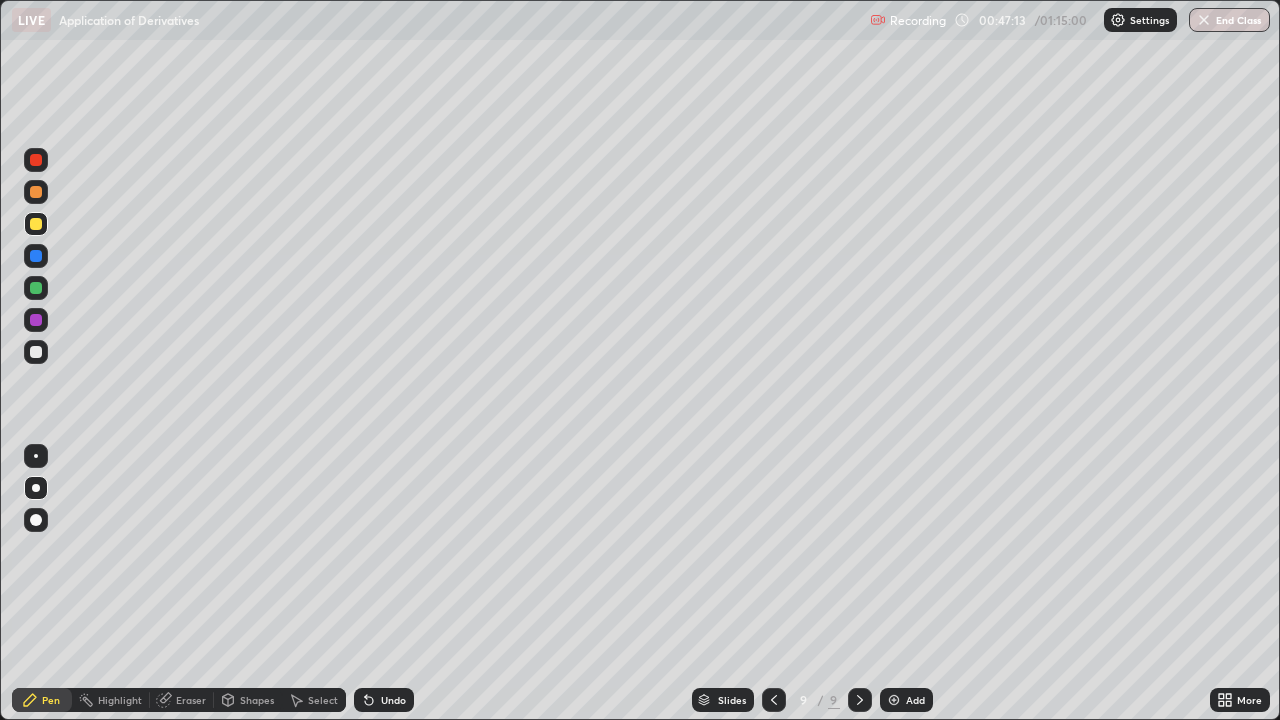 click at bounding box center (36, 352) 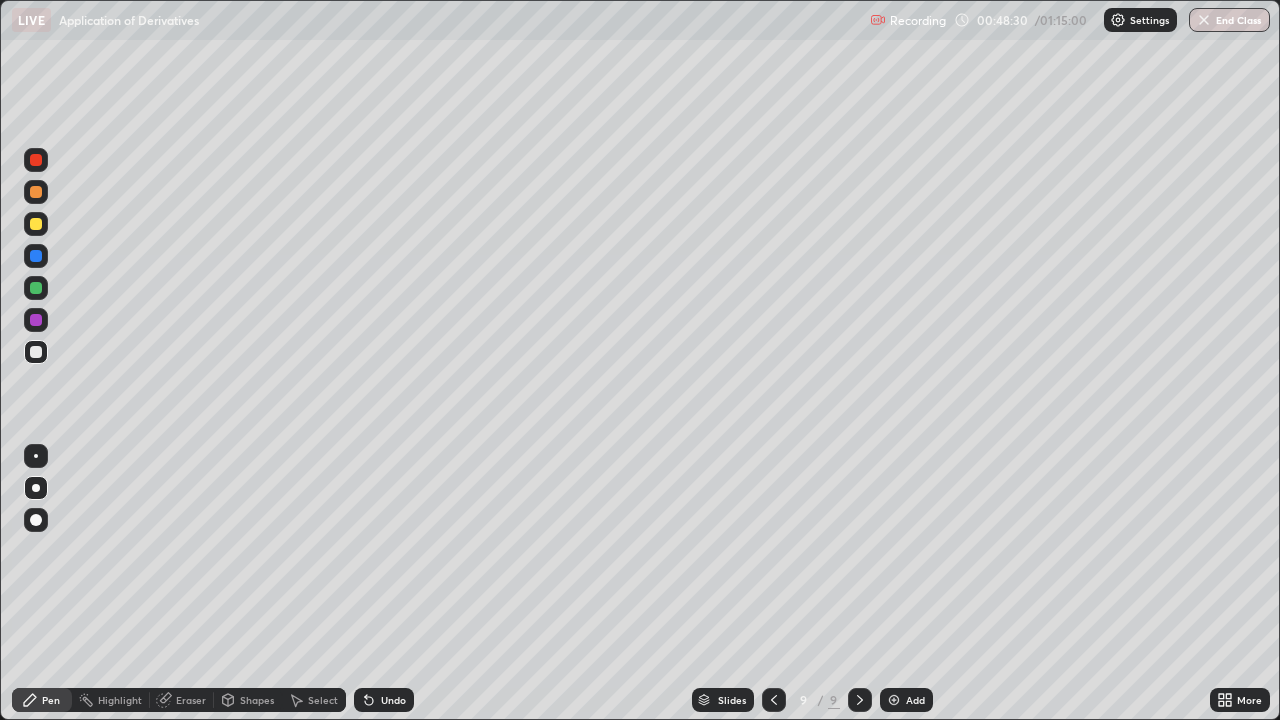 click at bounding box center (36, 320) 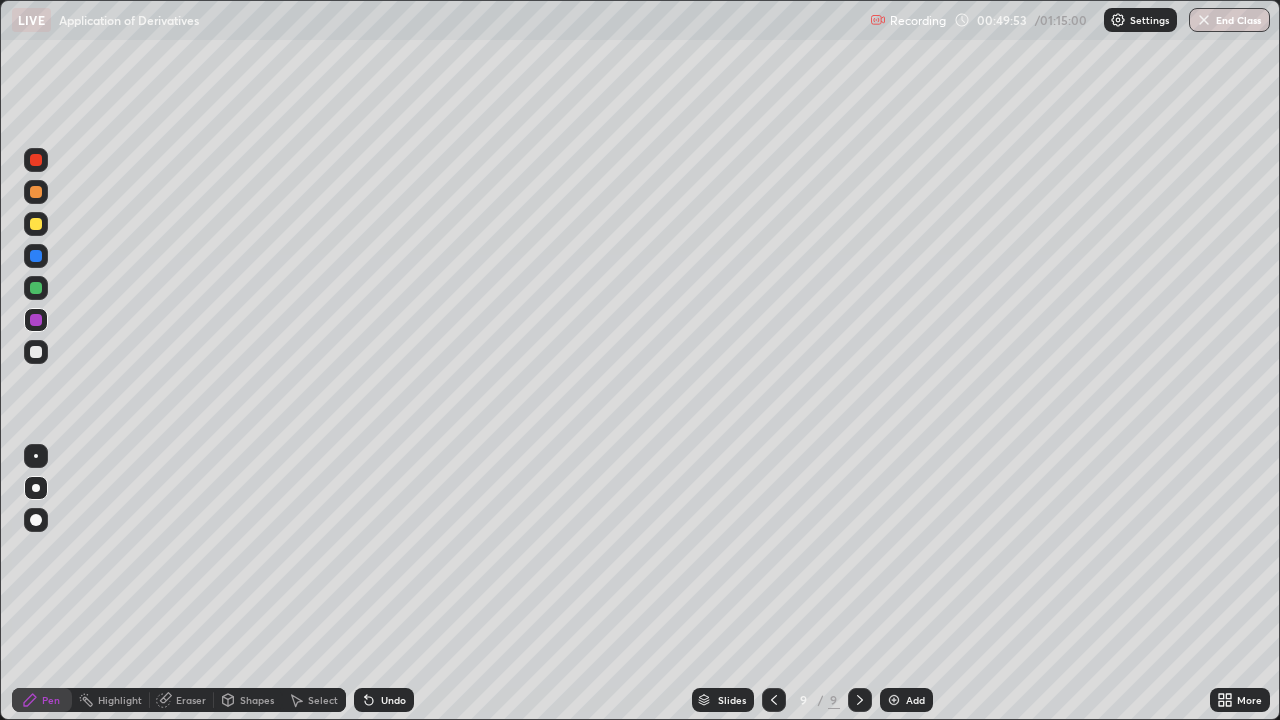 click at bounding box center [36, 288] 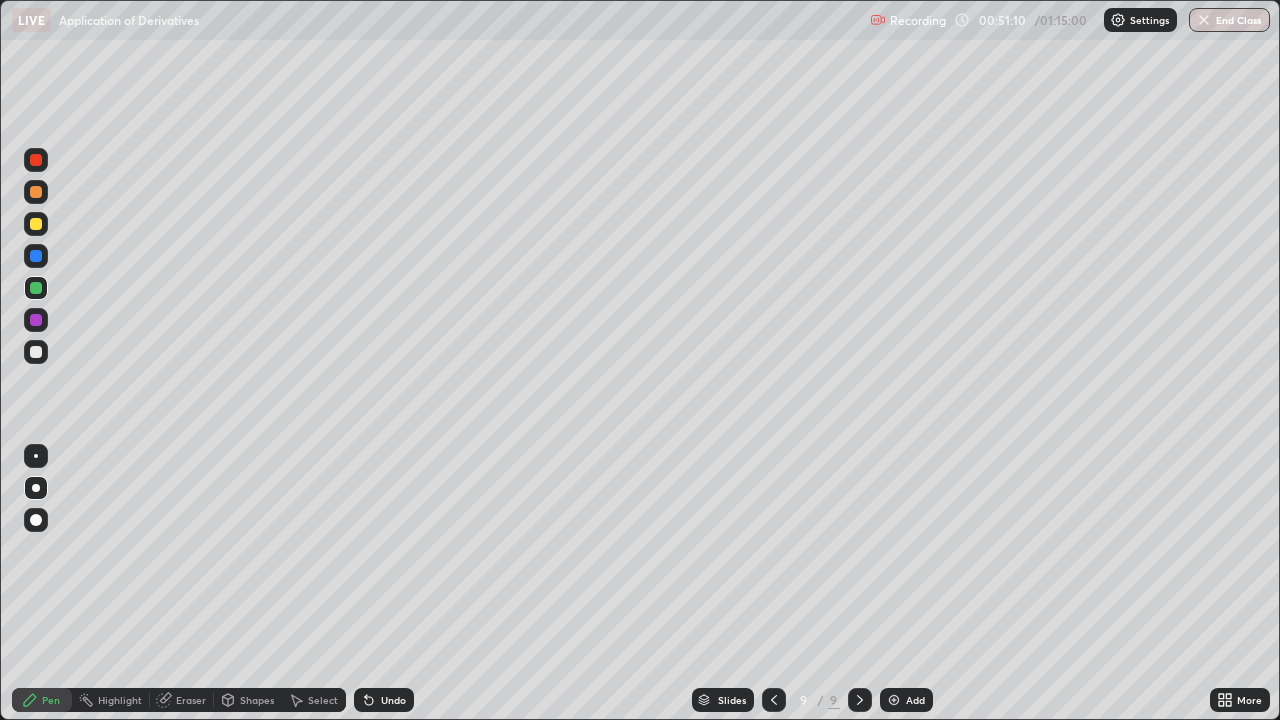 click at bounding box center (36, 256) 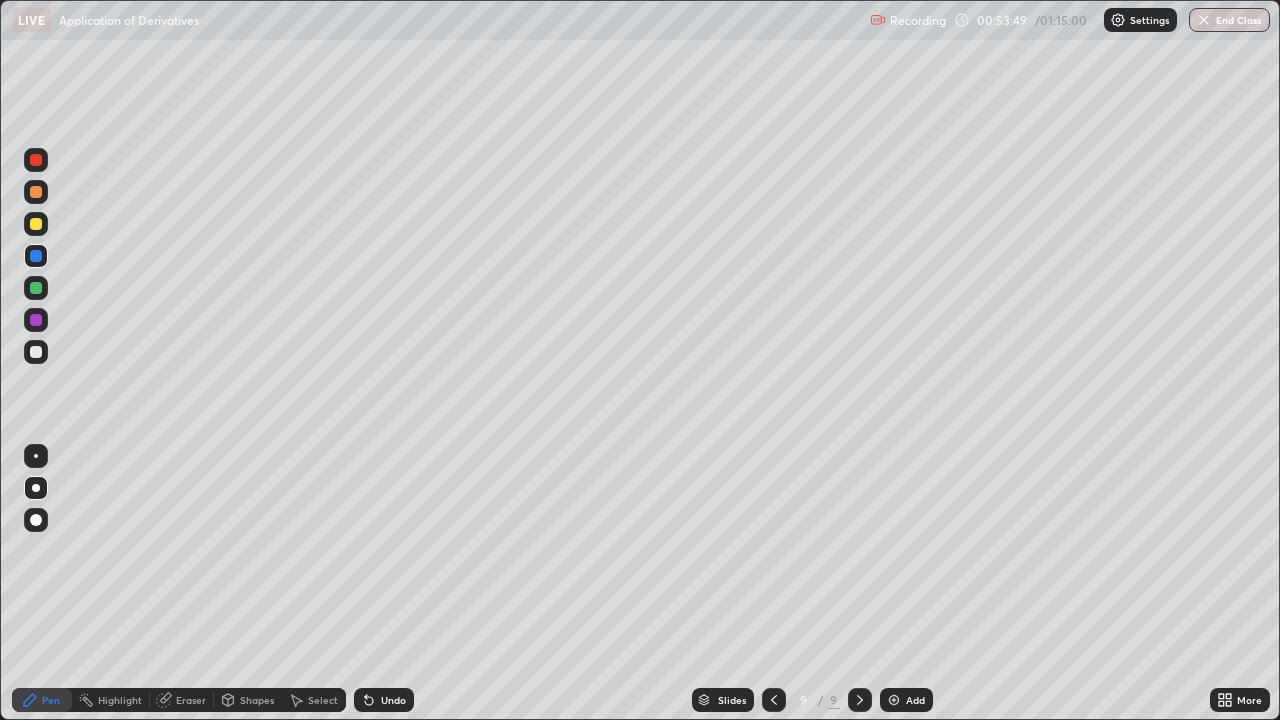 click 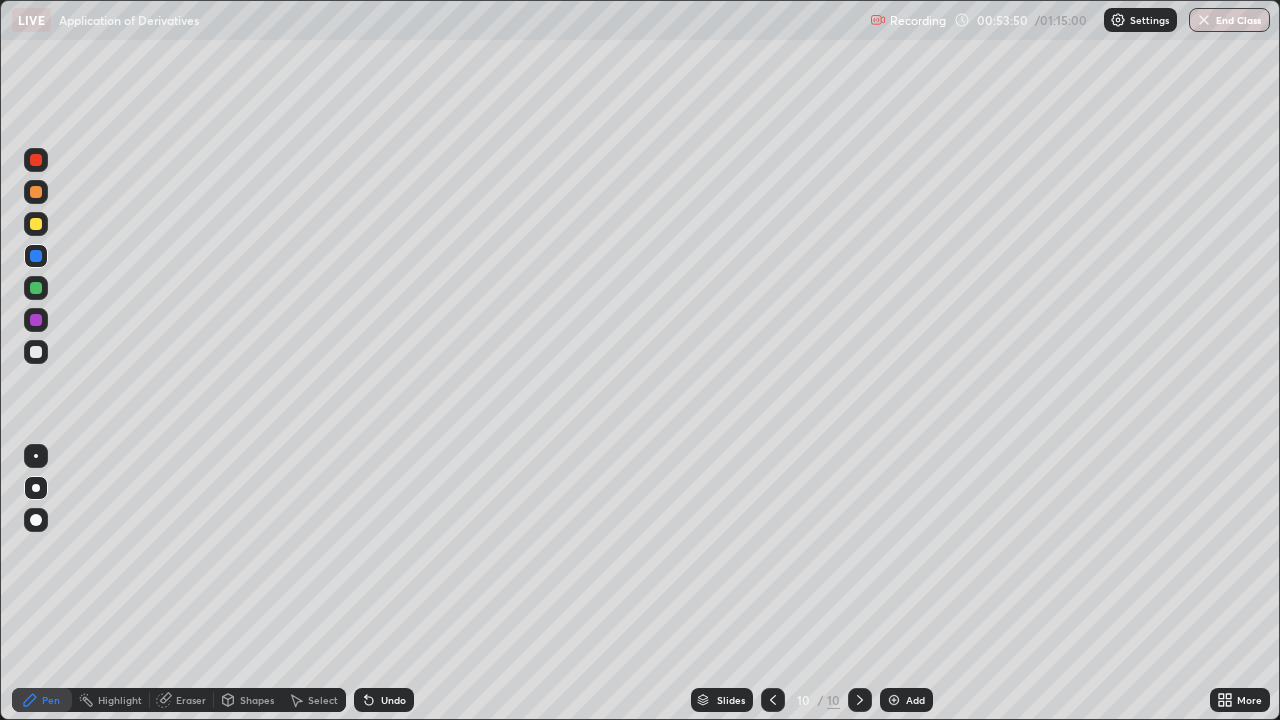click at bounding box center [36, 224] 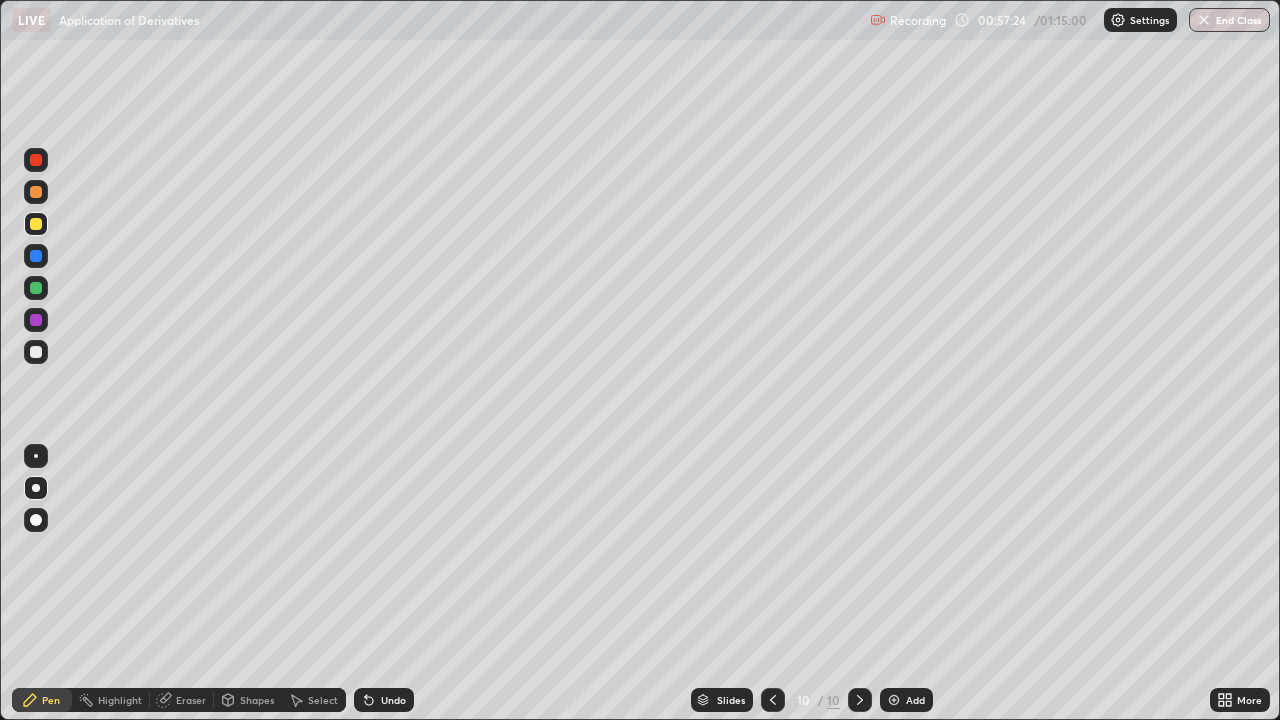 click at bounding box center (36, 256) 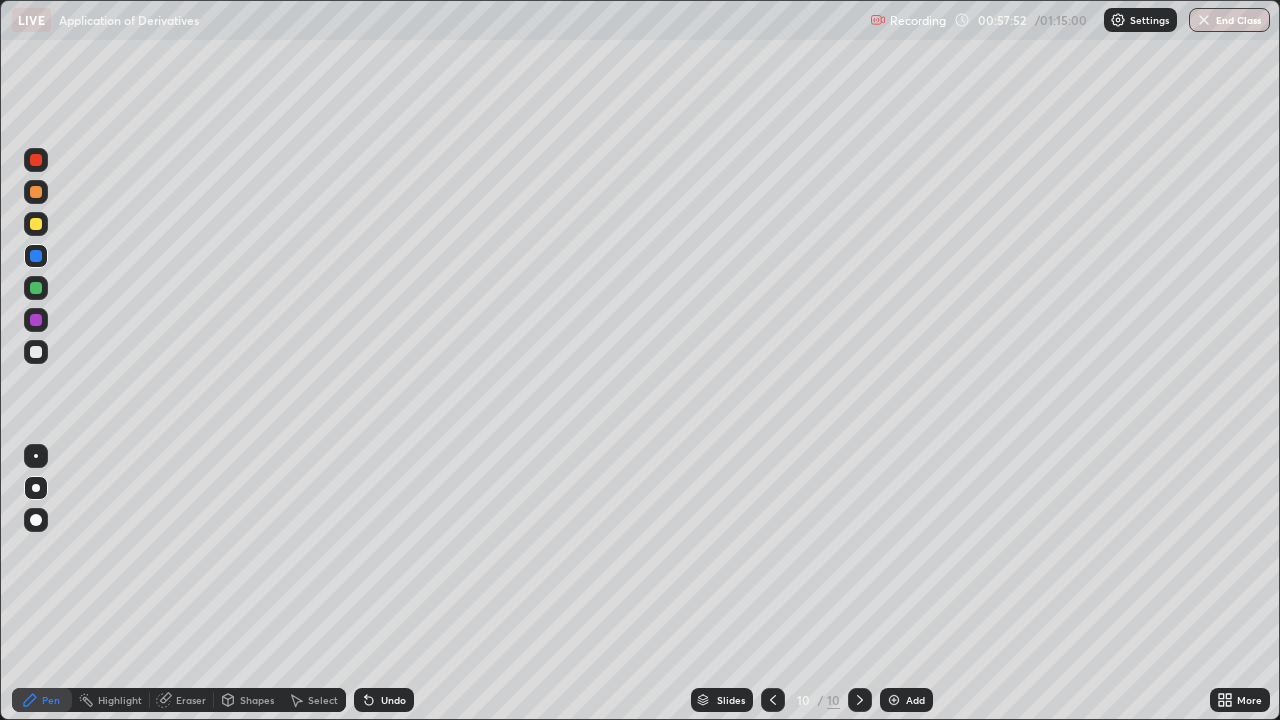 click at bounding box center [36, 352] 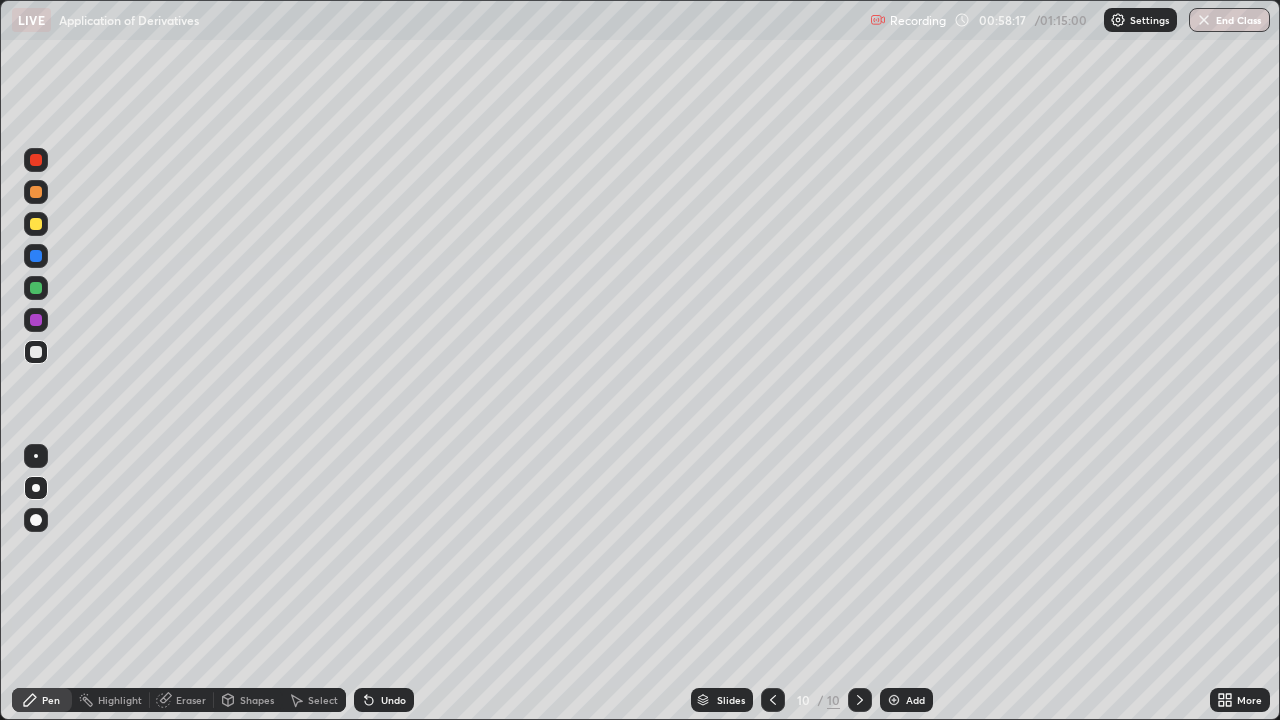 click at bounding box center (36, 288) 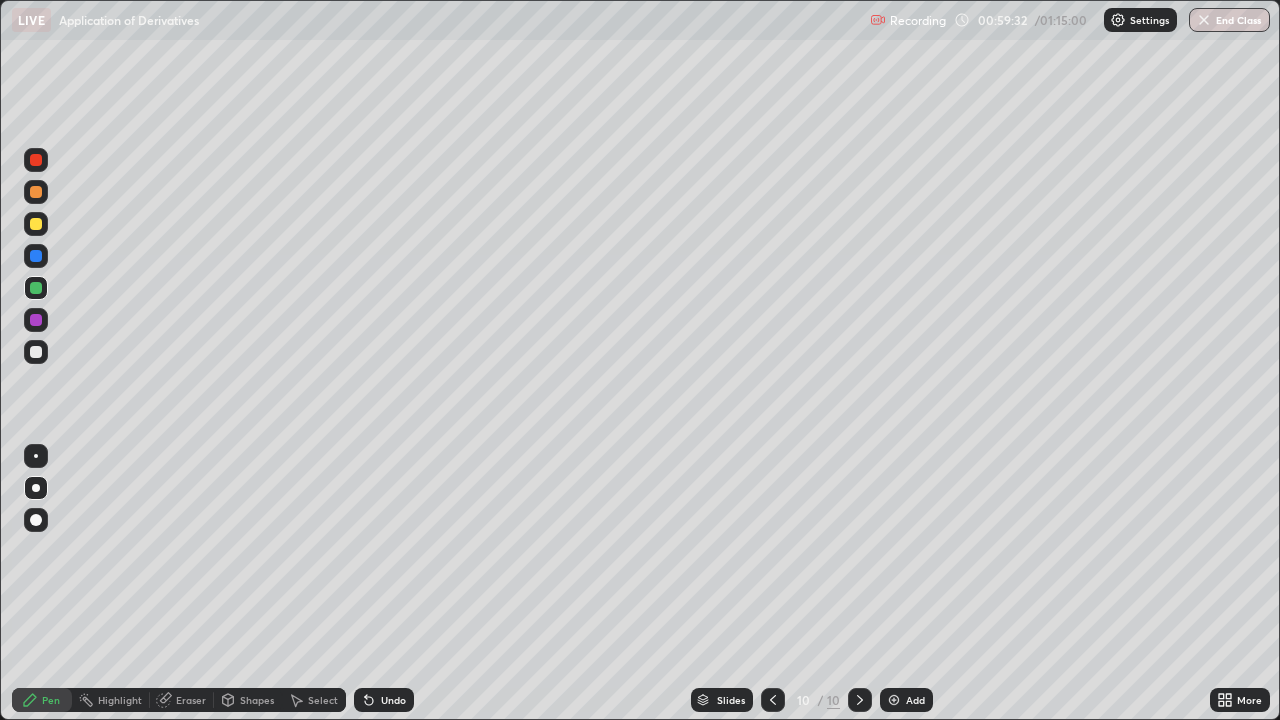click at bounding box center [36, 352] 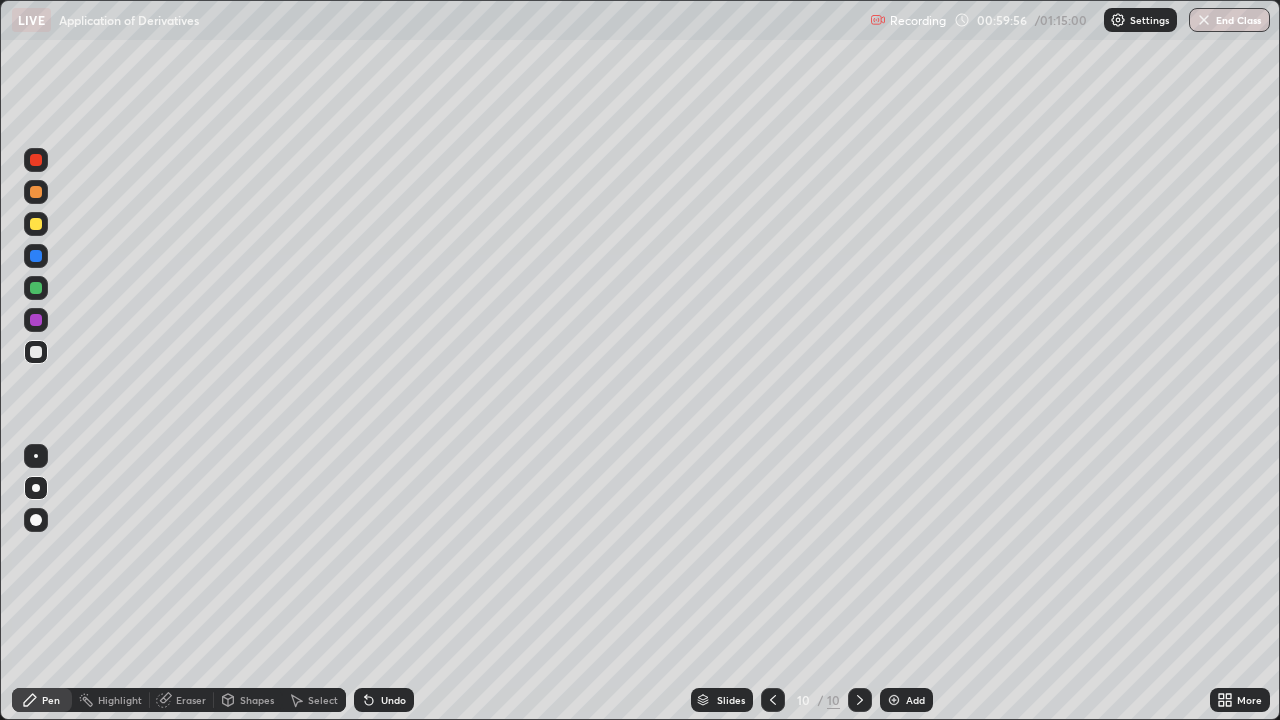 click 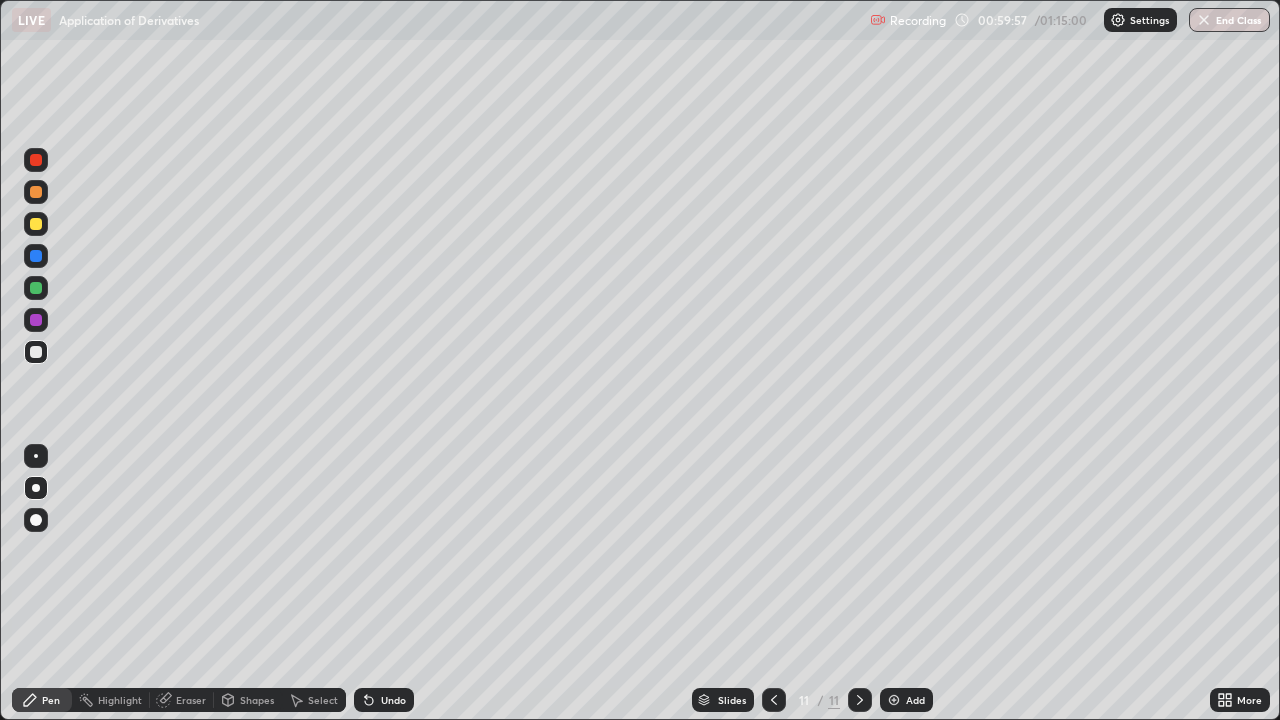 click at bounding box center (36, 352) 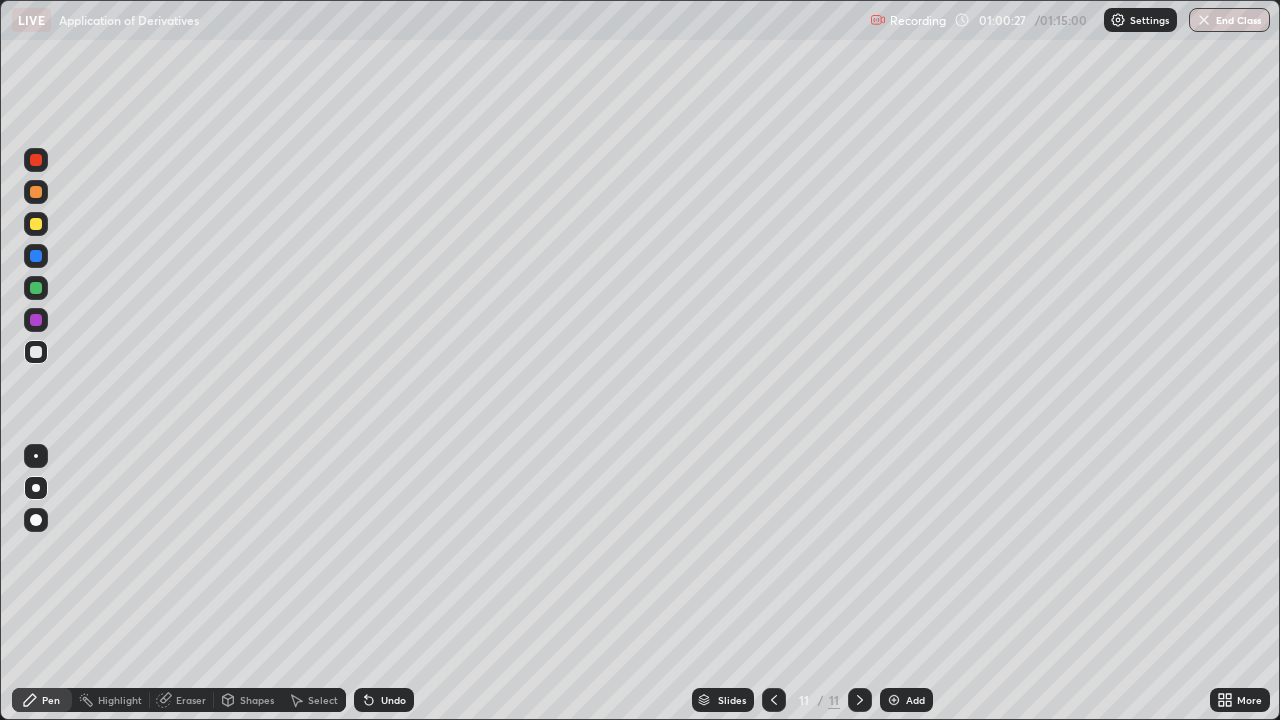 click at bounding box center (36, 288) 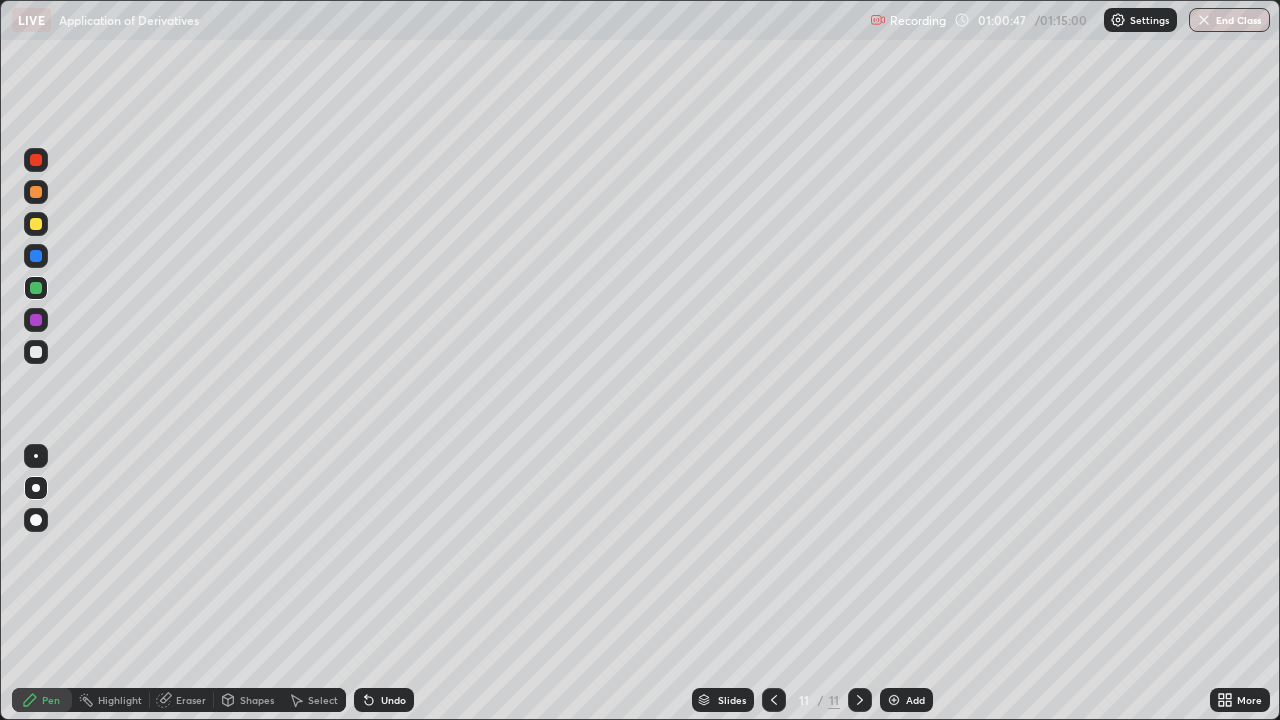 click at bounding box center (36, 320) 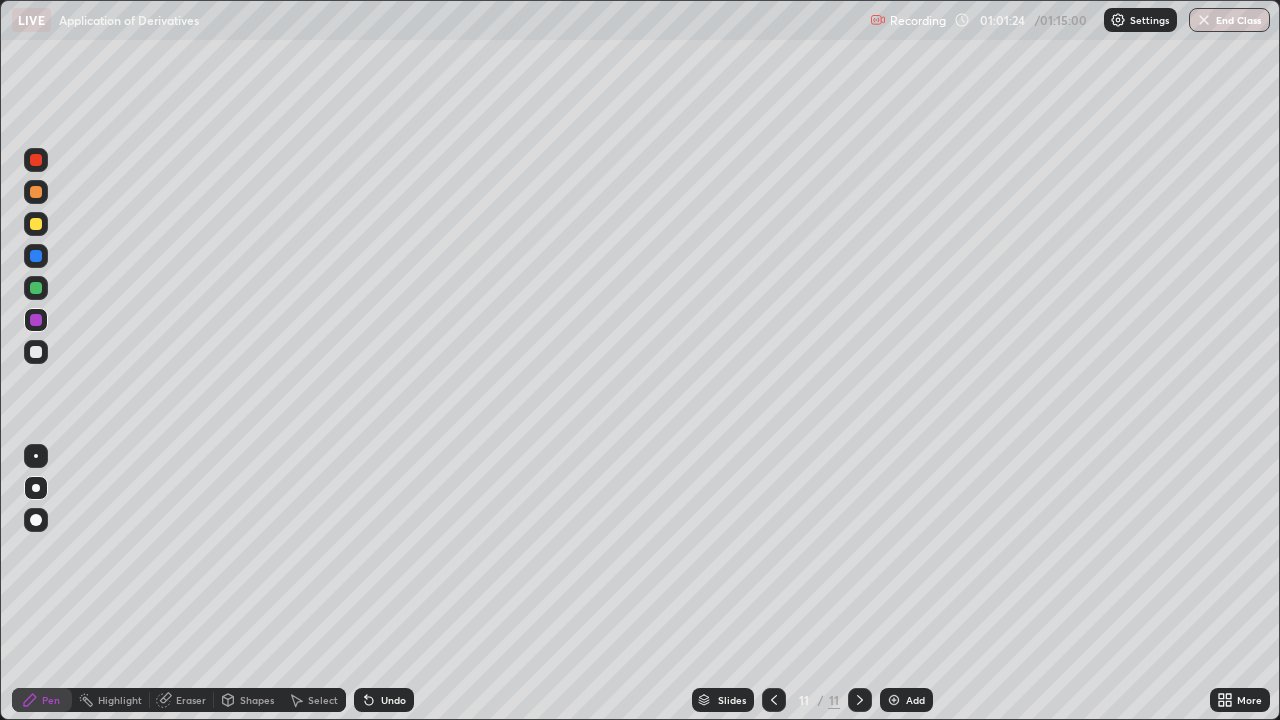 click at bounding box center (36, 224) 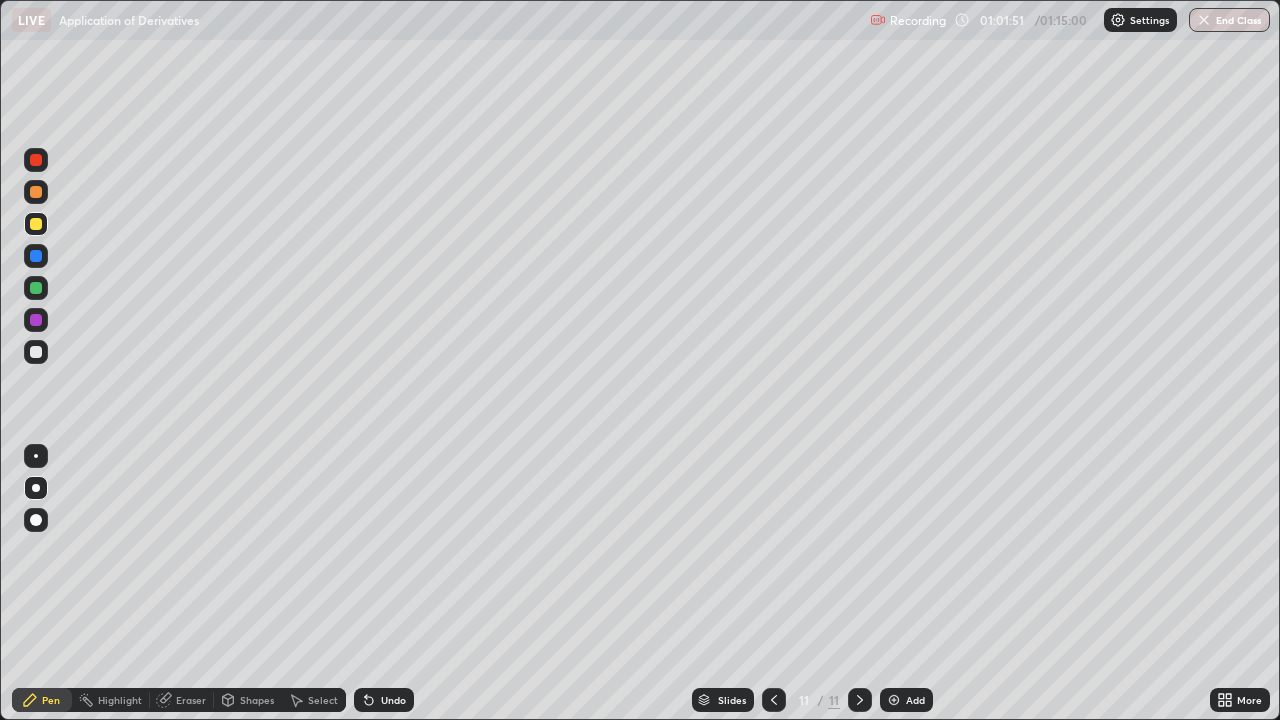 click 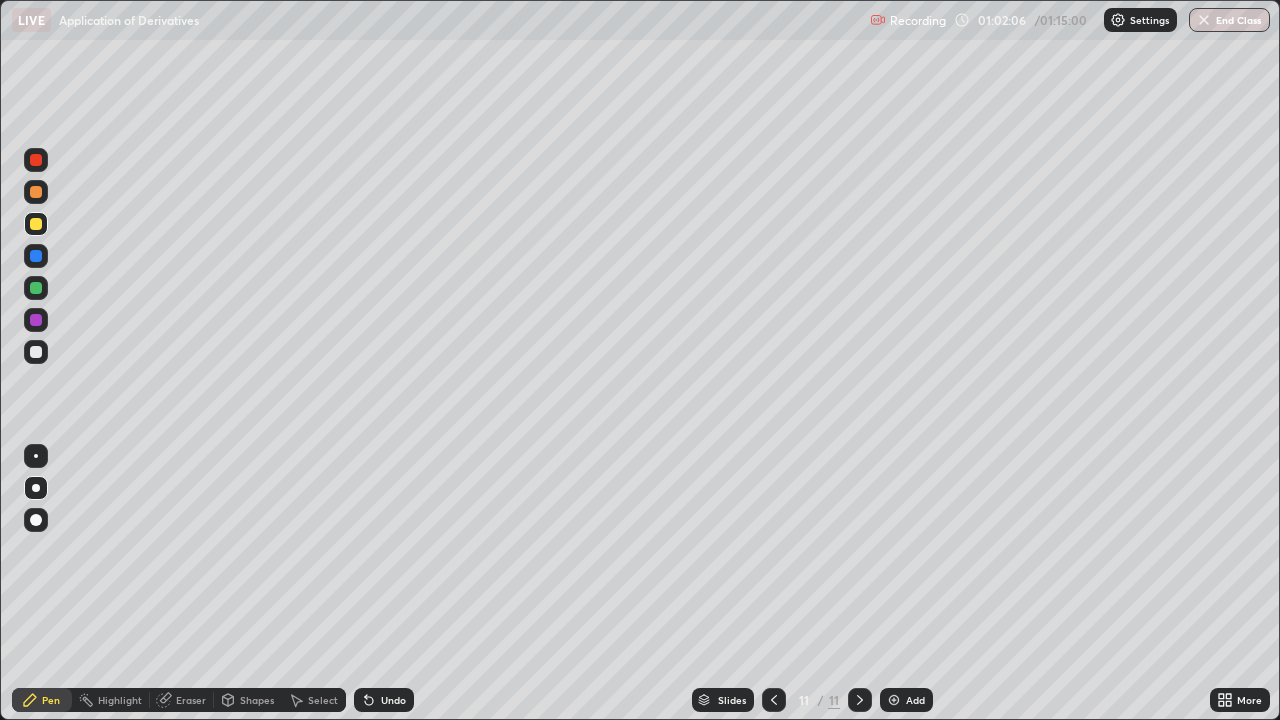 click 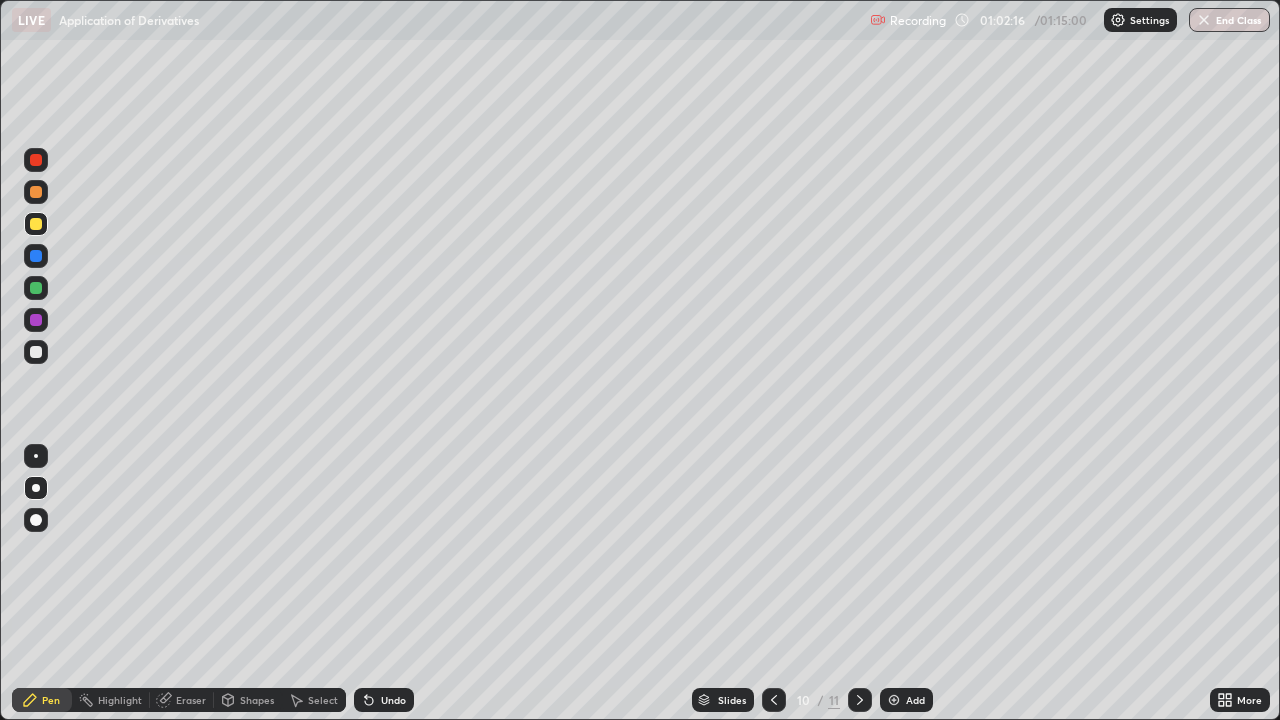 click at bounding box center (36, 320) 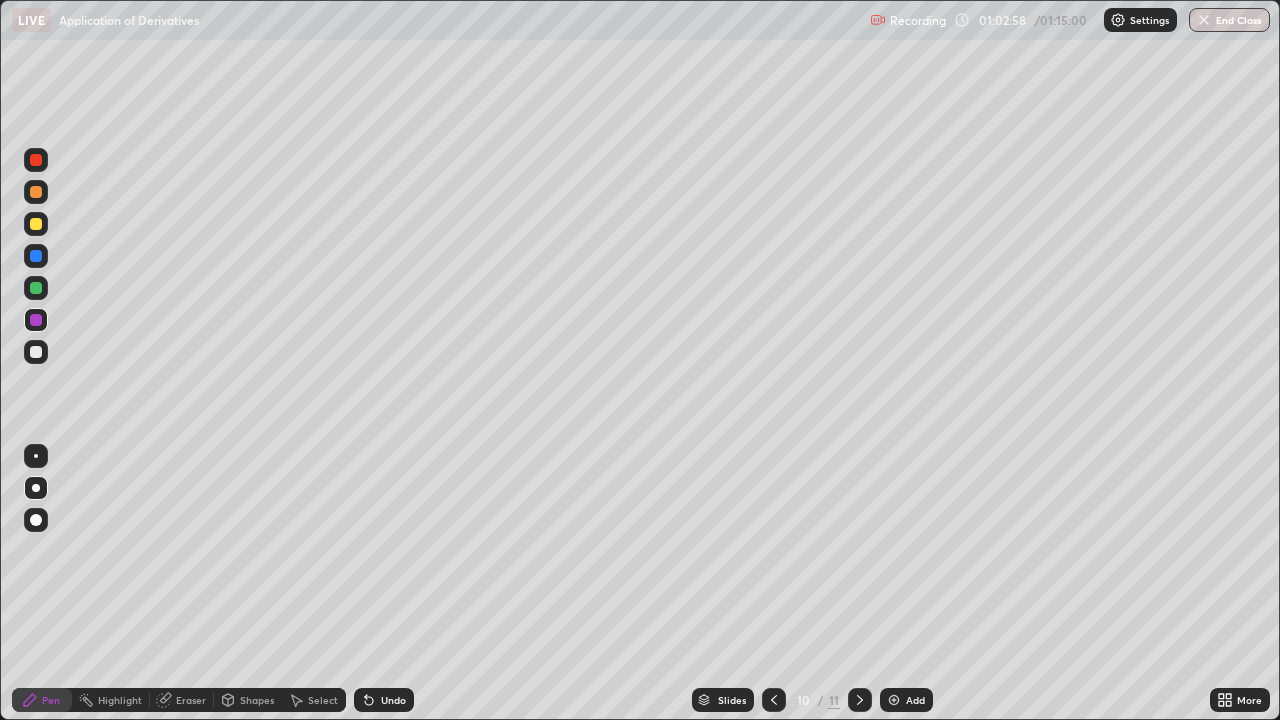 click at bounding box center [36, 288] 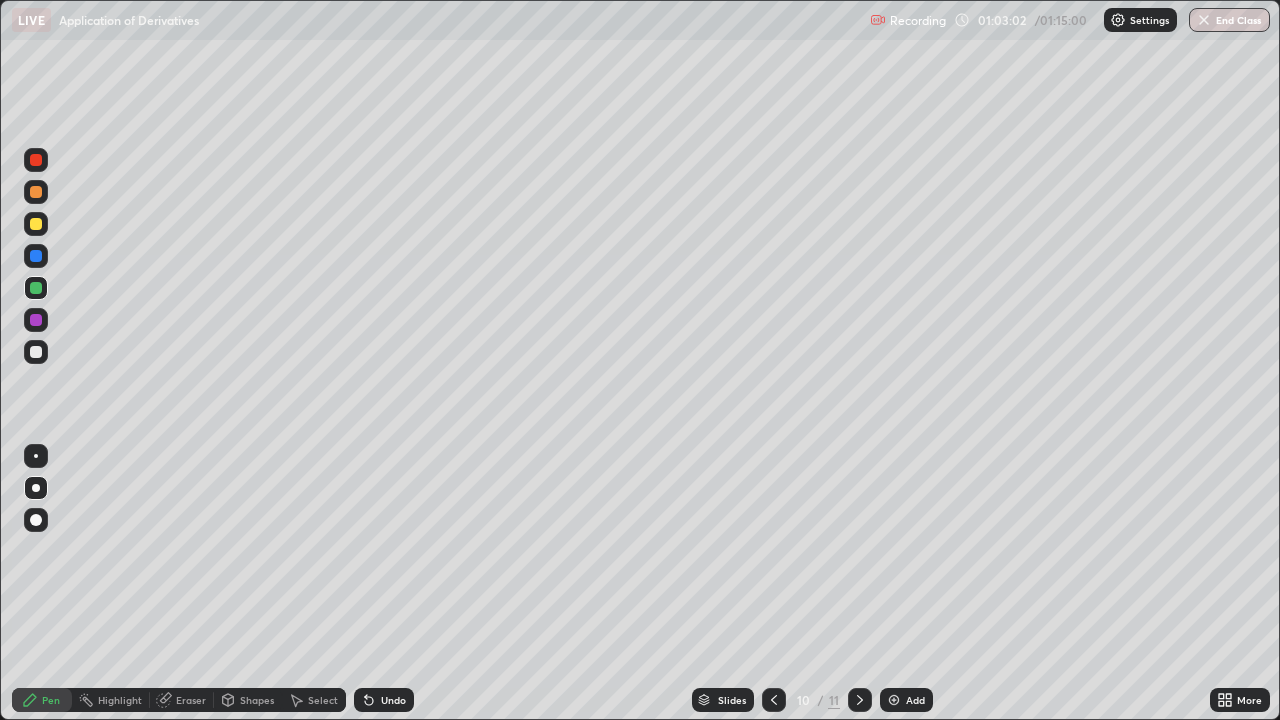 click on "Eraser" at bounding box center (191, 700) 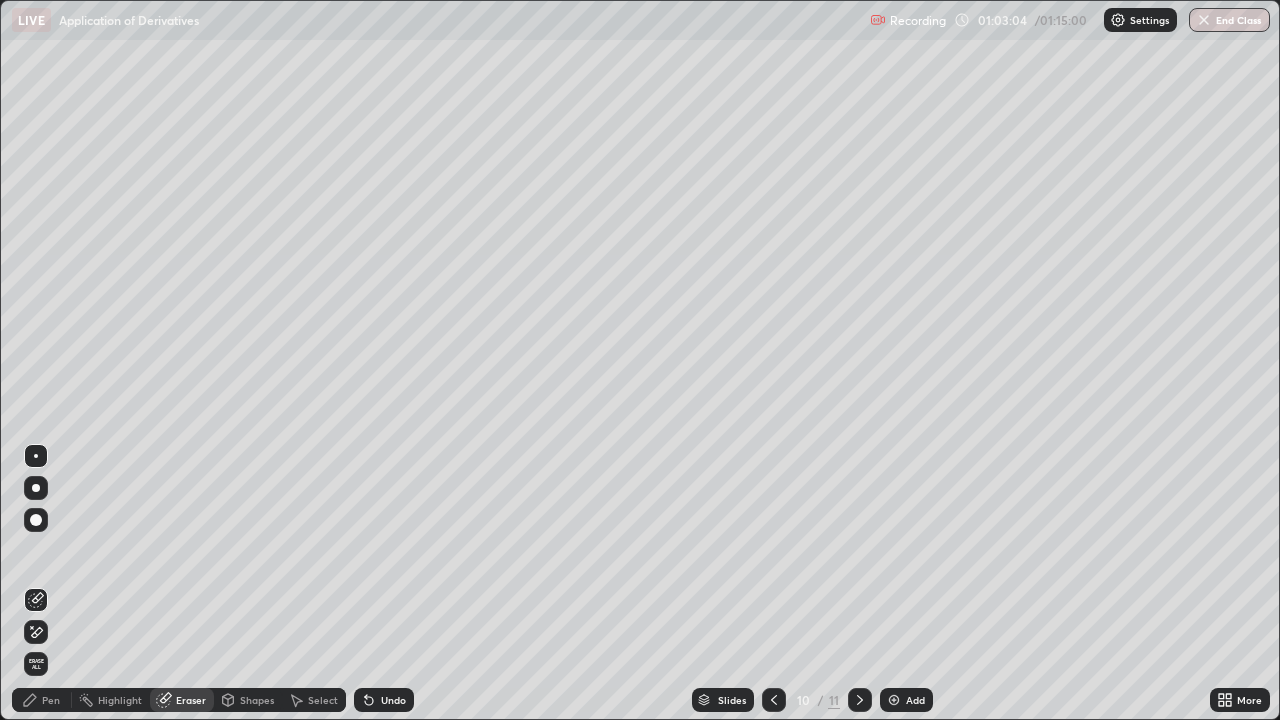 click 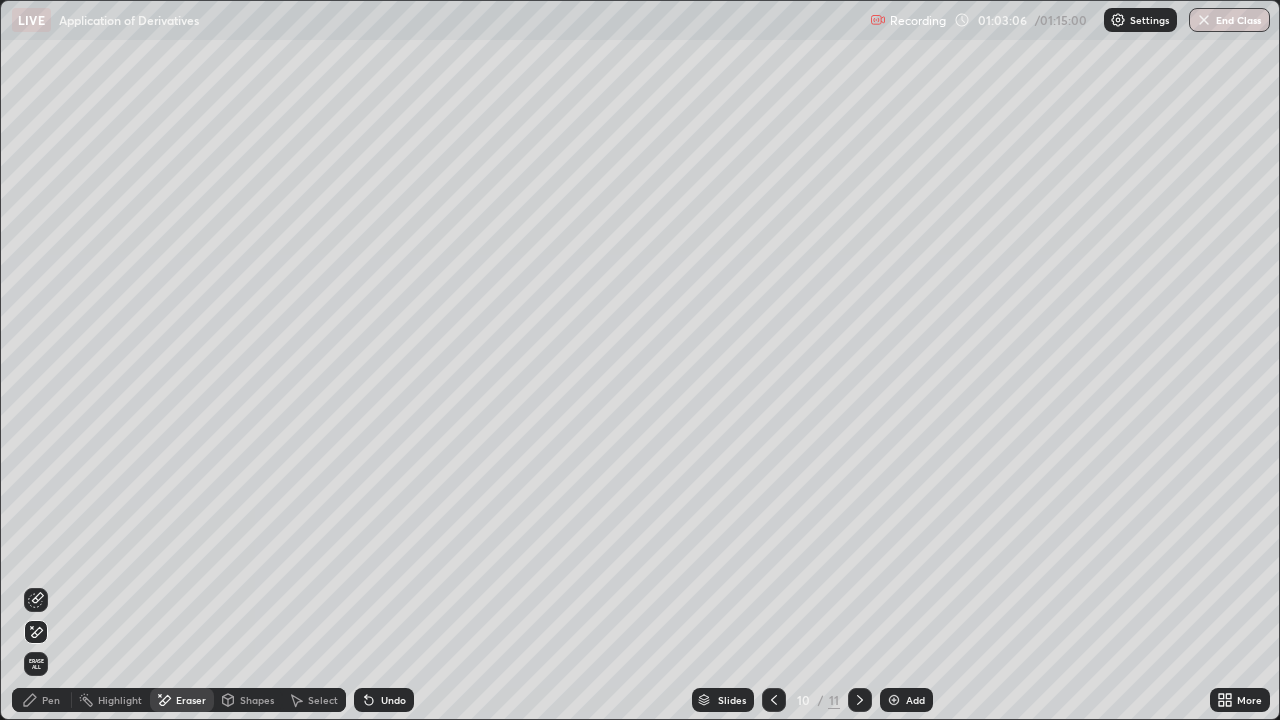 click on "Pen" at bounding box center (42, 700) 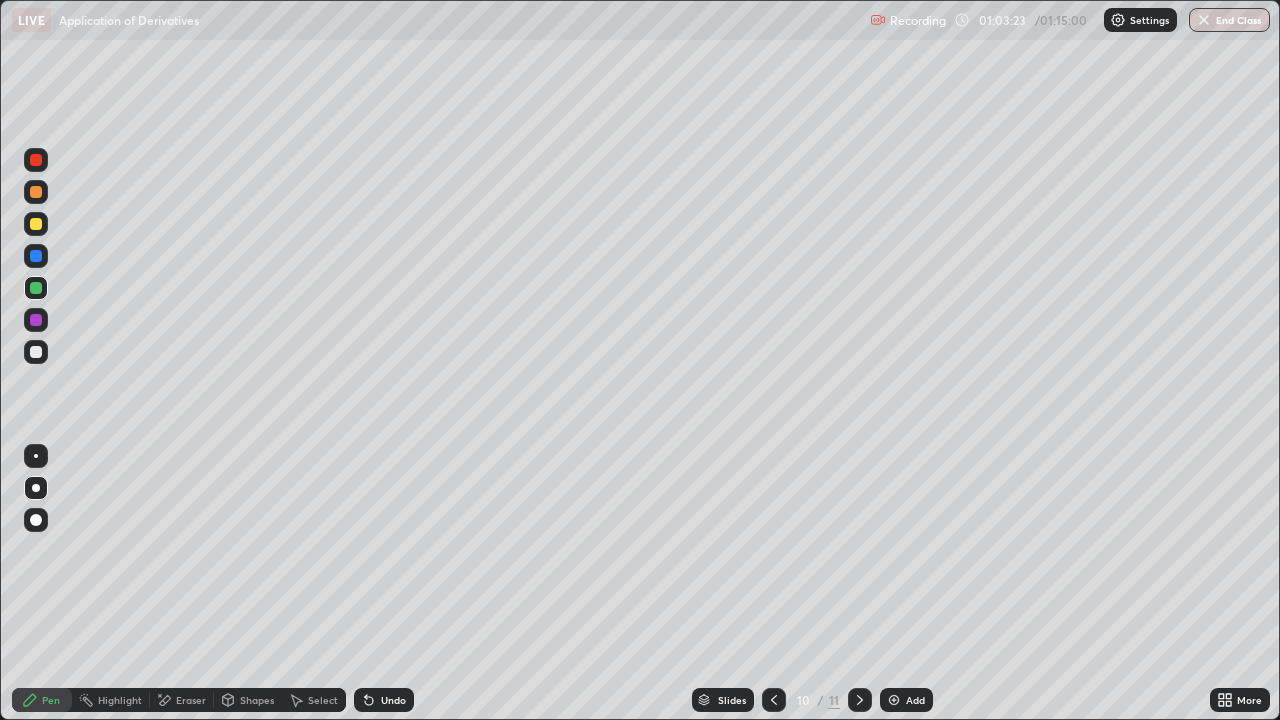 click at bounding box center (860, 700) 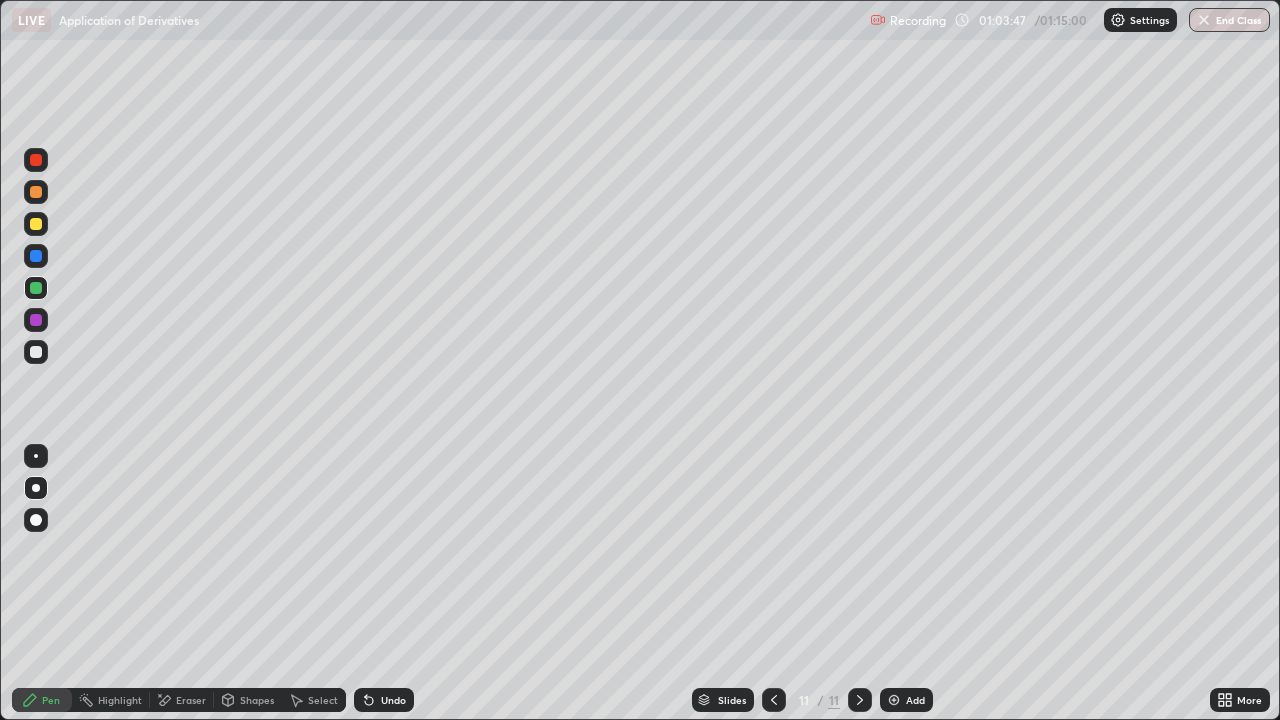 click 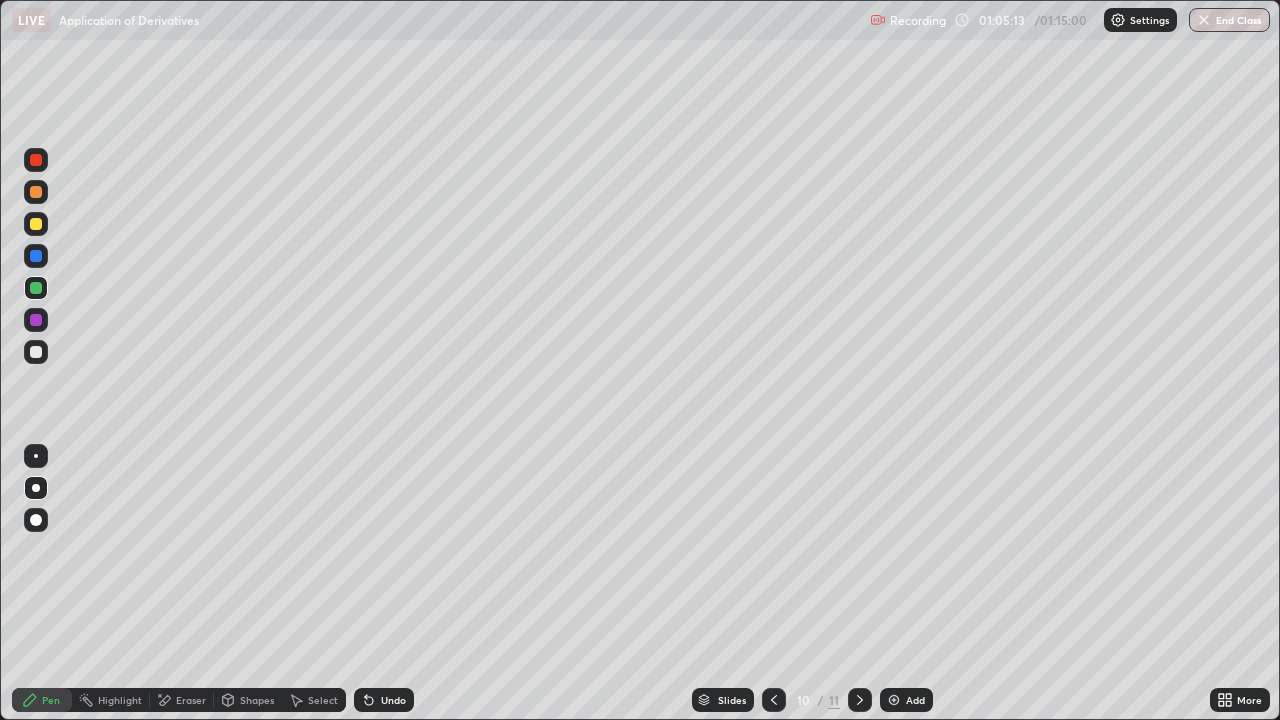 click 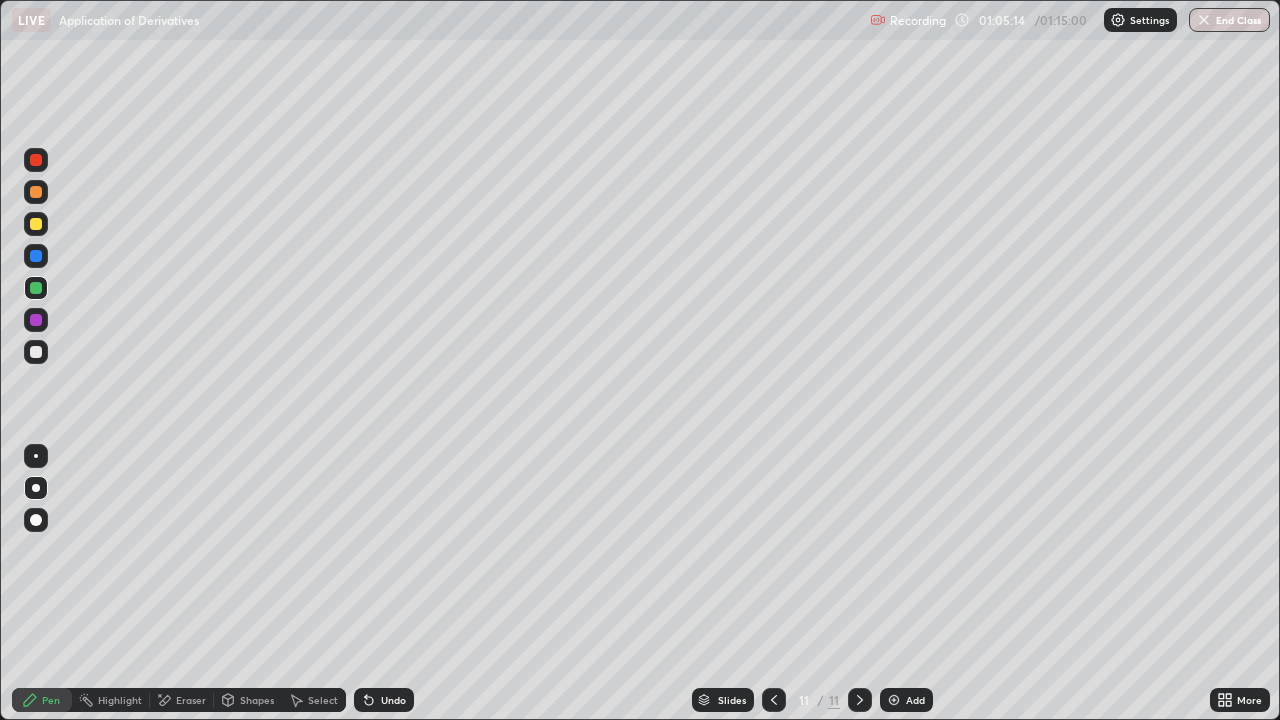 click at bounding box center [36, 320] 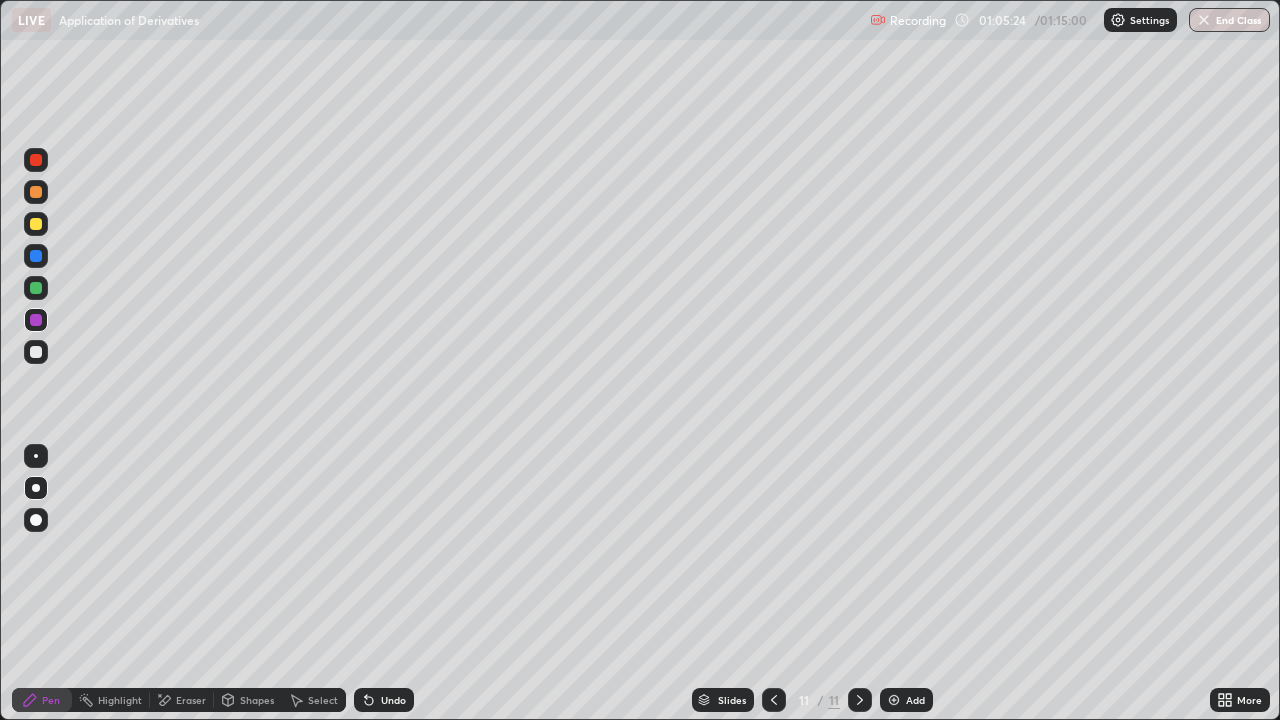click 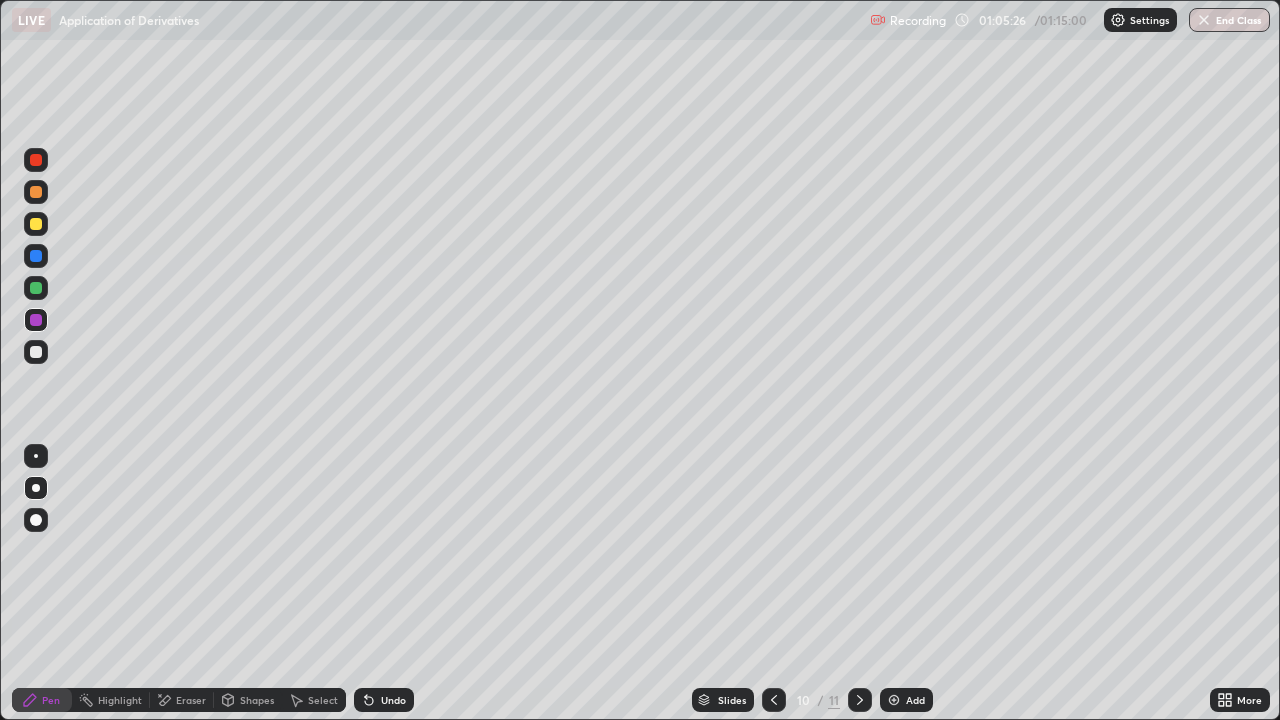 click at bounding box center (860, 700) 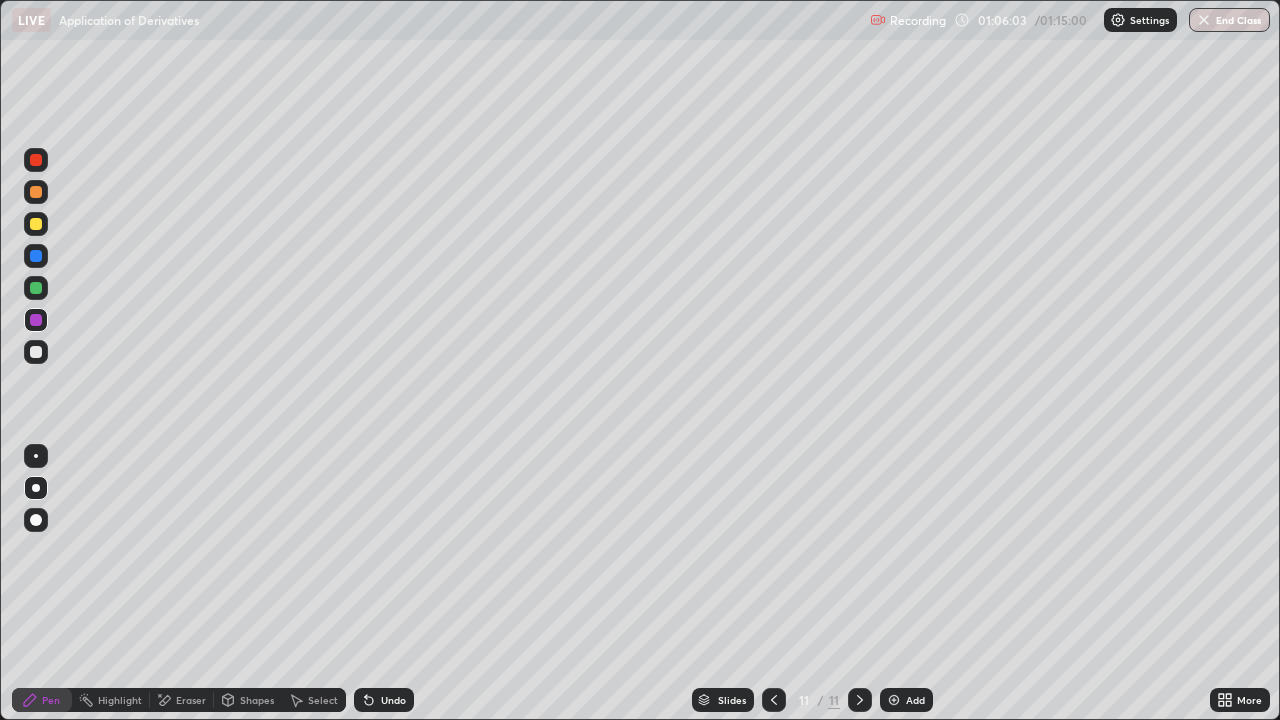 click on "Eraser" at bounding box center [182, 700] 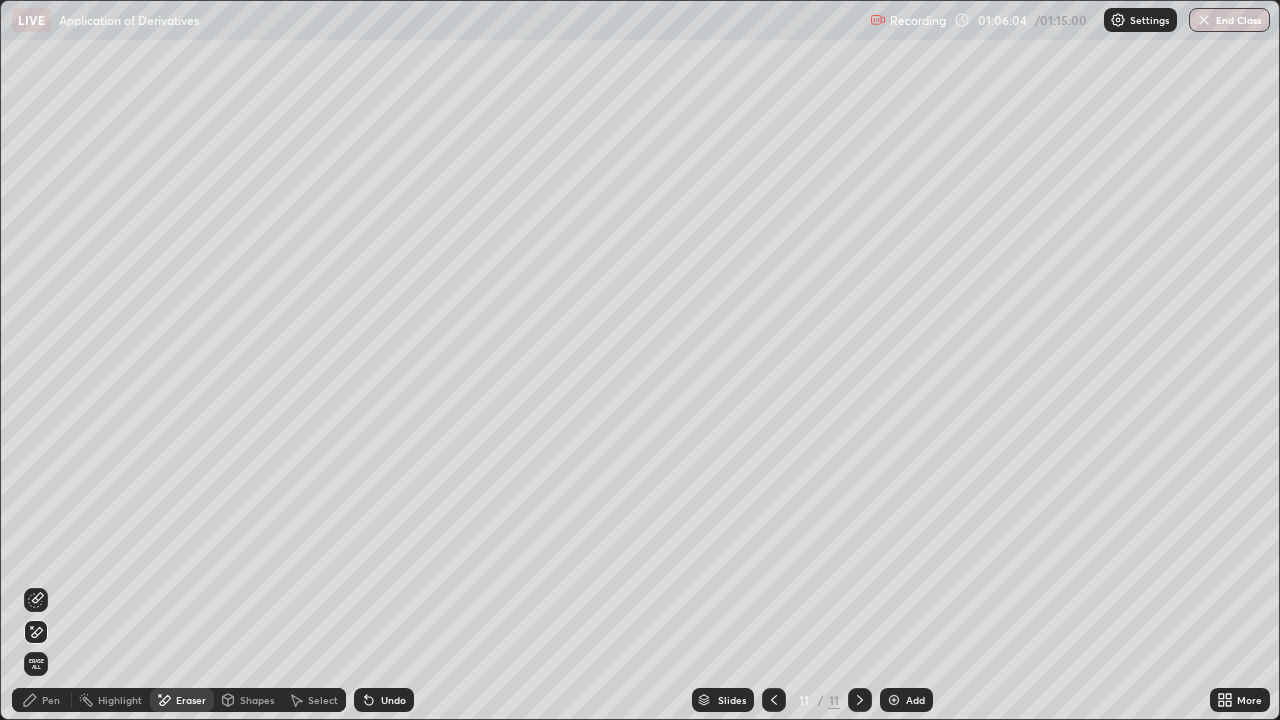 click 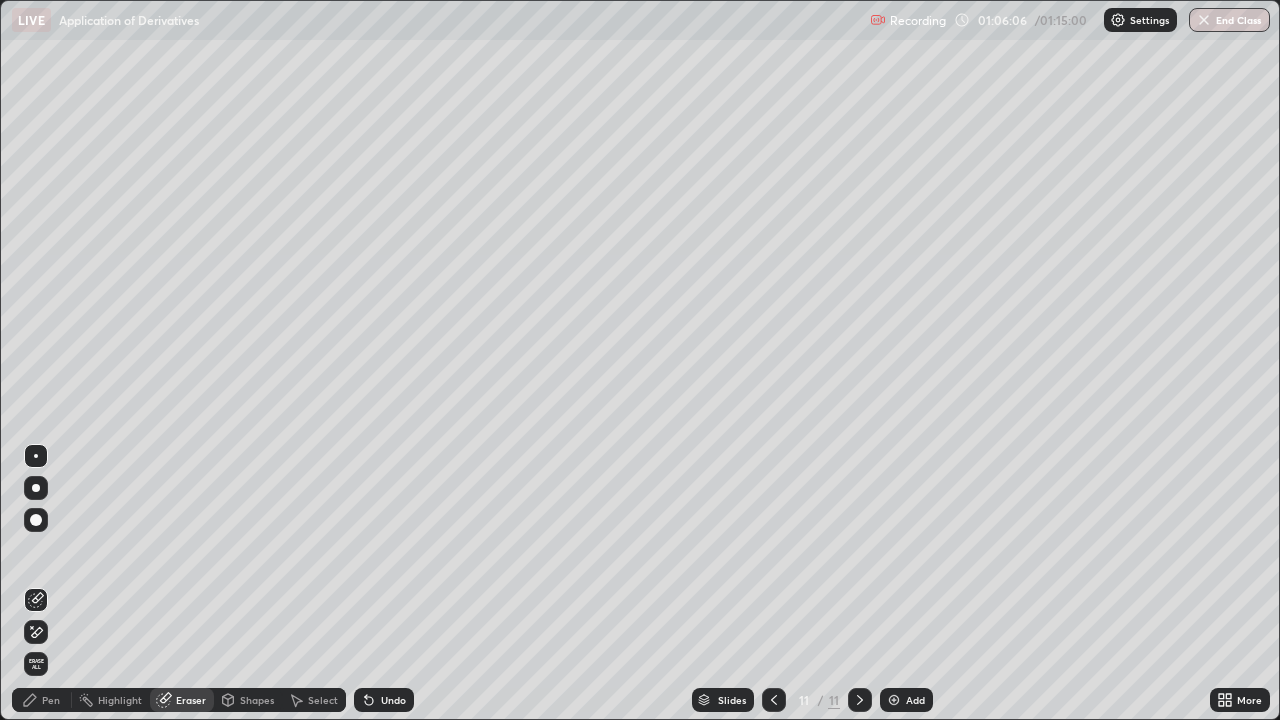 click on "Pen" at bounding box center [42, 700] 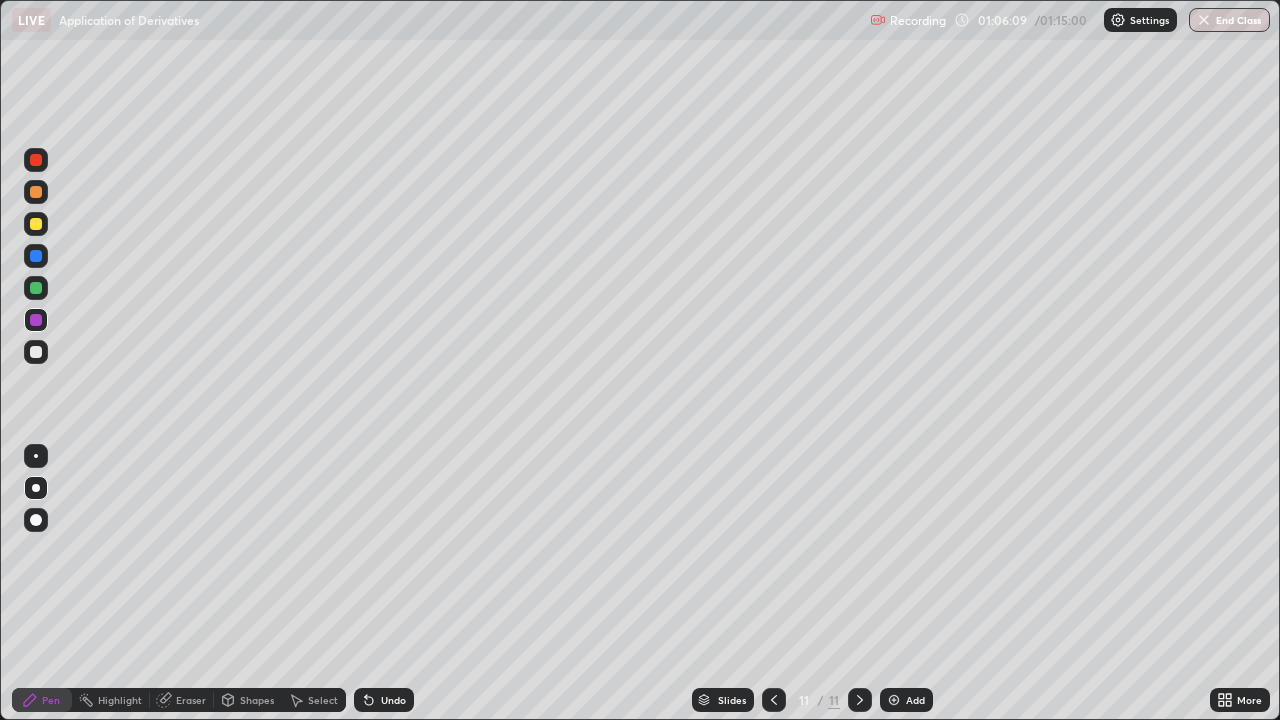 click at bounding box center [36, 352] 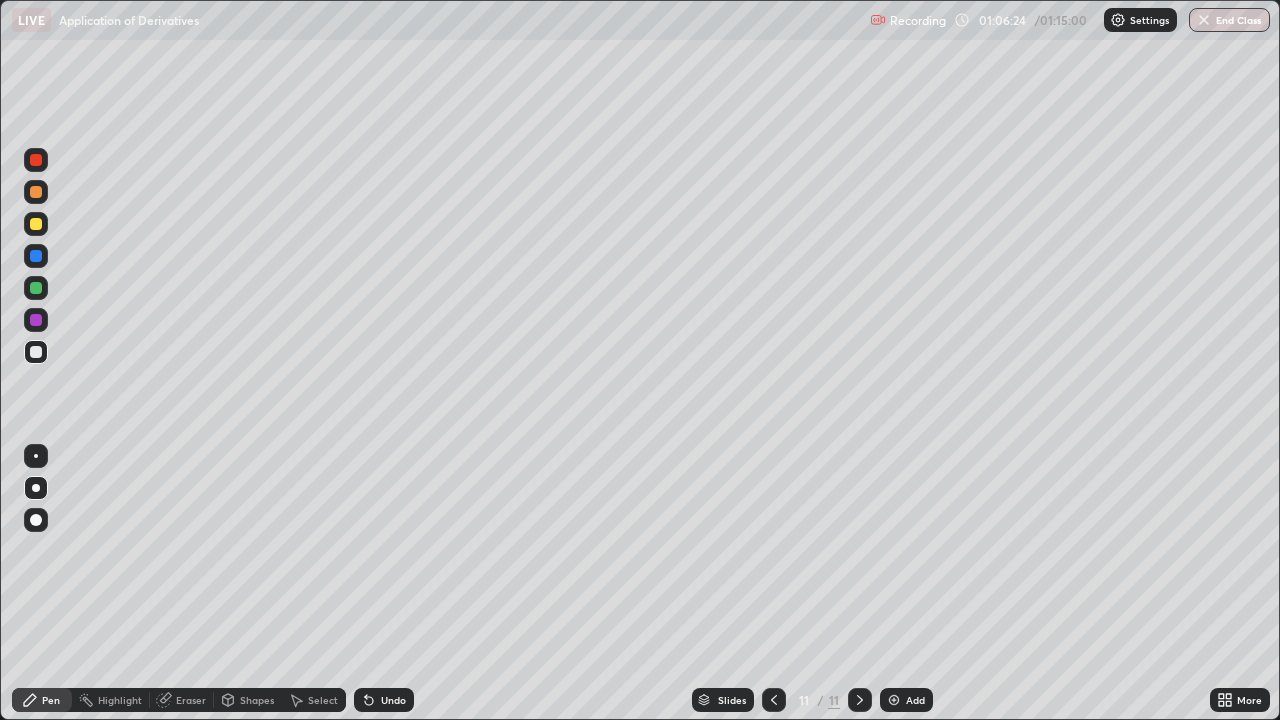 click at bounding box center [36, 288] 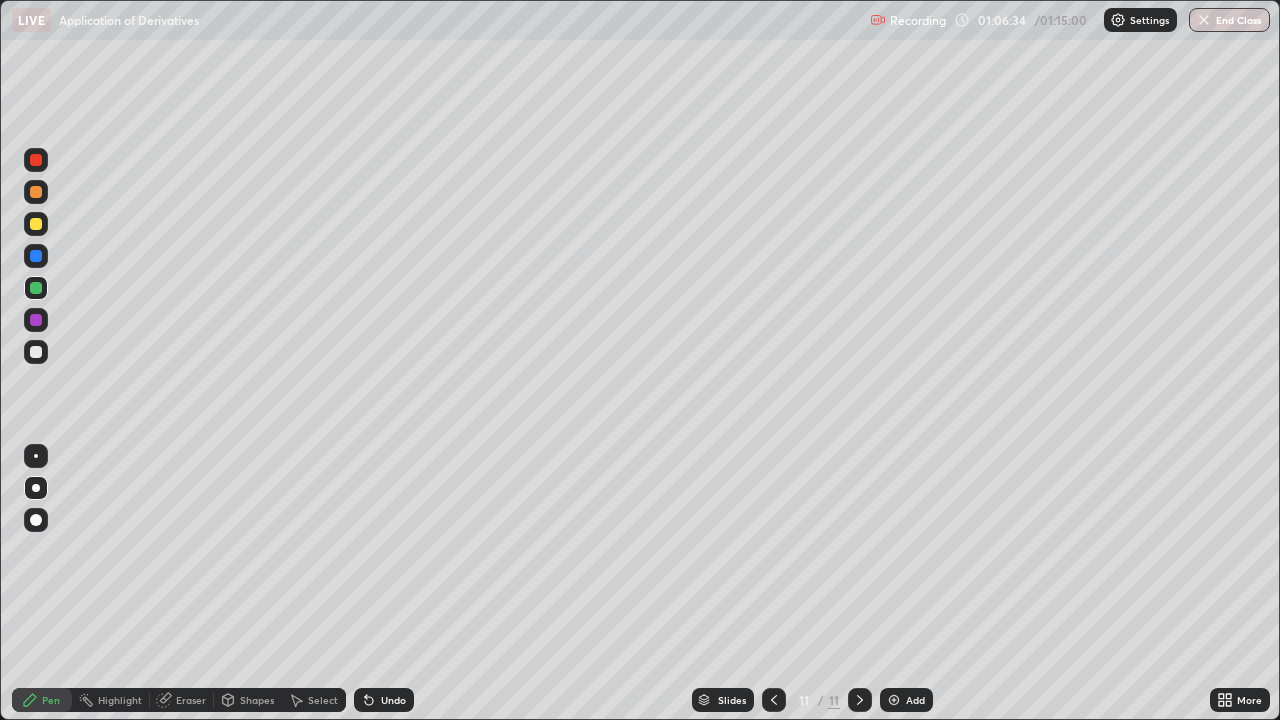 click at bounding box center (36, 256) 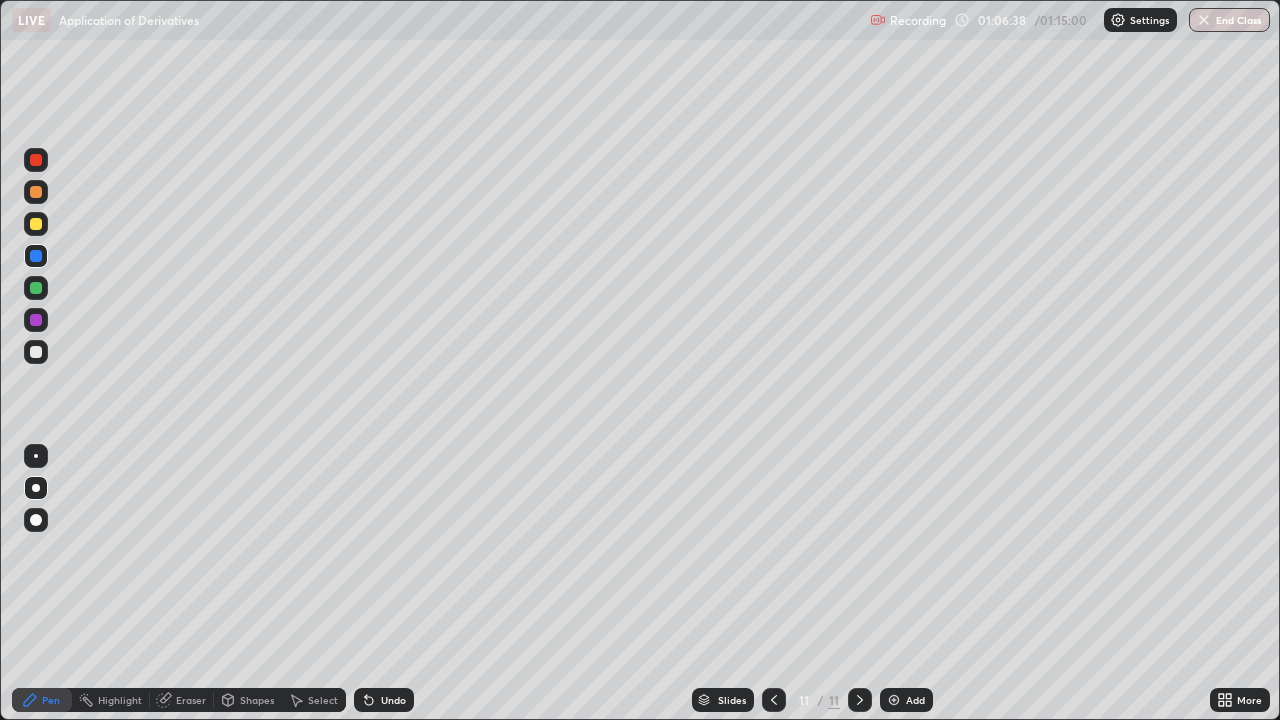 click at bounding box center (36, 320) 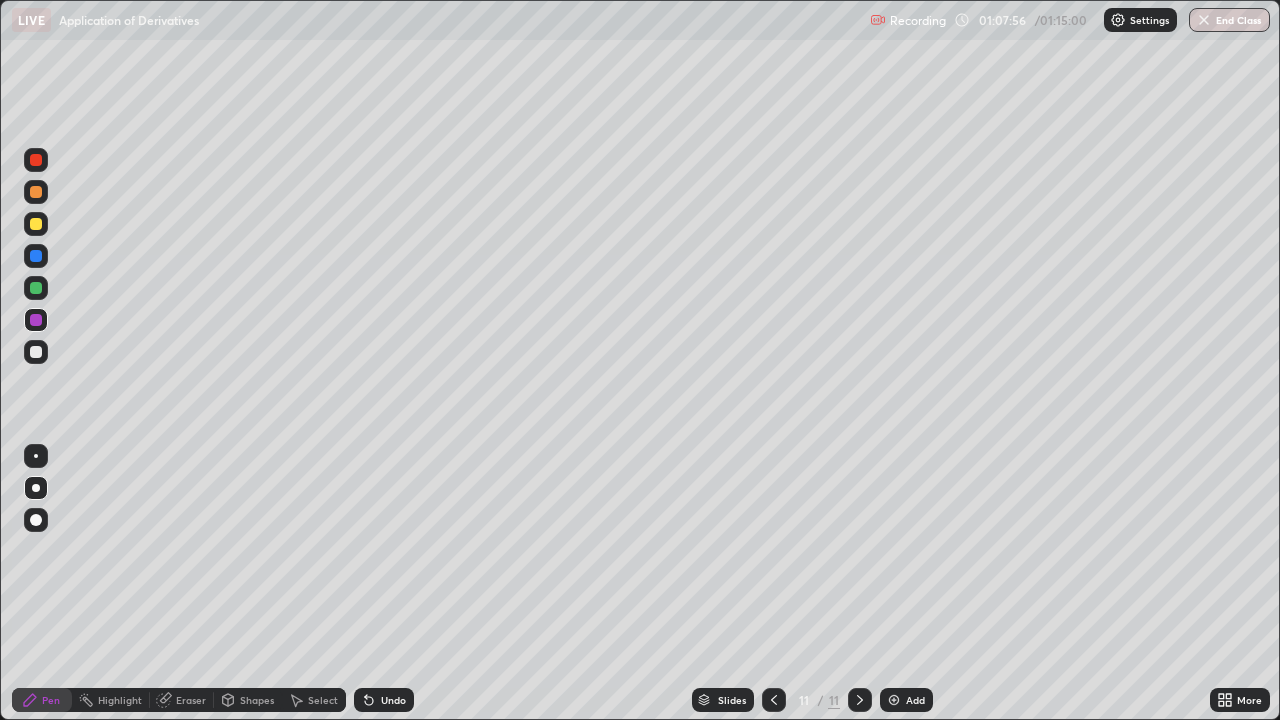 click 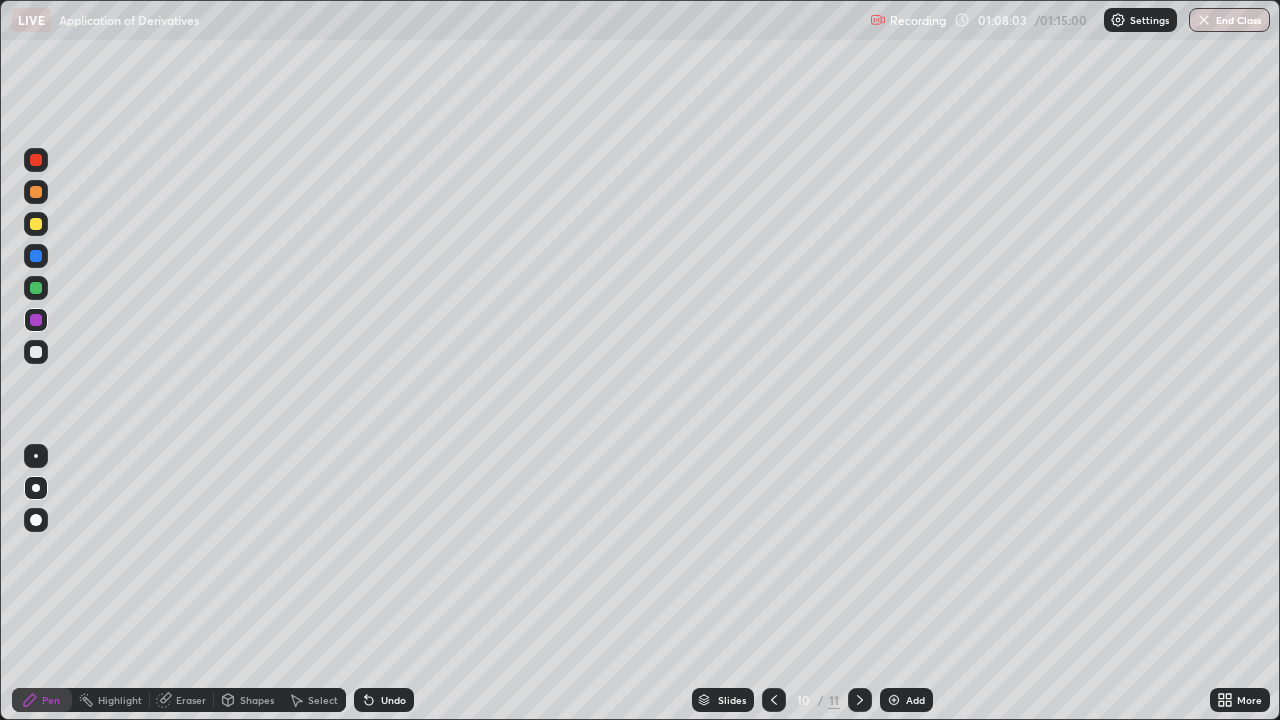 click 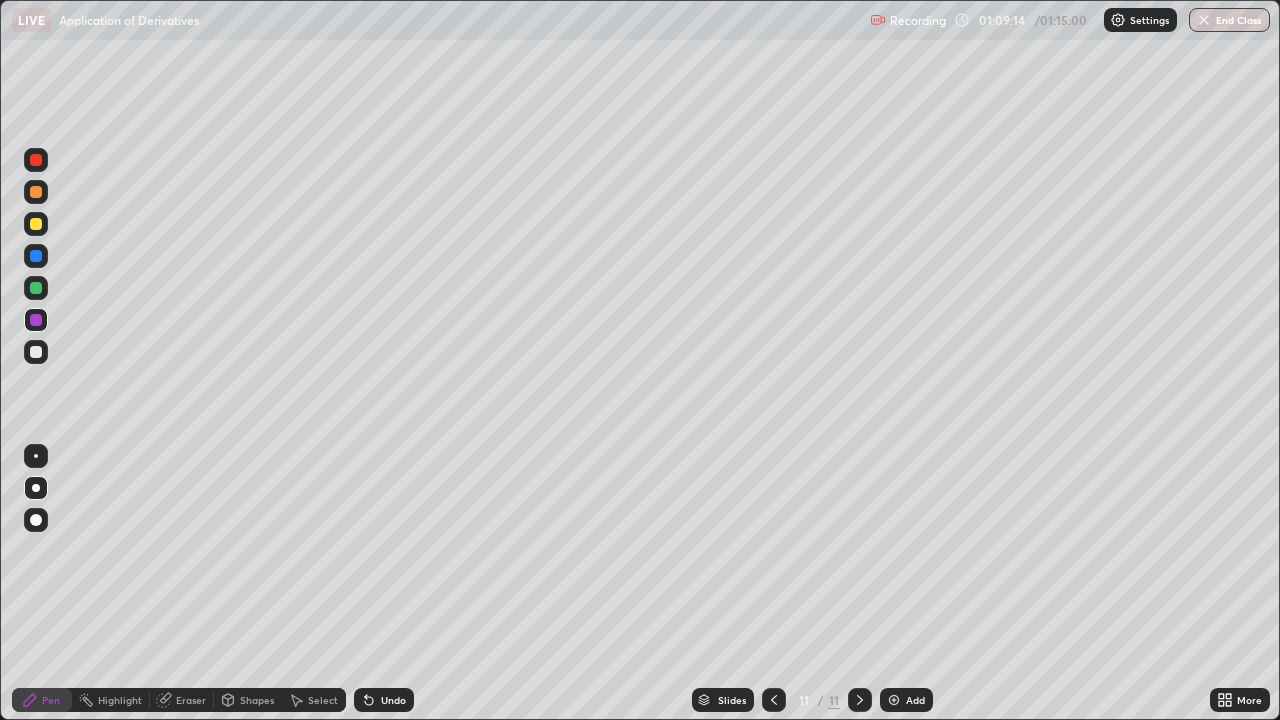 click 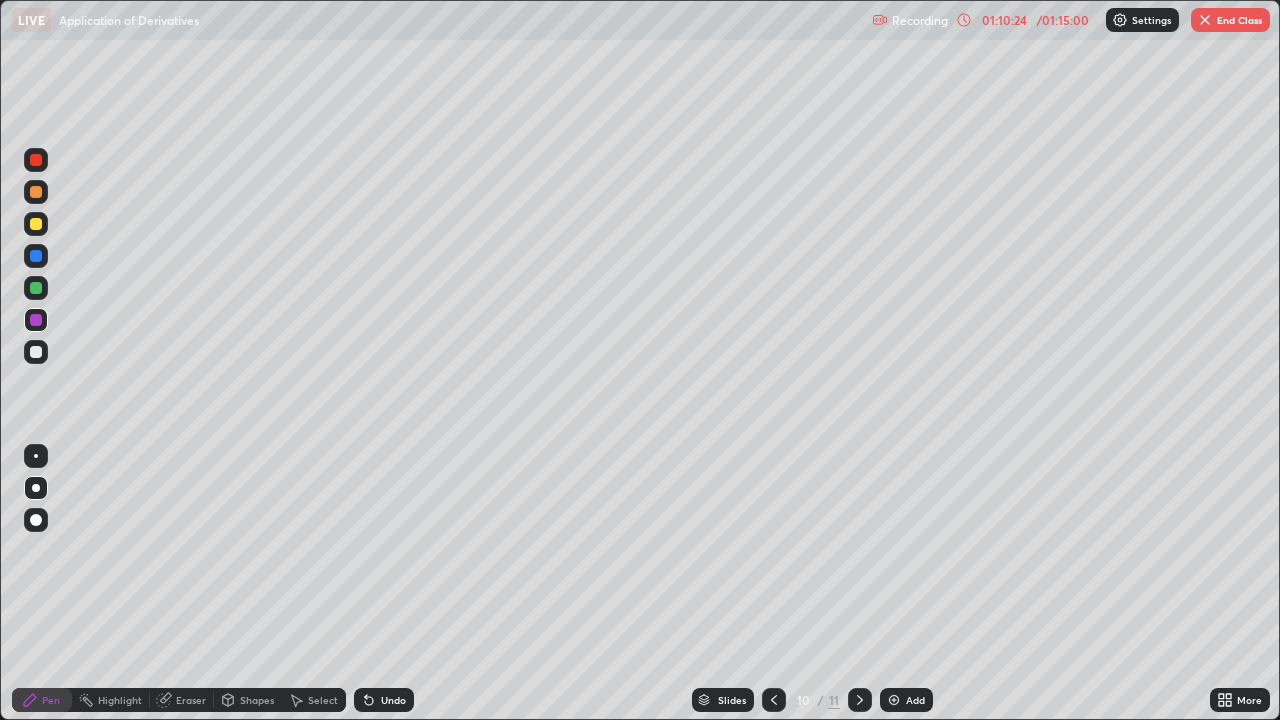 click 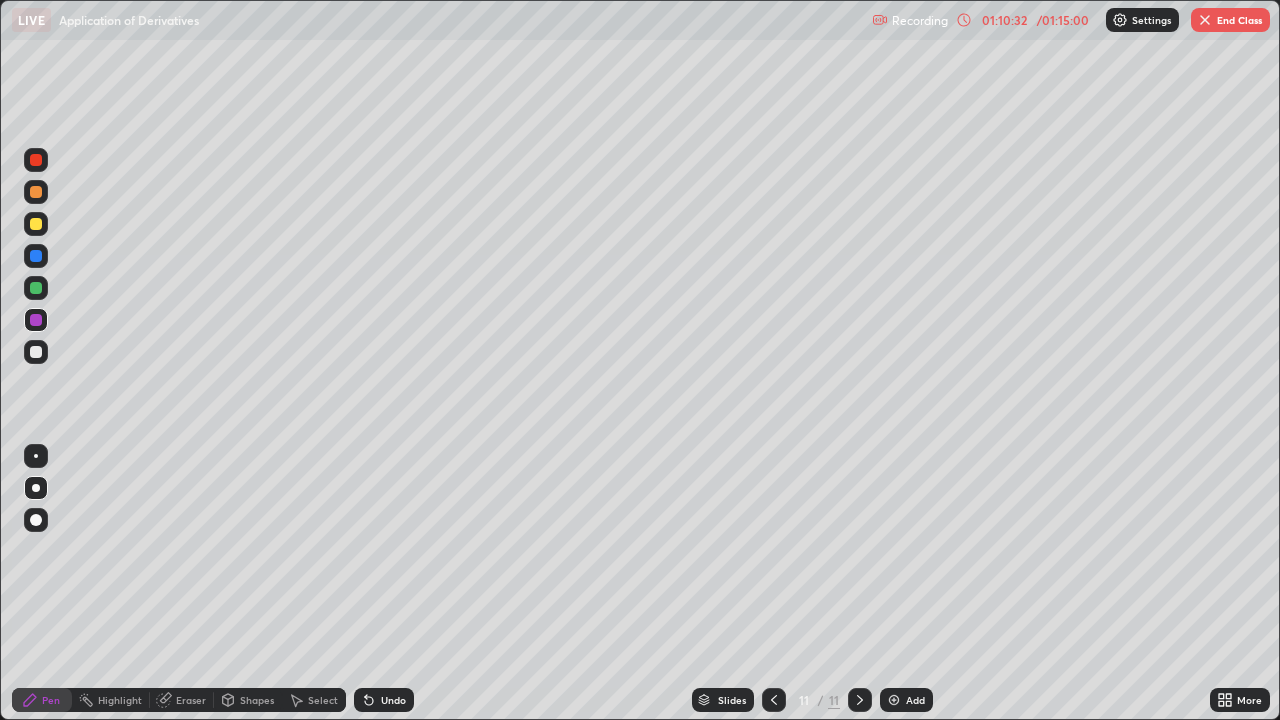 click 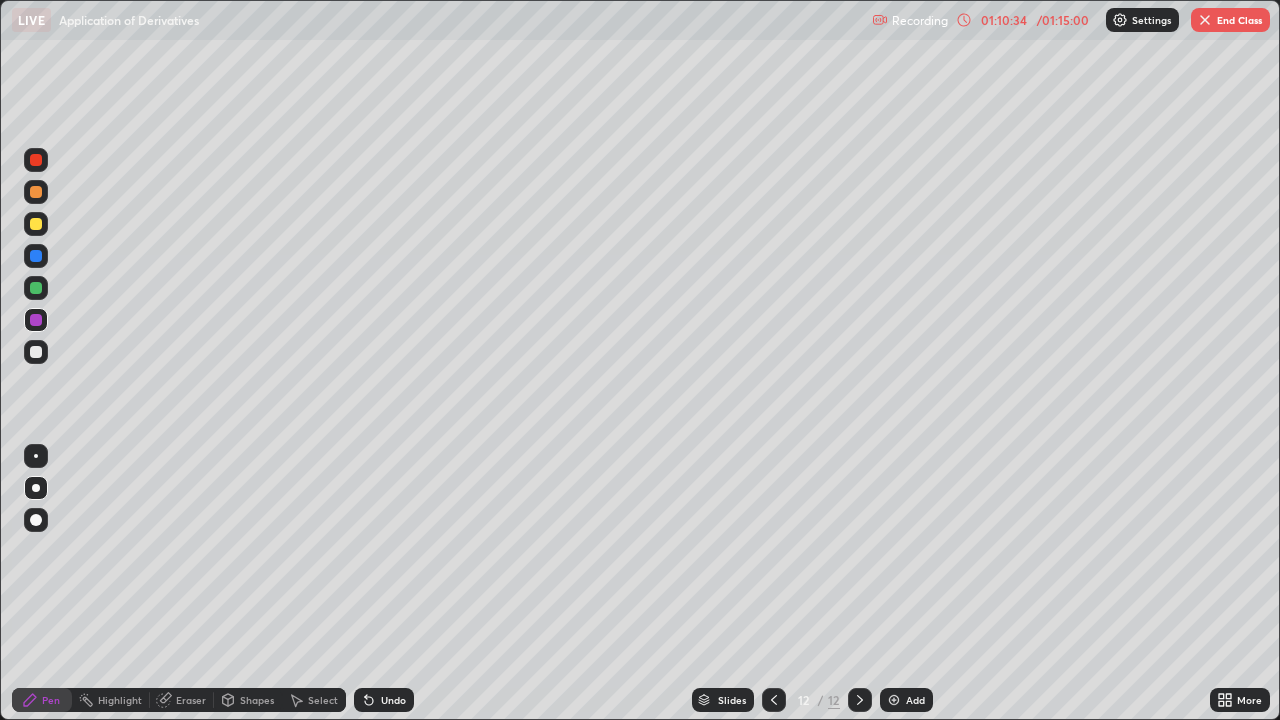 click at bounding box center (36, 224) 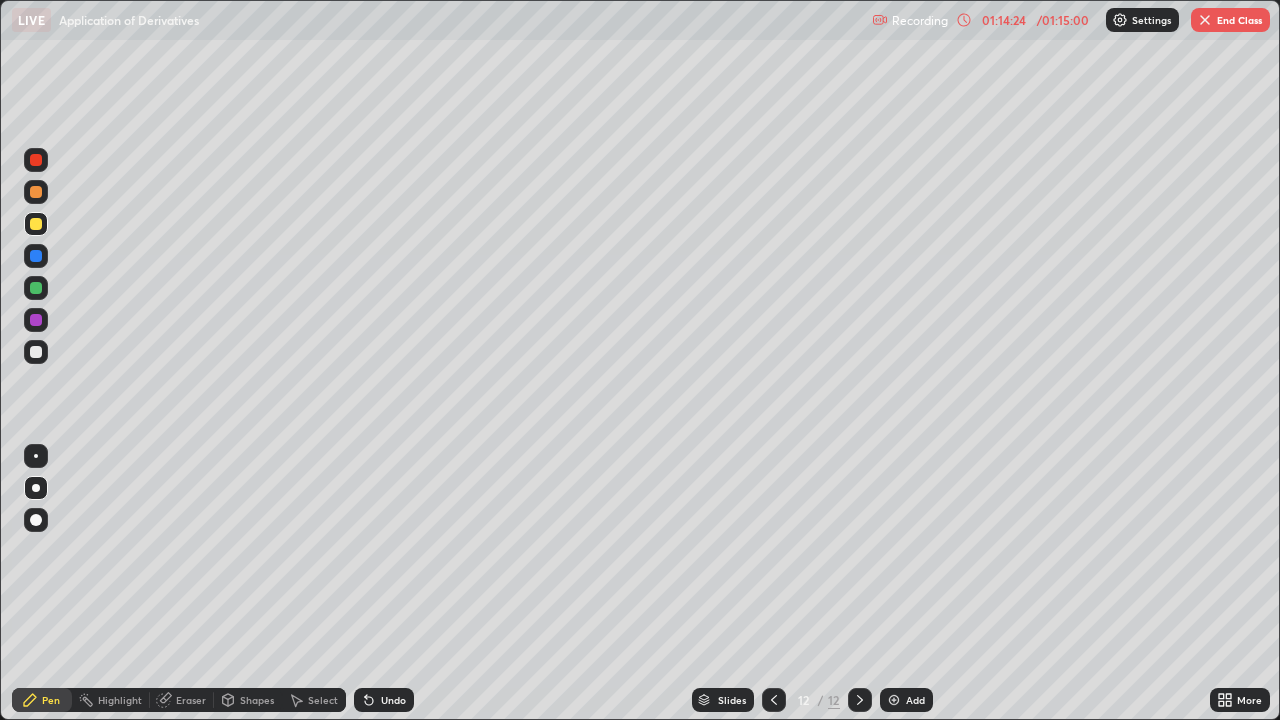 click at bounding box center (36, 352) 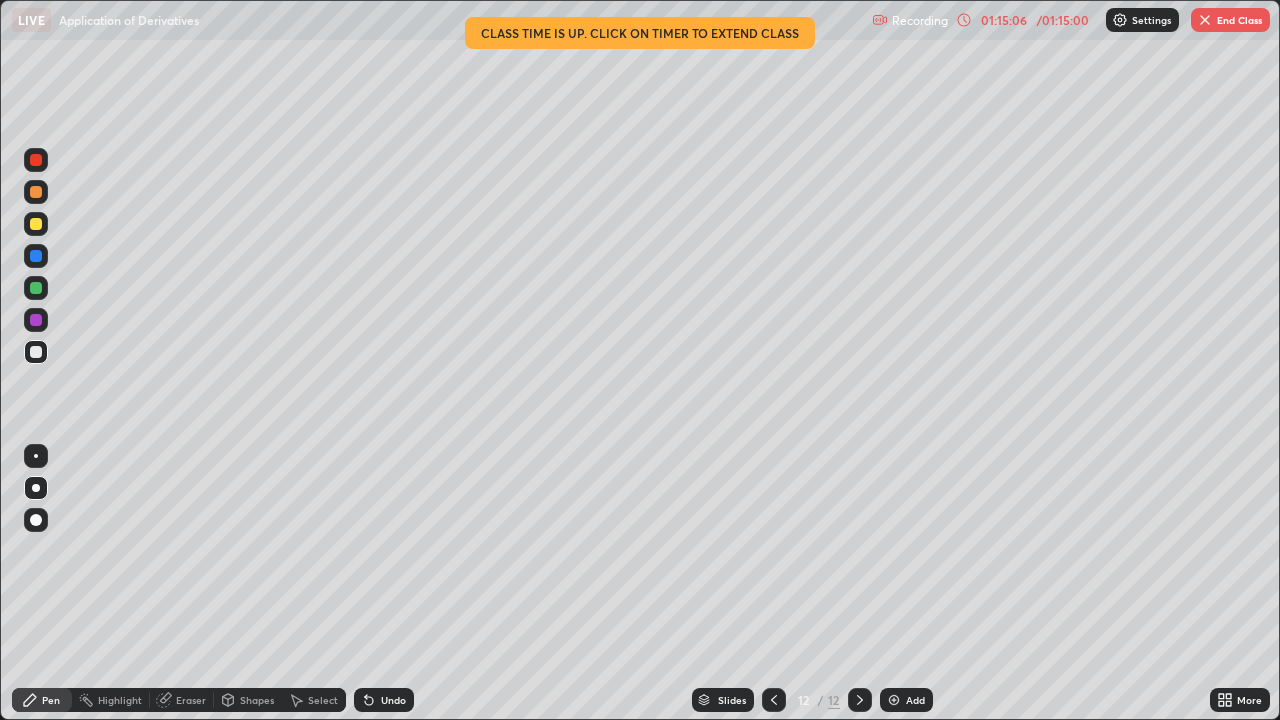 click on "Undo" at bounding box center [393, 700] 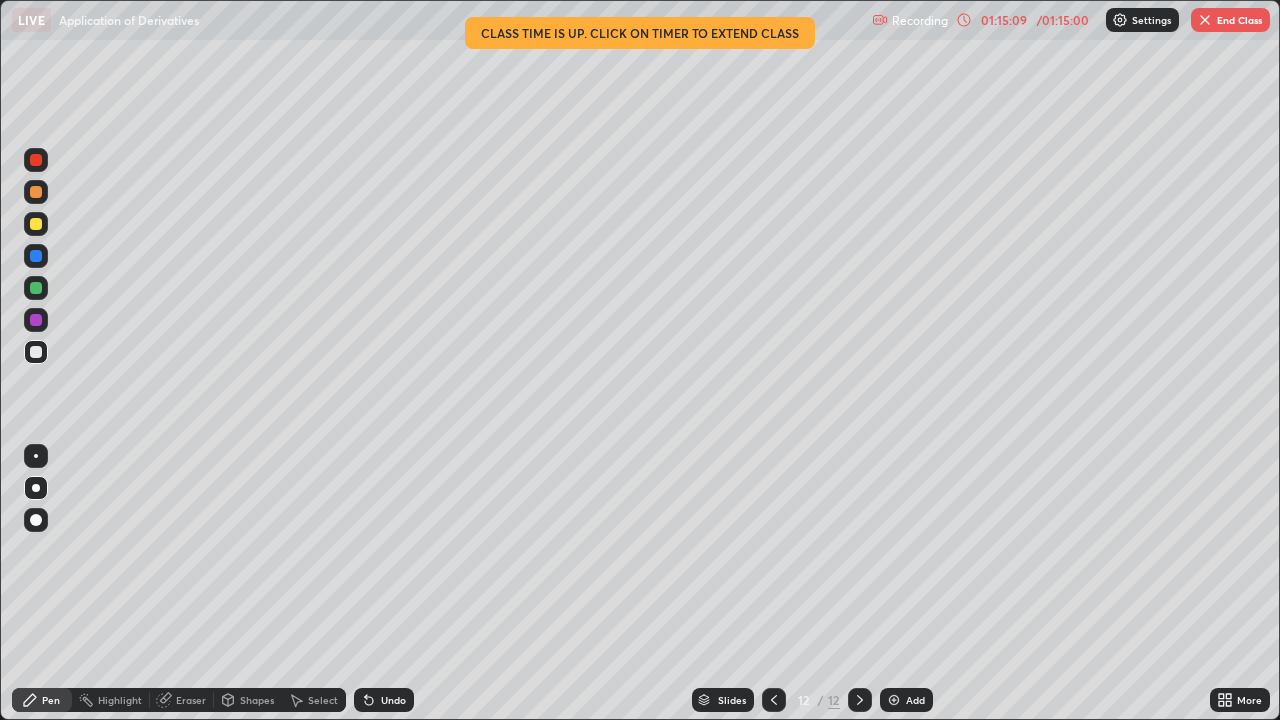 click on "Undo" at bounding box center [384, 700] 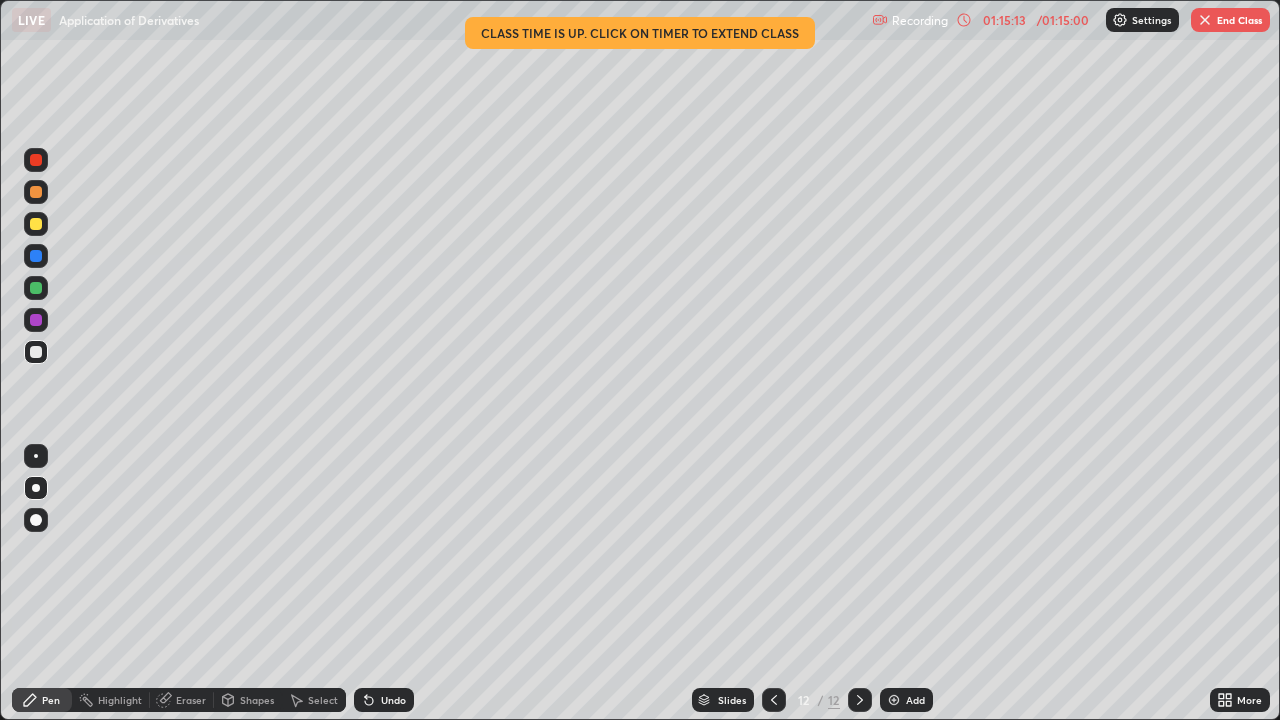 click on "Undo" at bounding box center (393, 700) 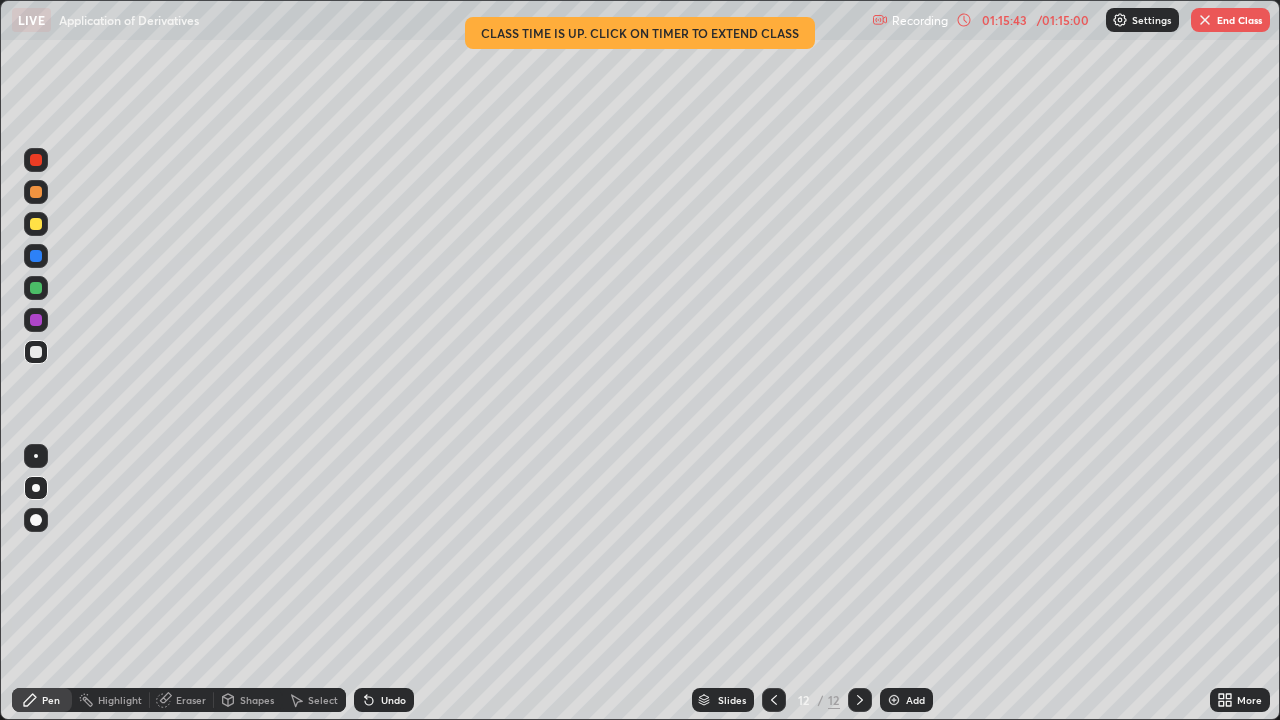 click at bounding box center (36, 288) 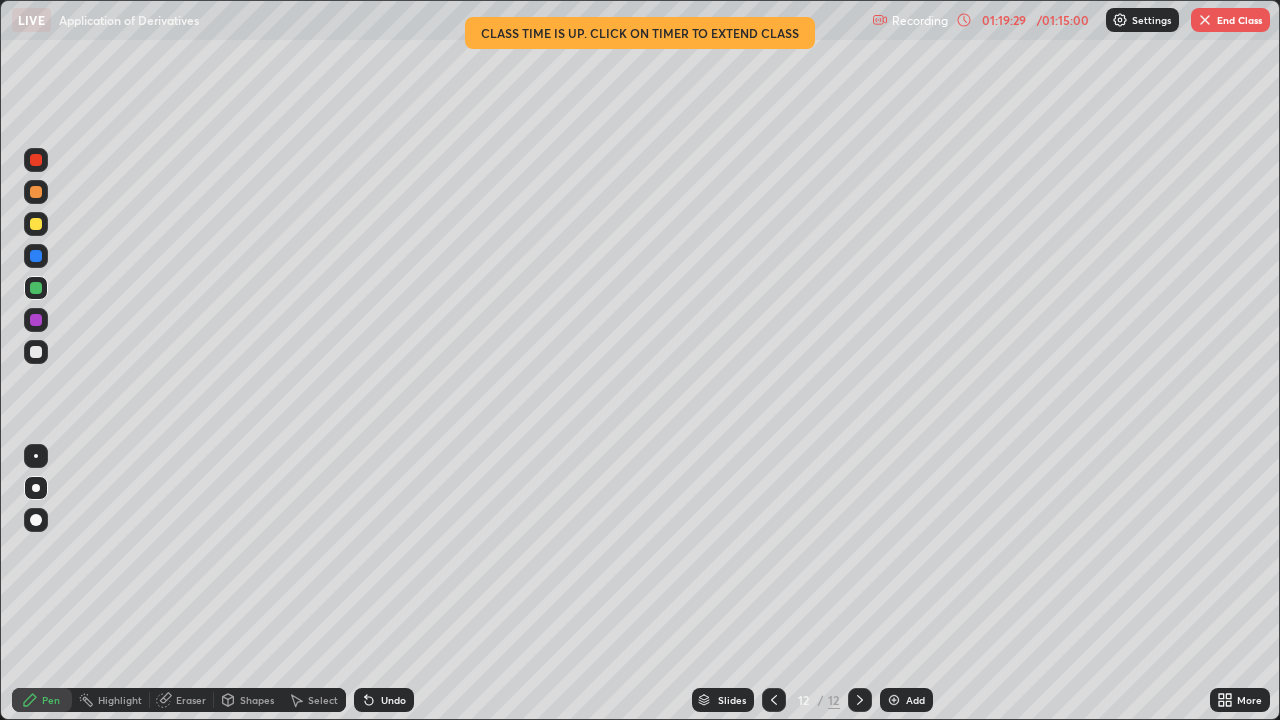 click 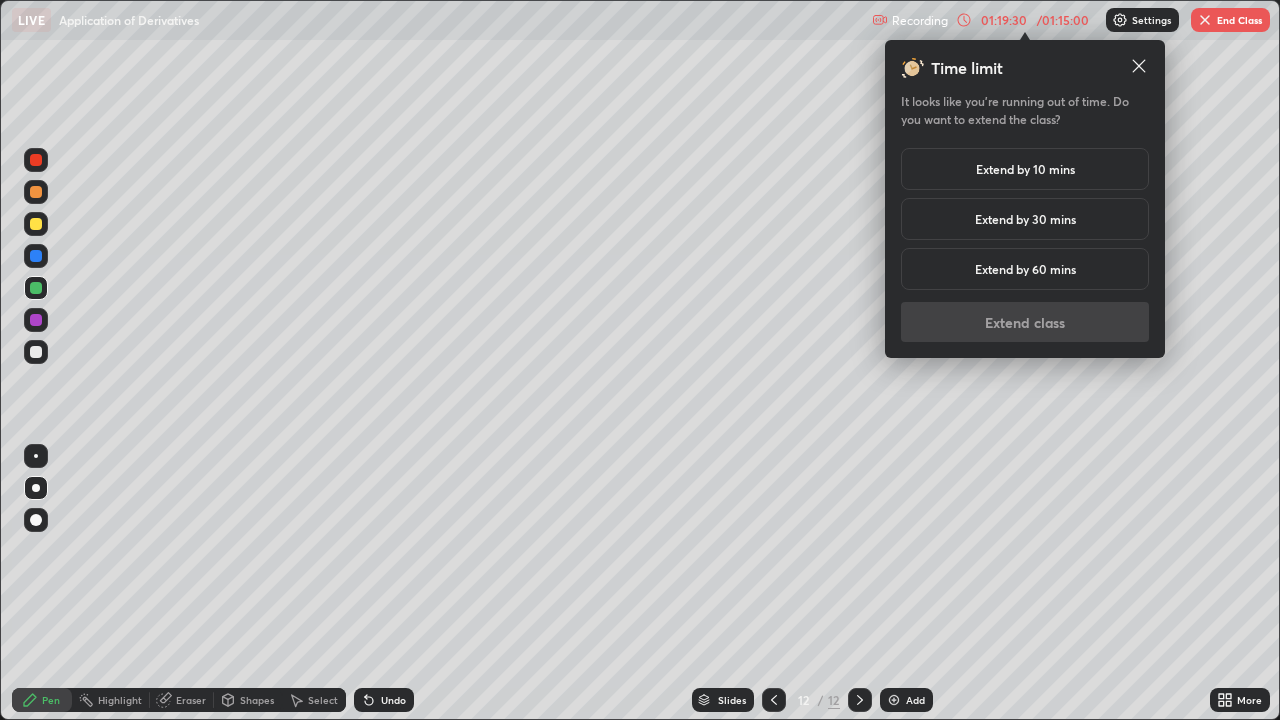 click on "Extend by 30 mins" at bounding box center [1025, 219] 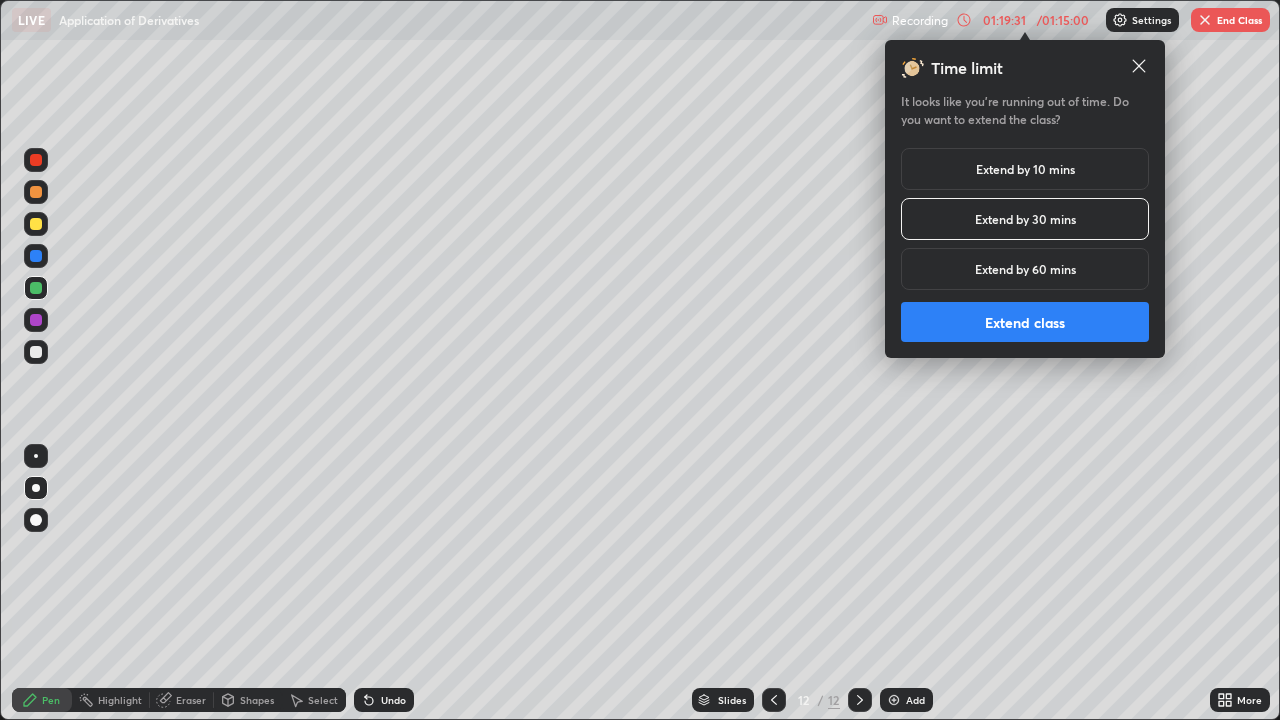 click on "Extend class" at bounding box center (1025, 322) 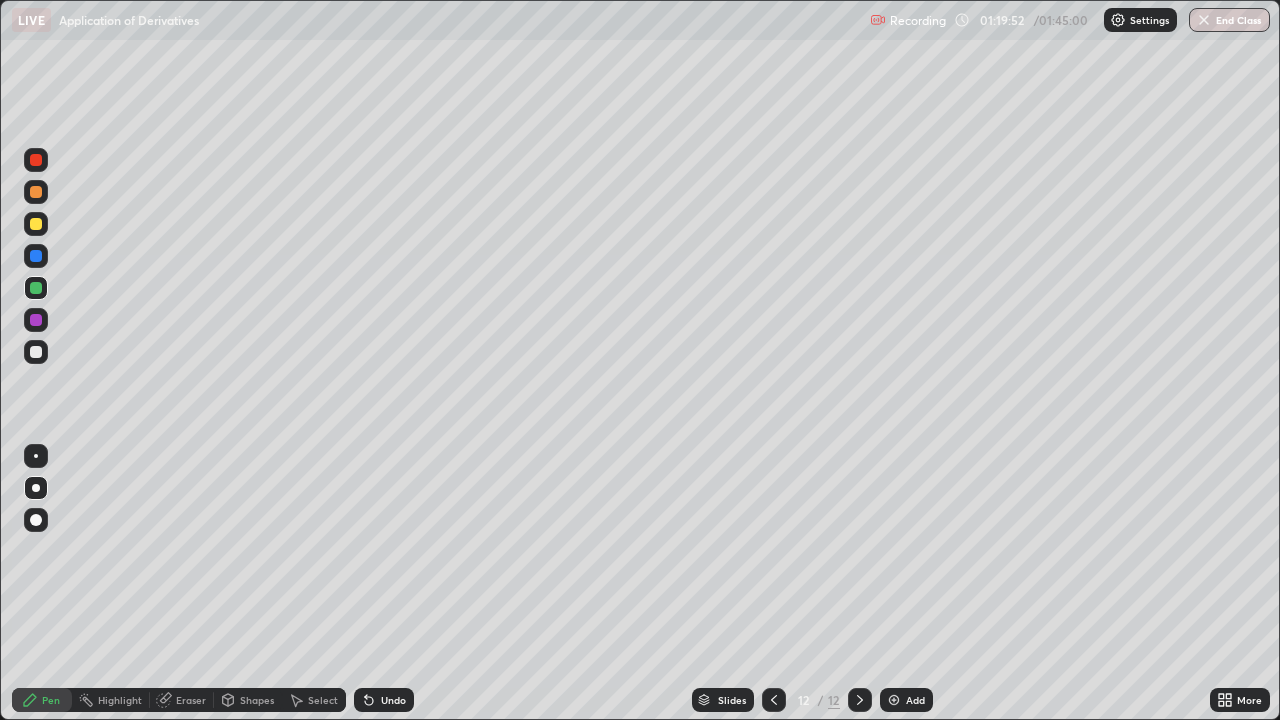 click 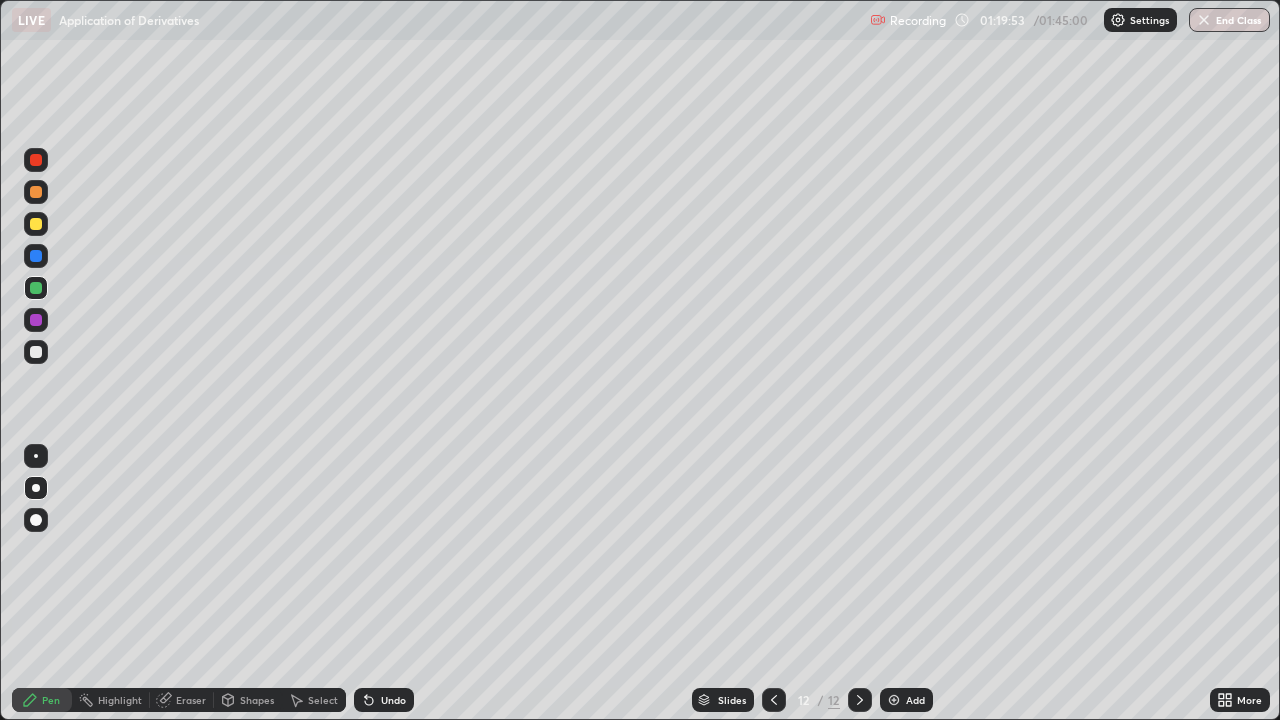 click on "Add" at bounding box center [906, 700] 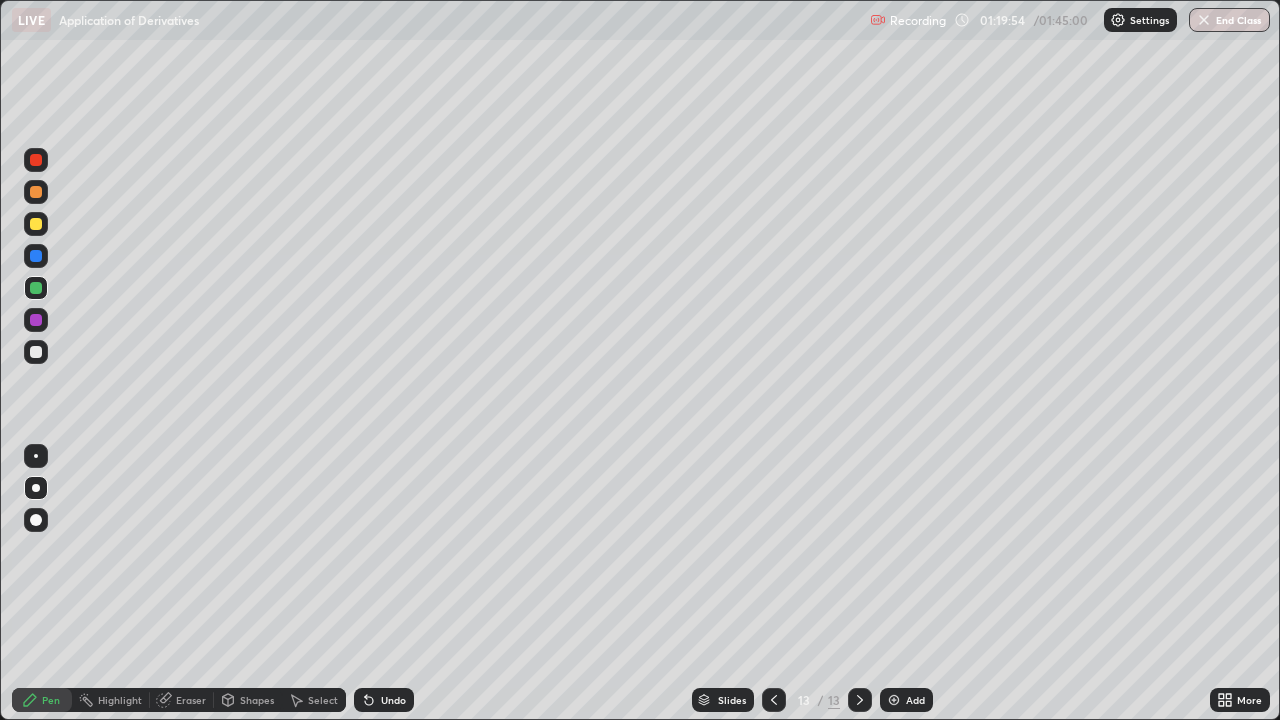 click at bounding box center (36, 224) 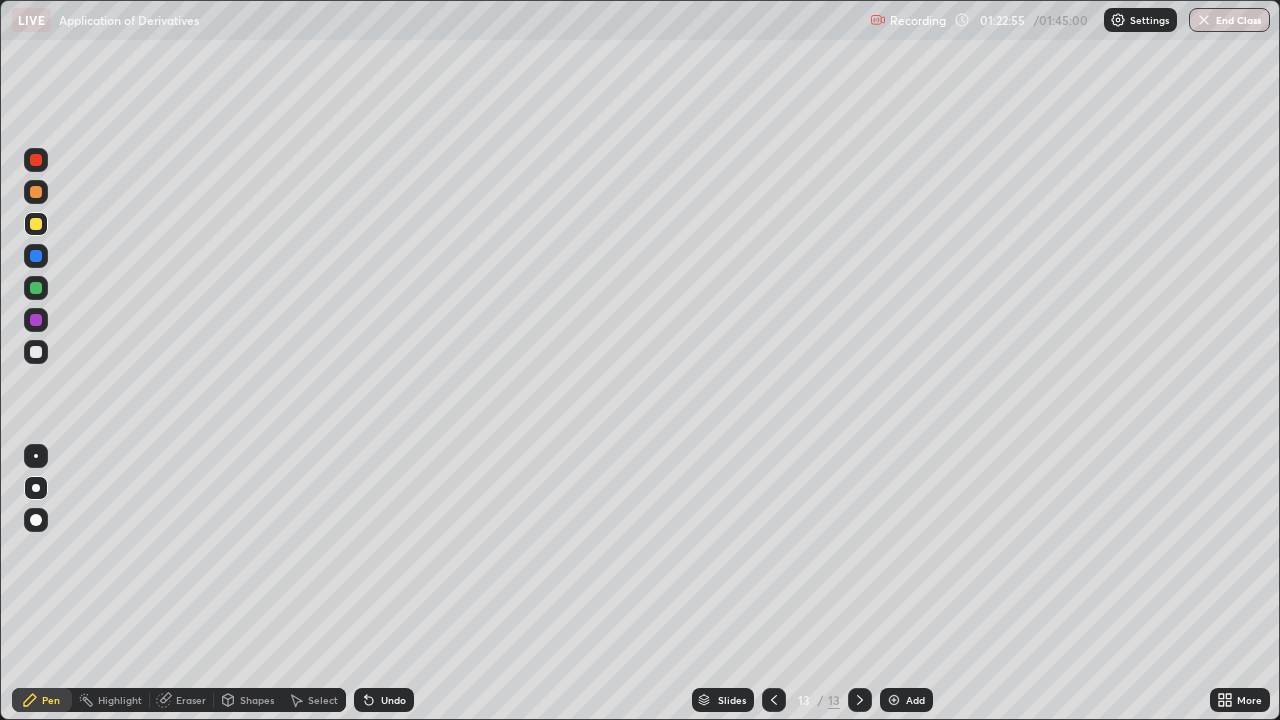 click at bounding box center [36, 352] 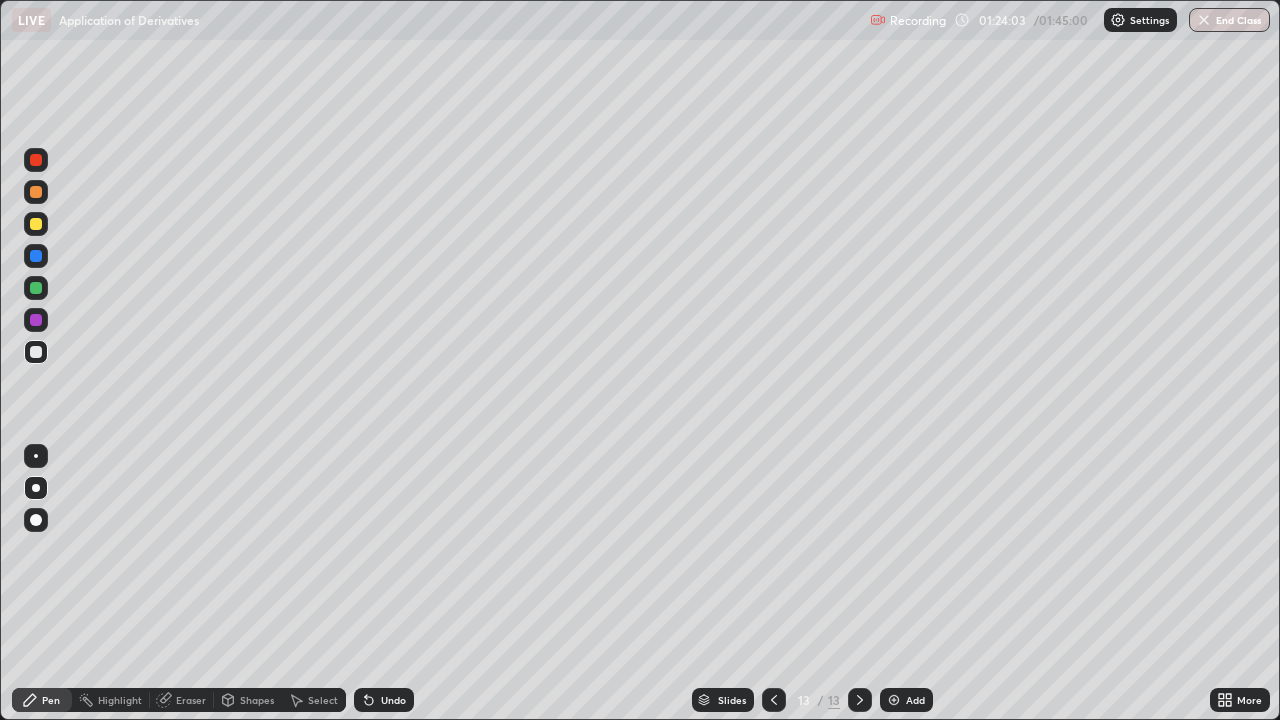 click at bounding box center (36, 288) 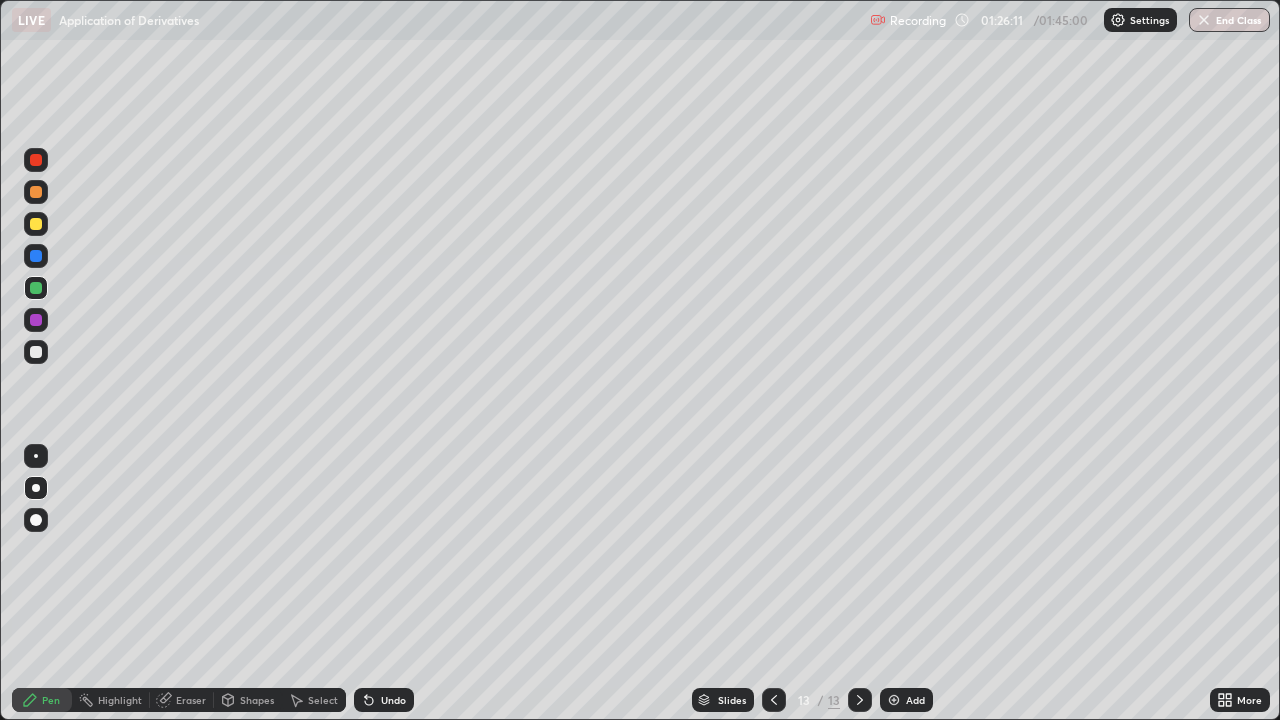 click at bounding box center [36, 320] 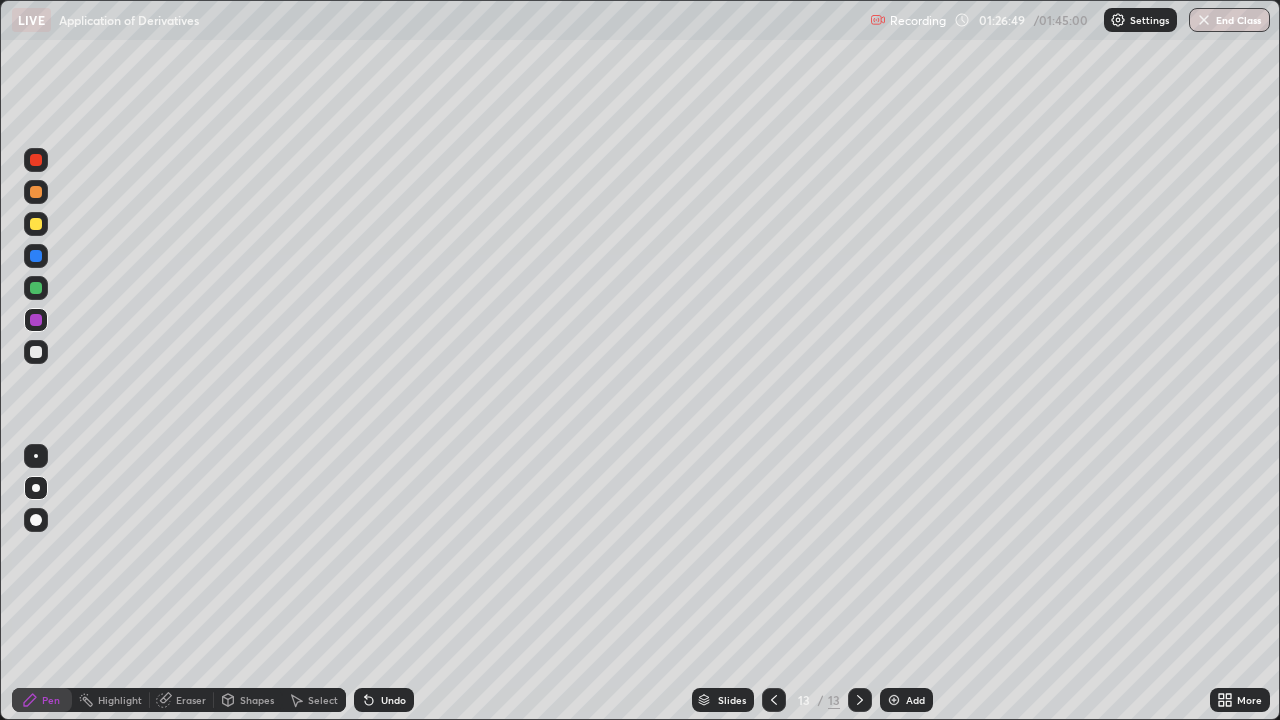 click 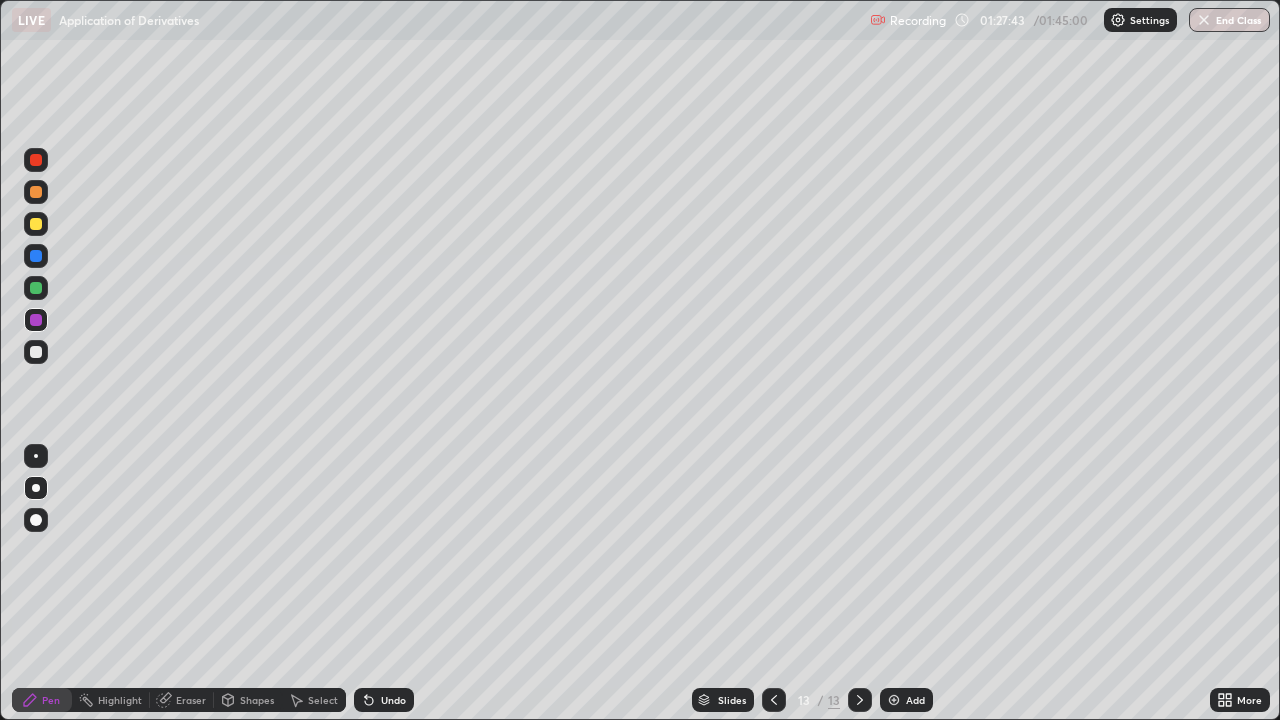 click 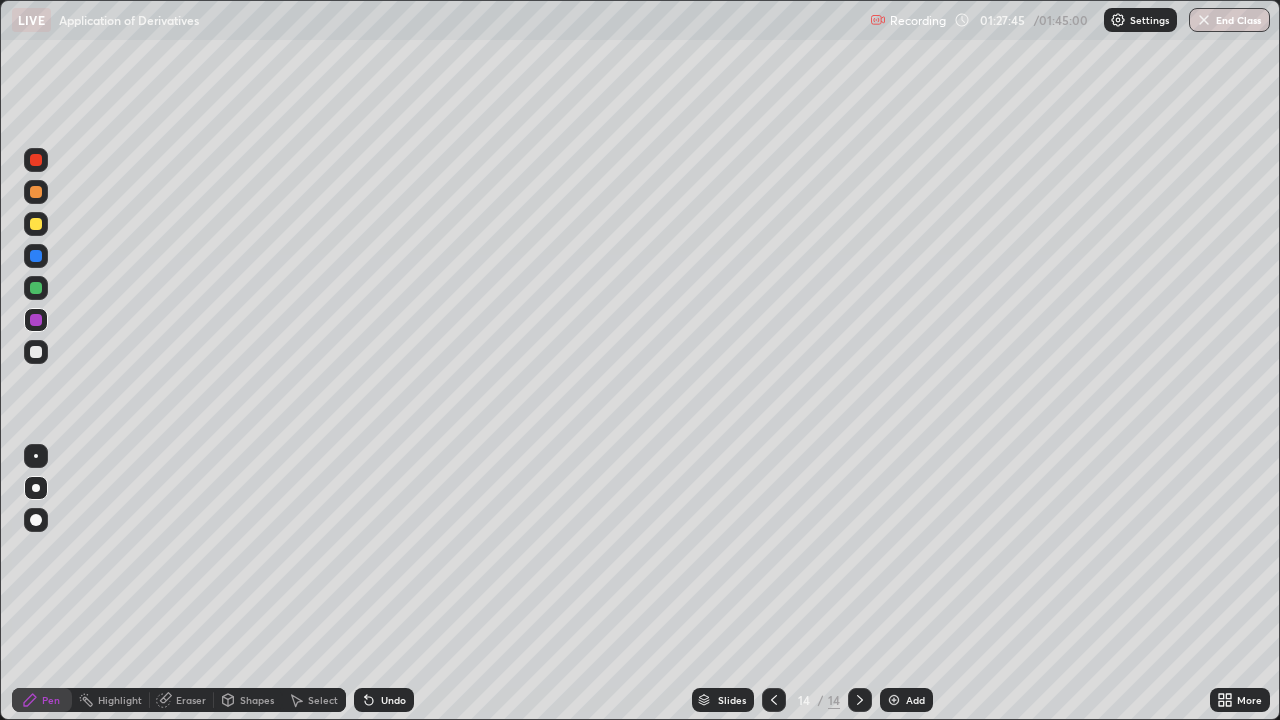 click at bounding box center [36, 224] 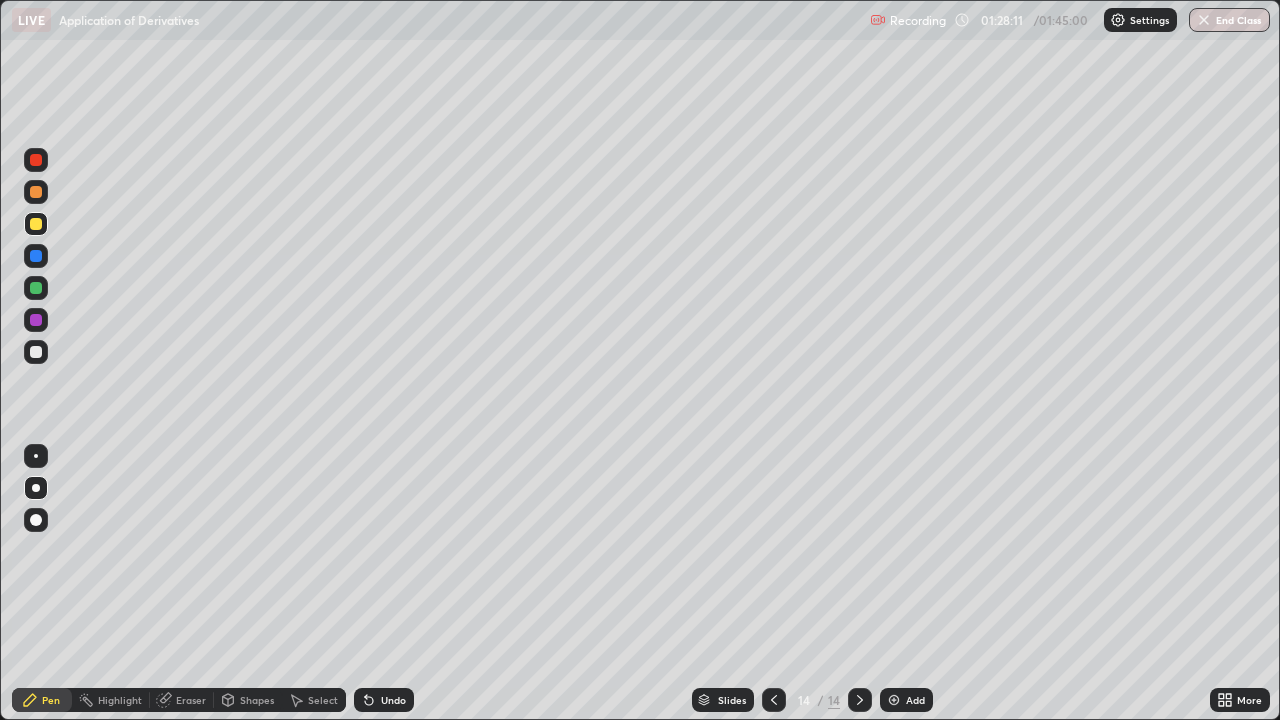 click at bounding box center (36, 352) 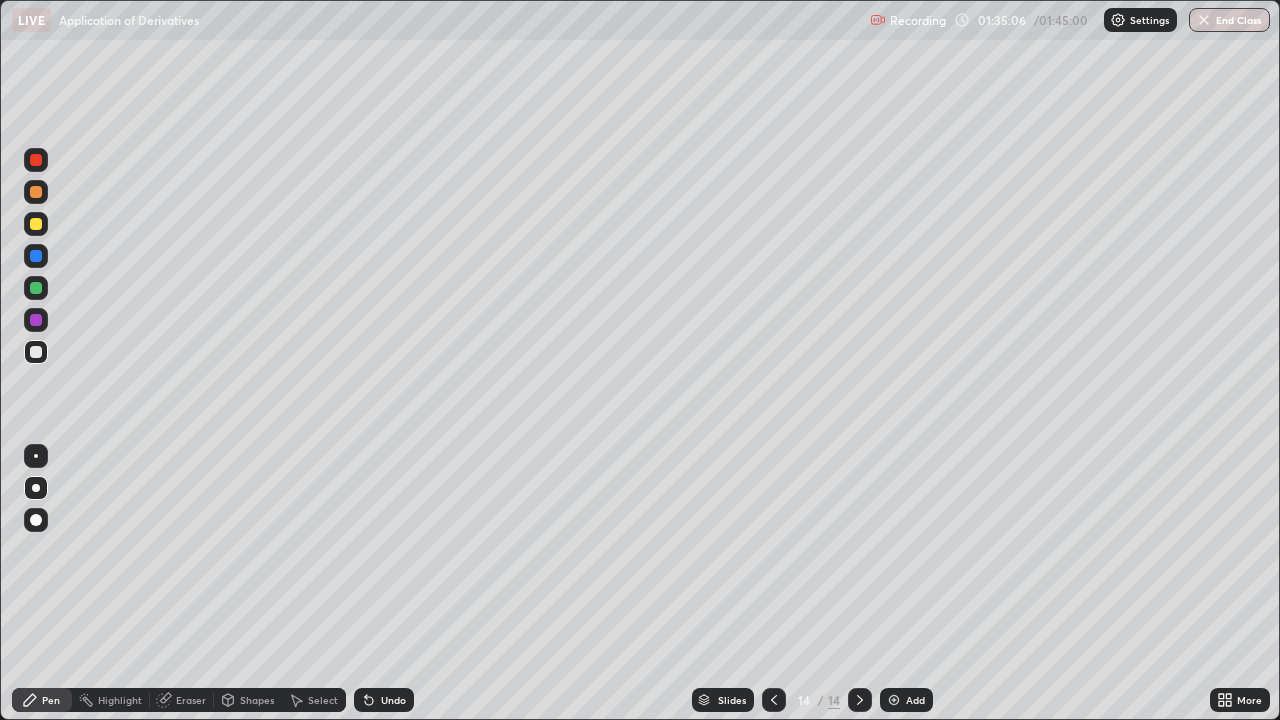 click on "Select" at bounding box center (314, 700) 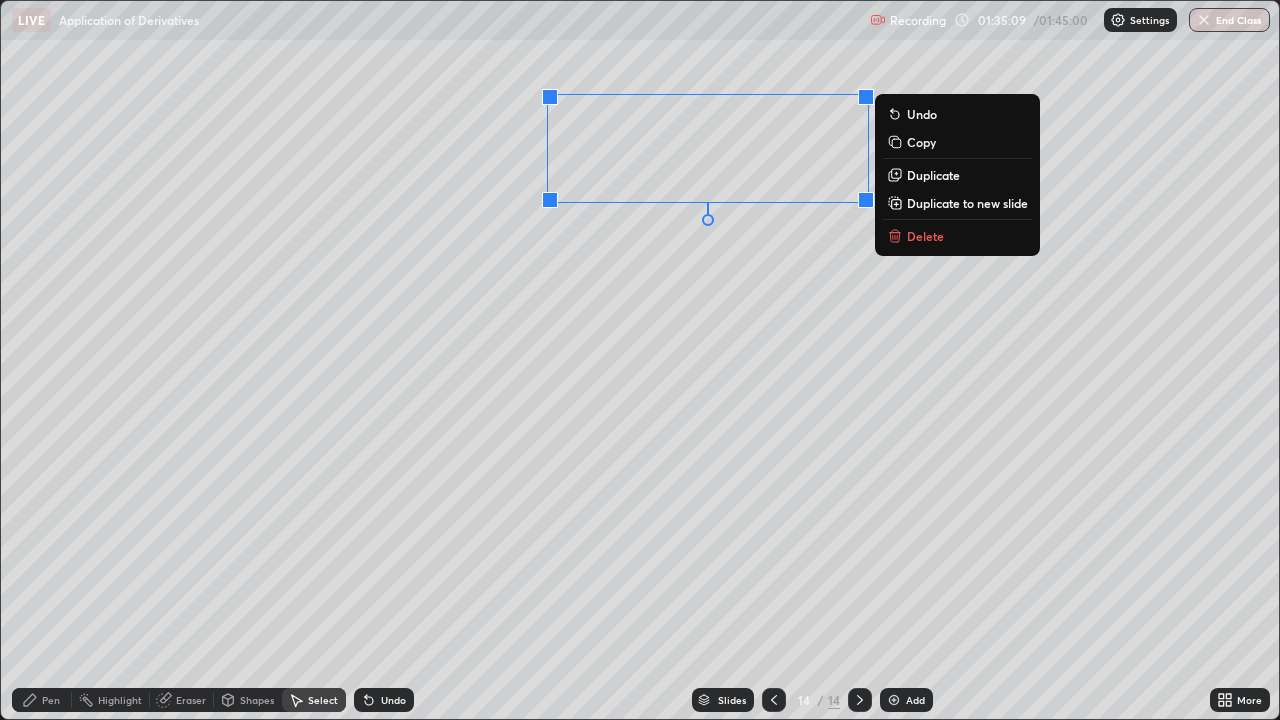 click on "Duplicate to new slide" at bounding box center (967, 203) 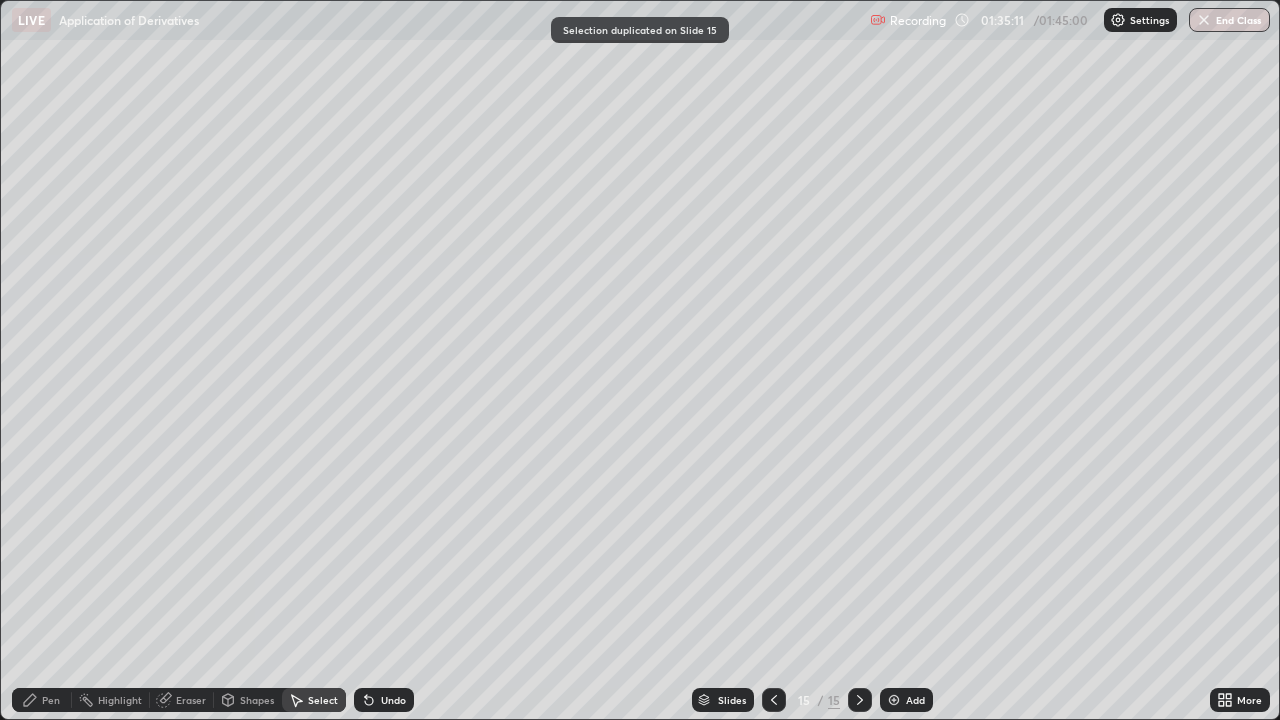 click 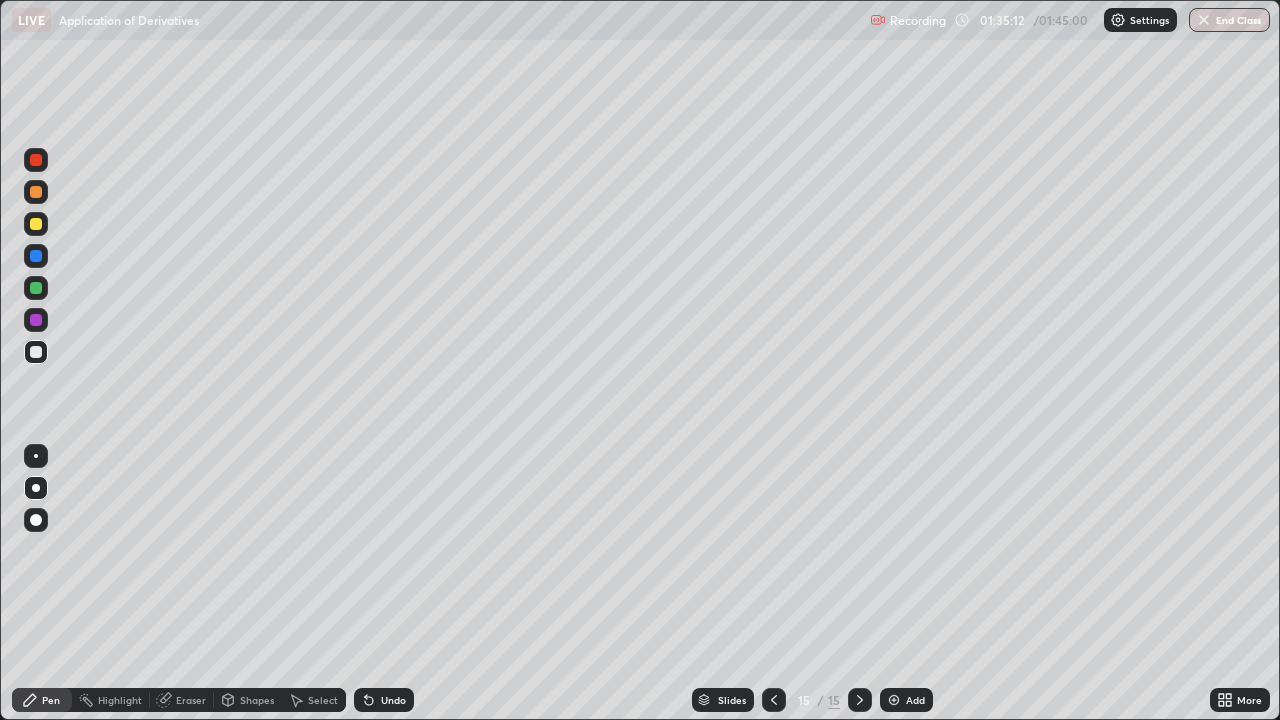 click at bounding box center [36, 288] 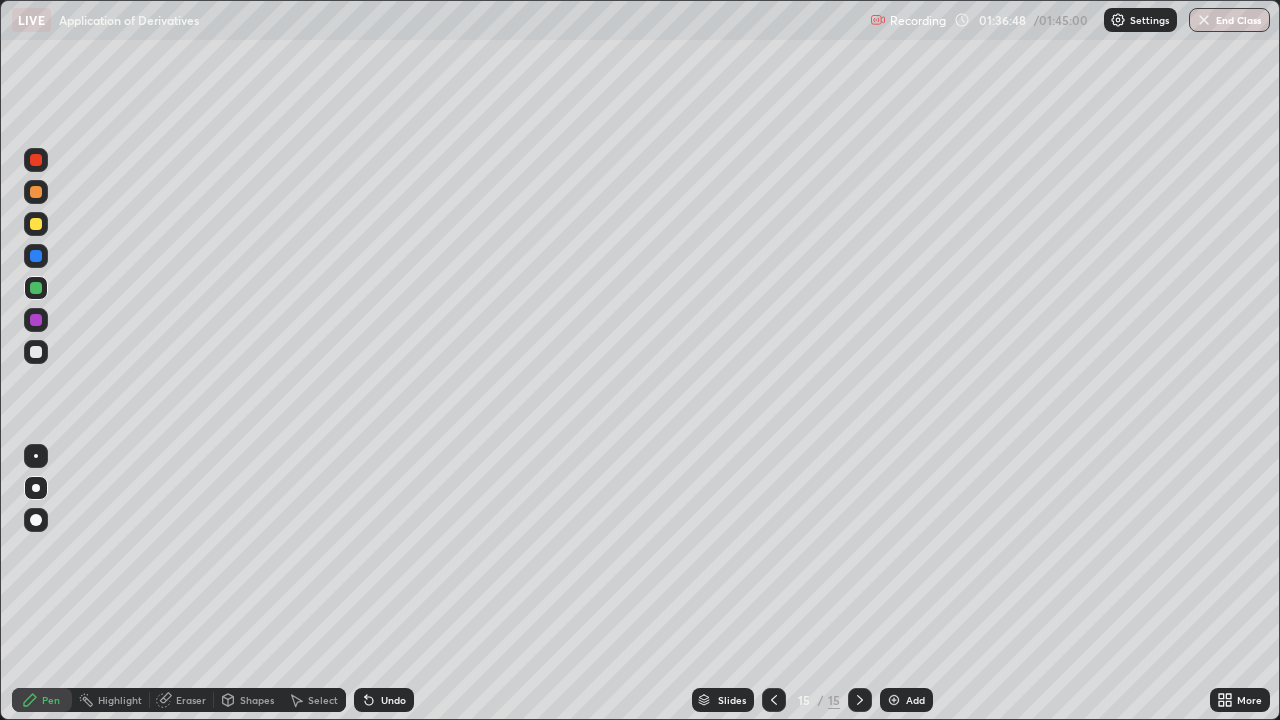 click at bounding box center [36, 456] 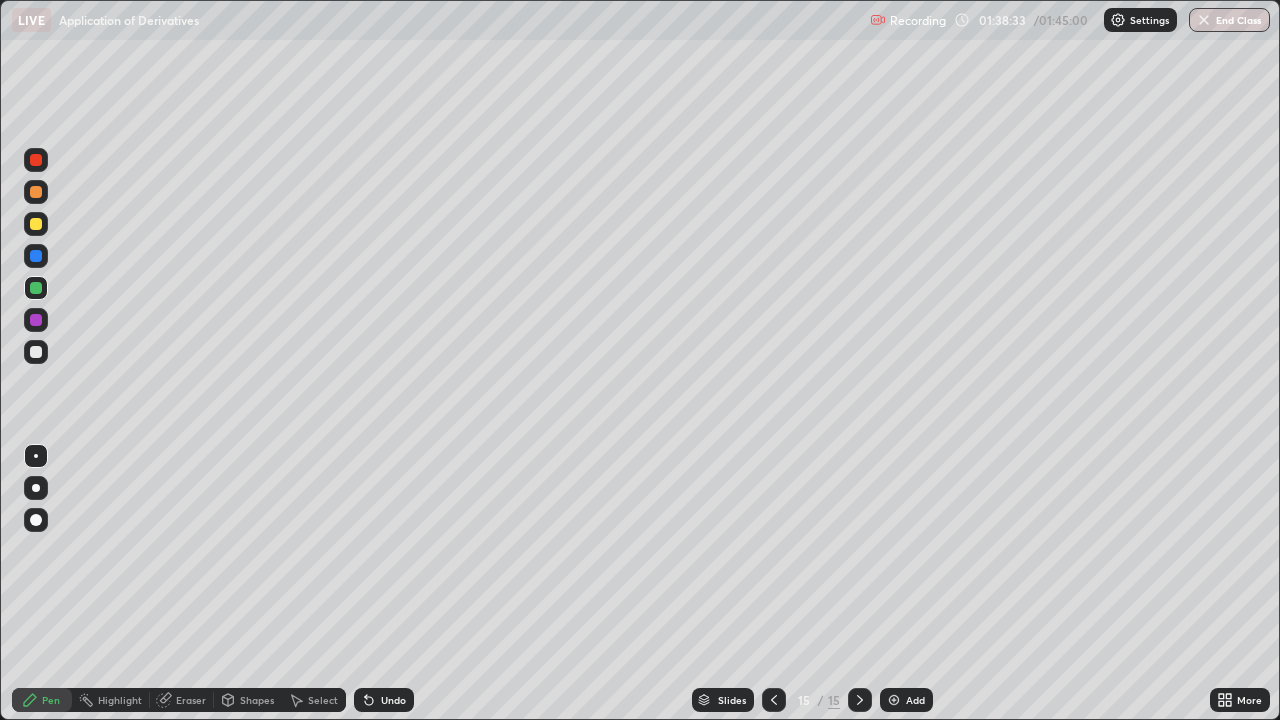 click at bounding box center (36, 320) 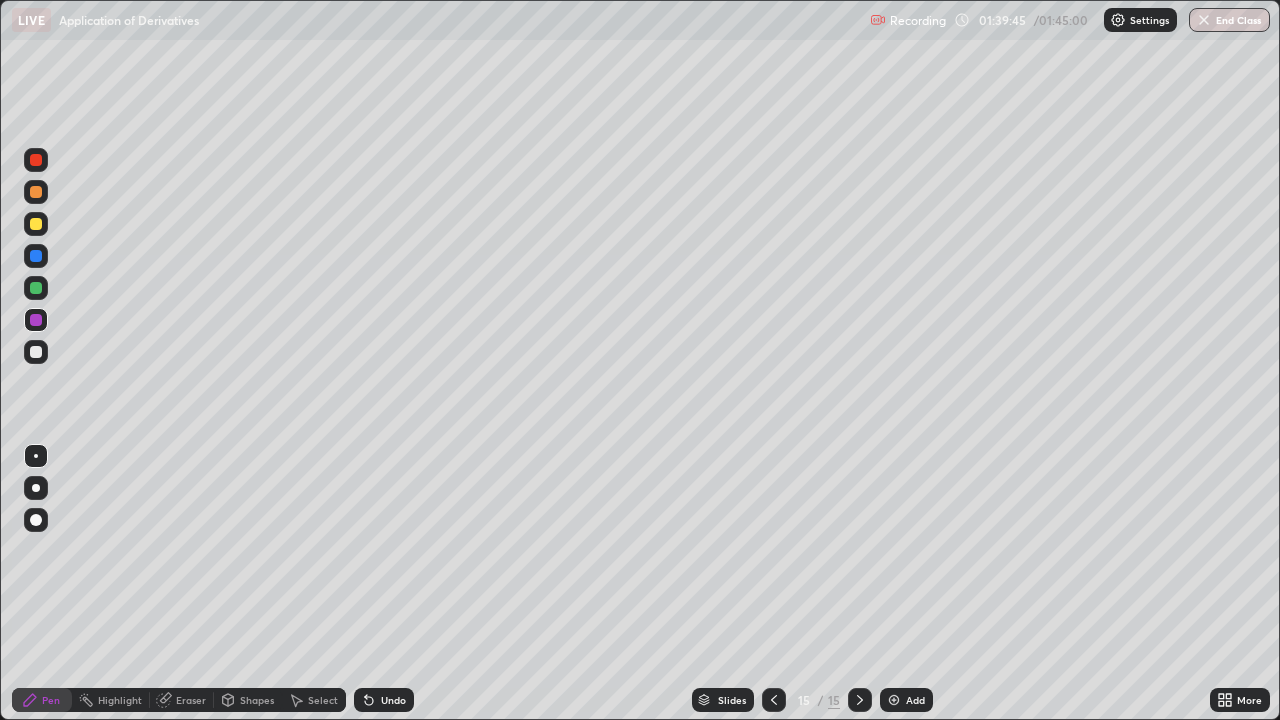 click at bounding box center [36, 352] 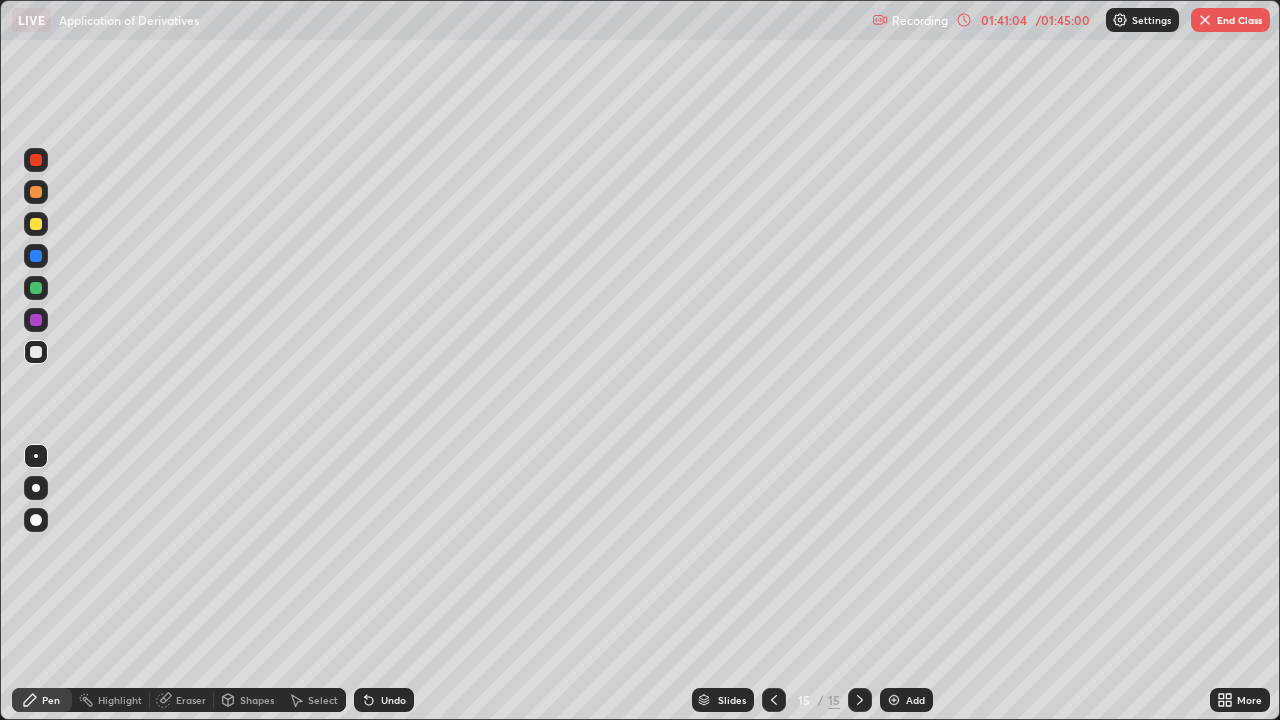 click at bounding box center [894, 700] 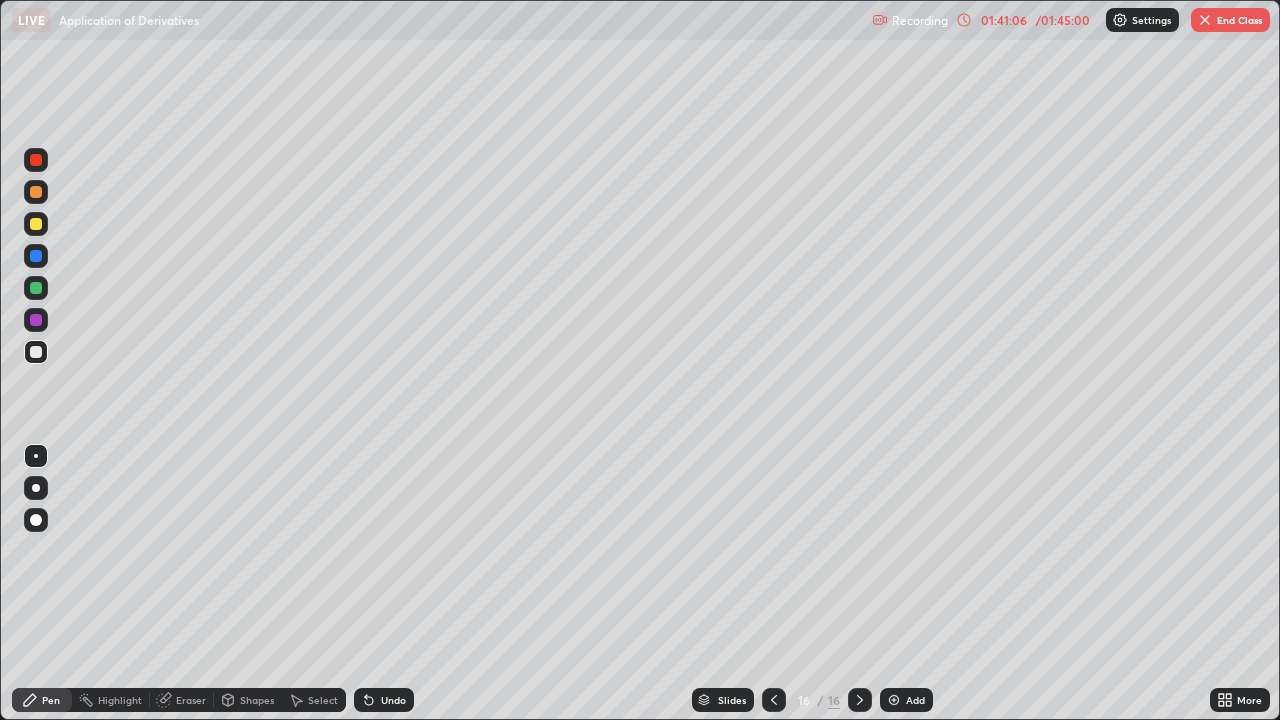 click at bounding box center [36, 256] 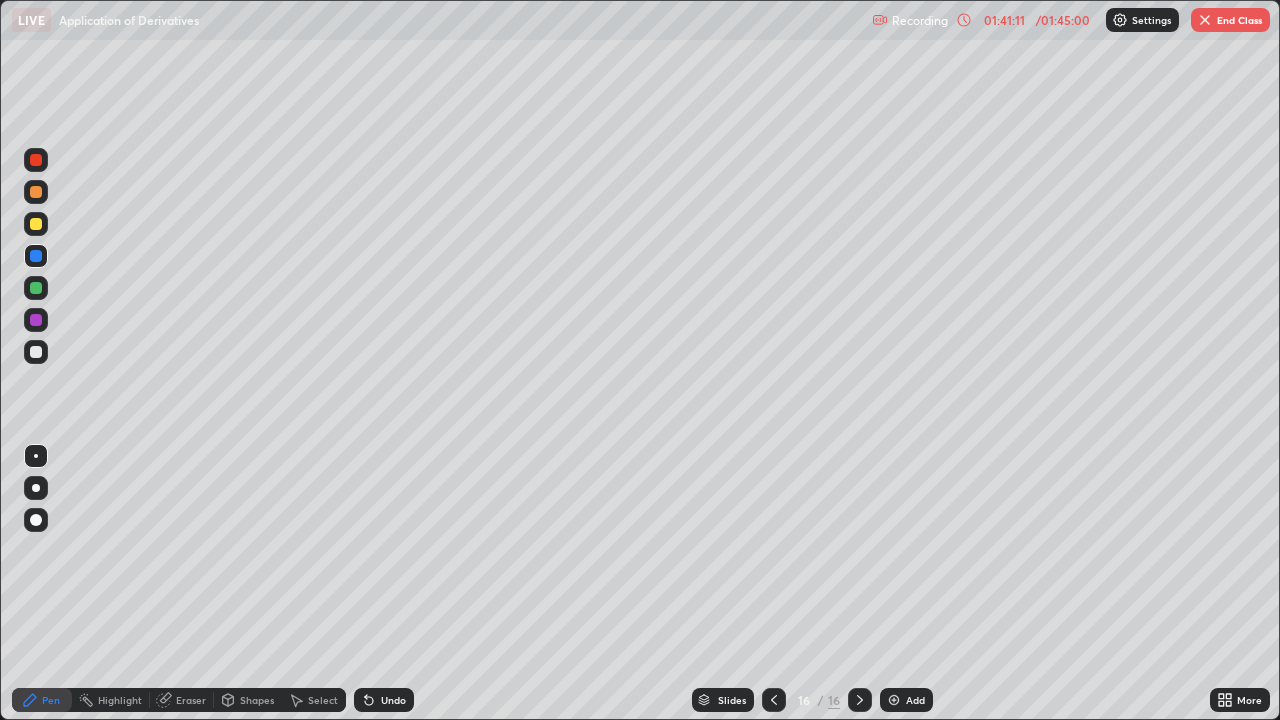 click on "Undo" at bounding box center [393, 700] 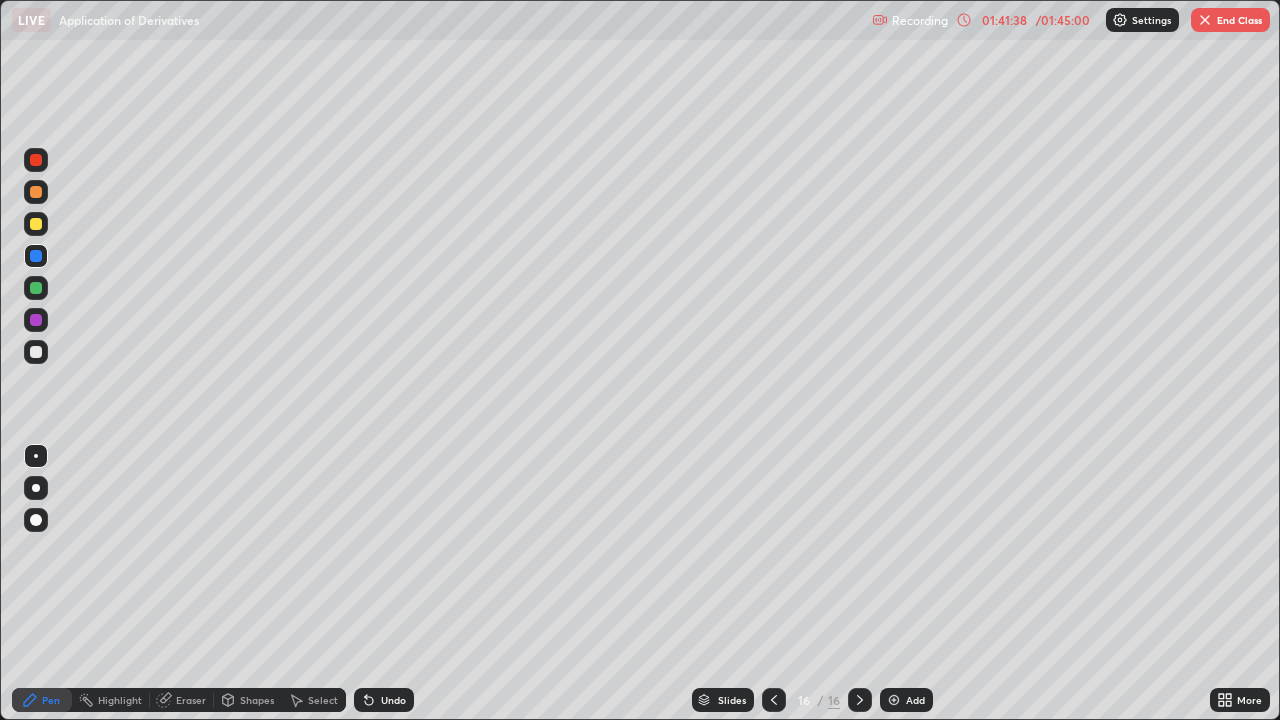 click 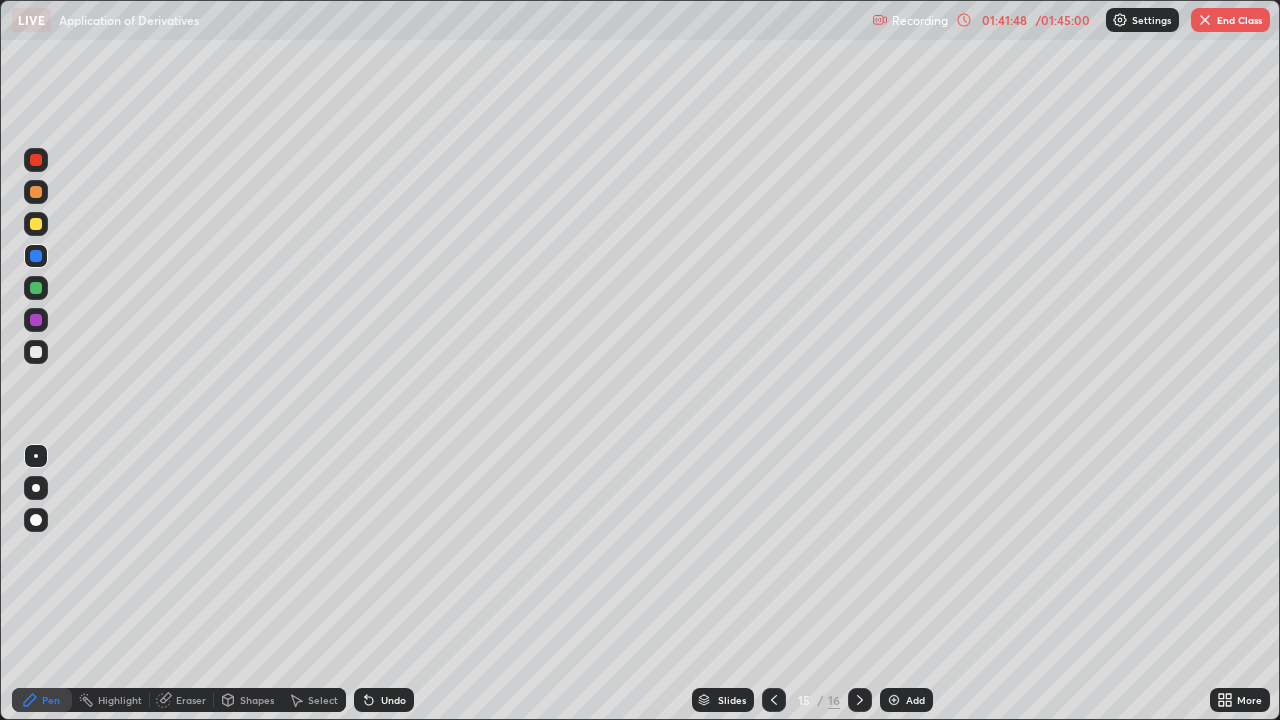 click 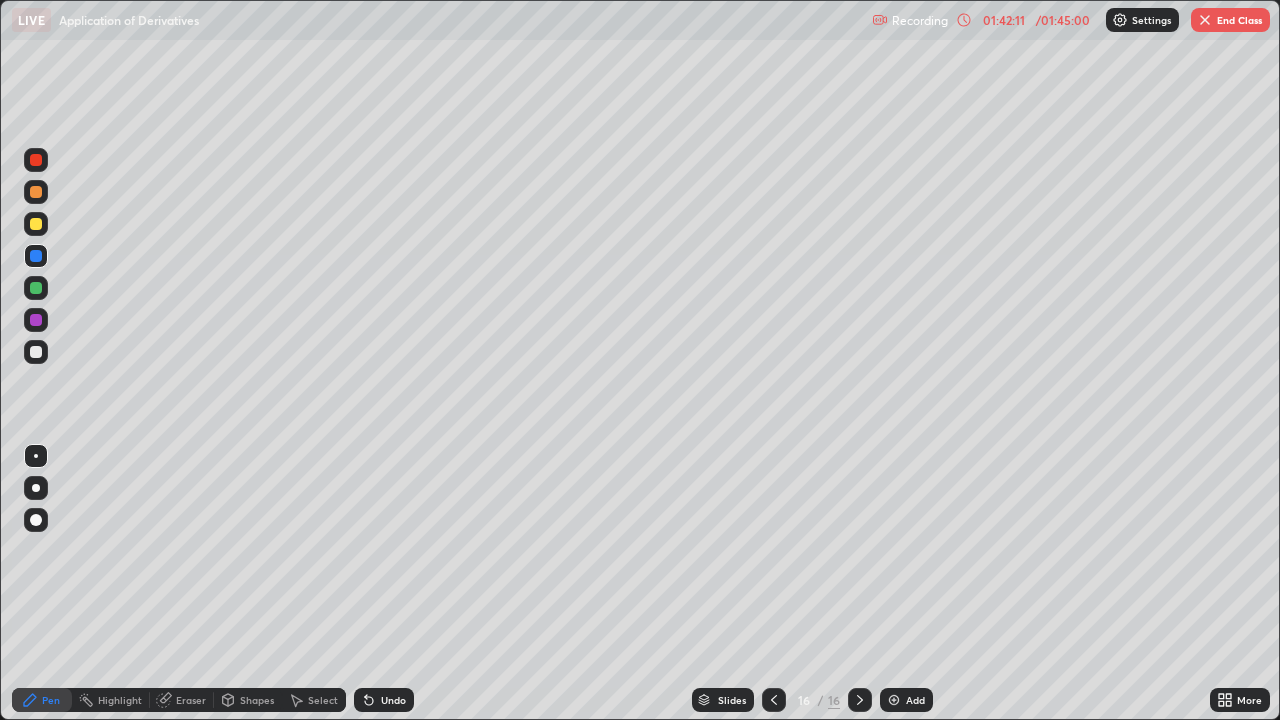 click at bounding box center (36, 288) 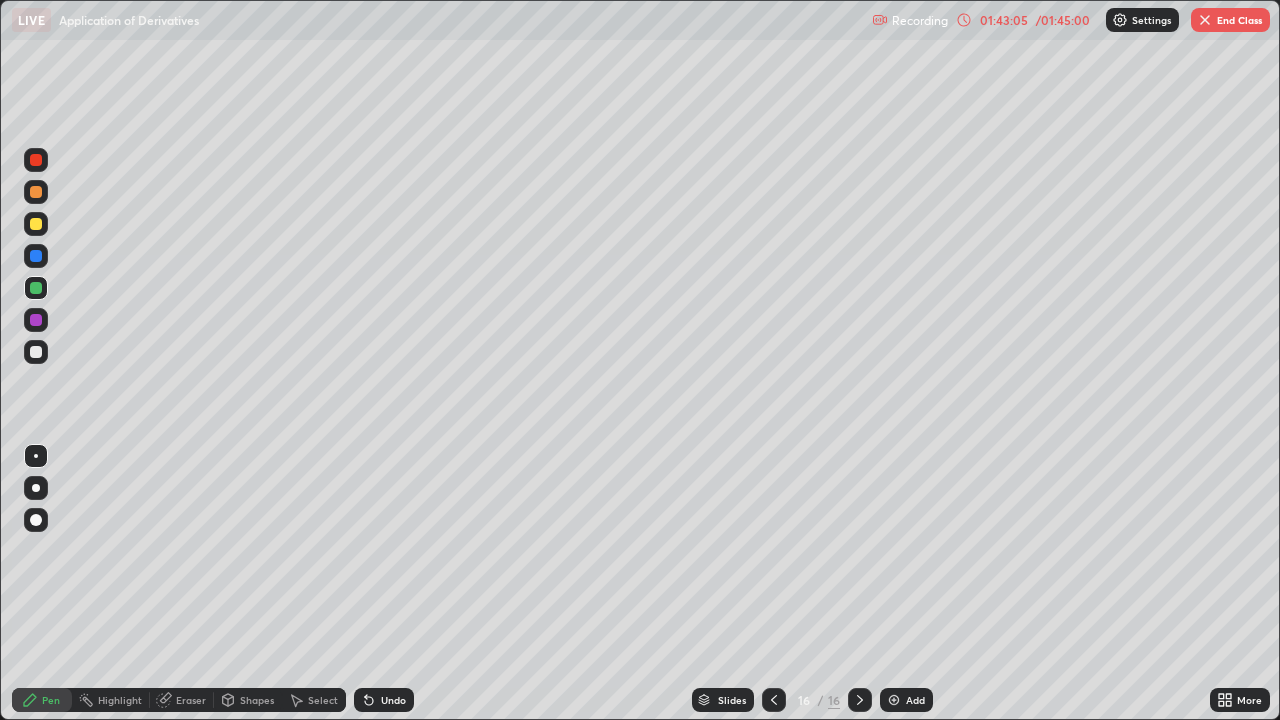 click 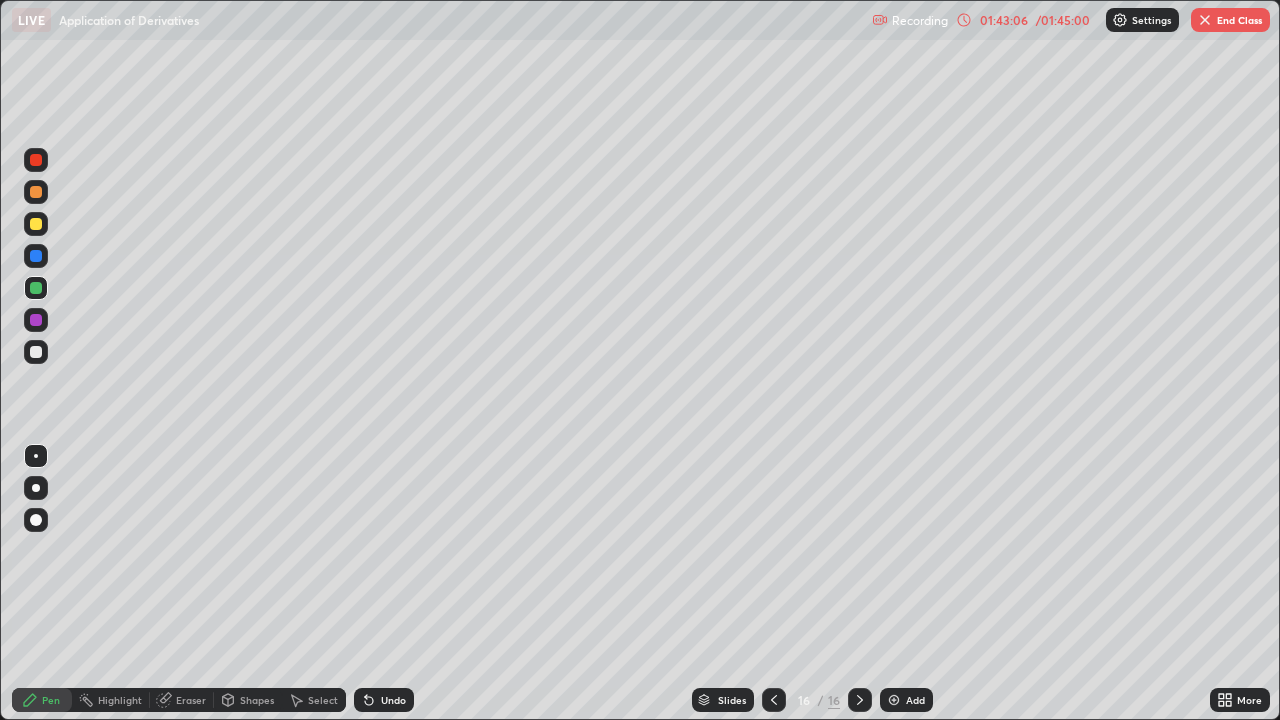 click 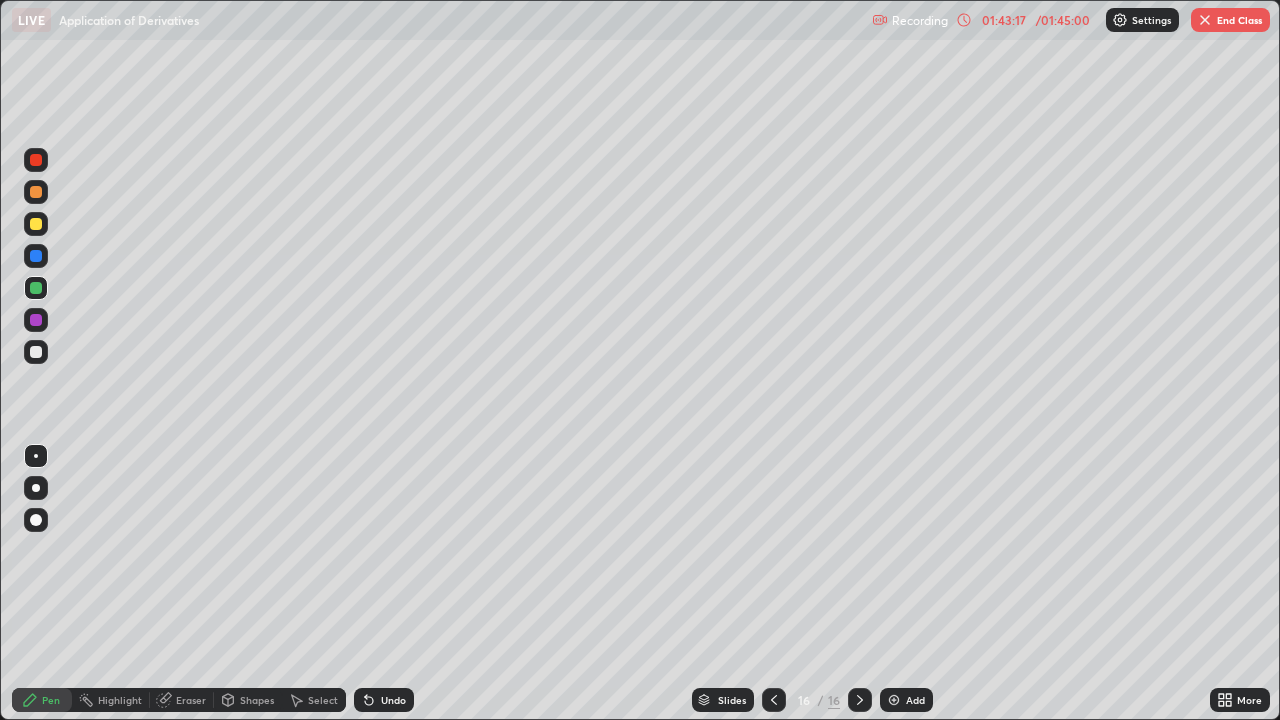 click at bounding box center [36, 224] 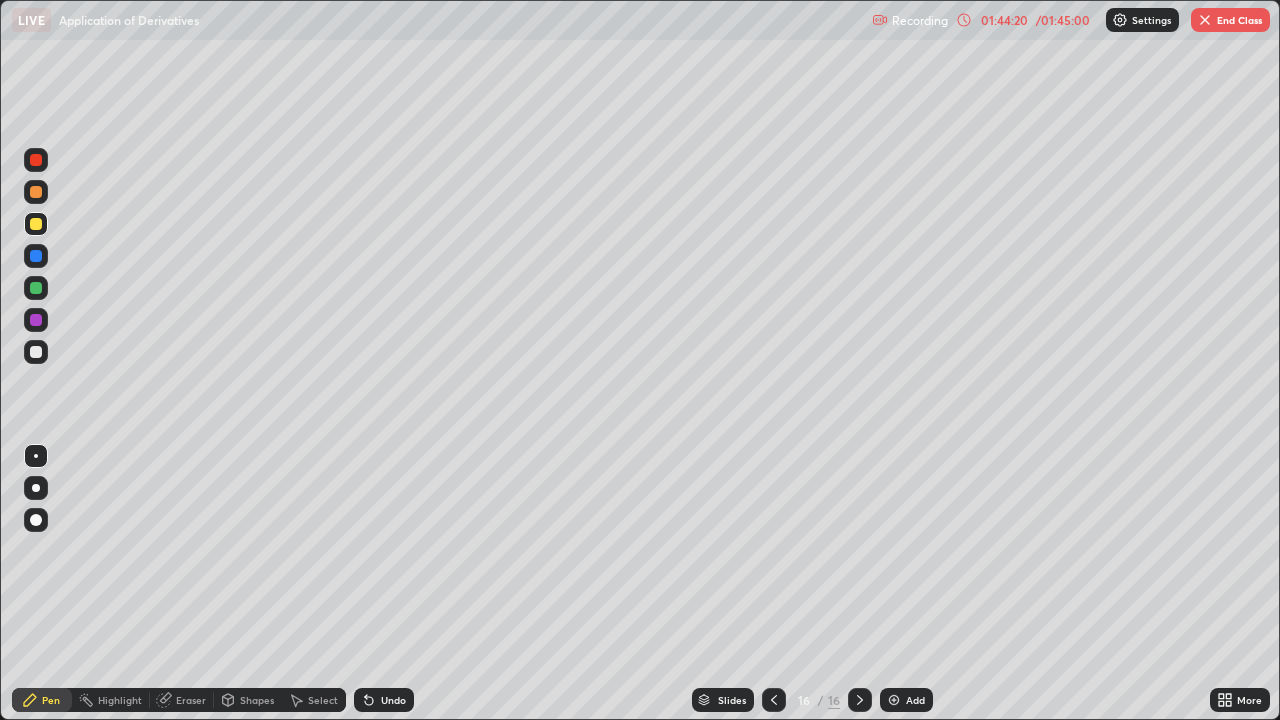 click 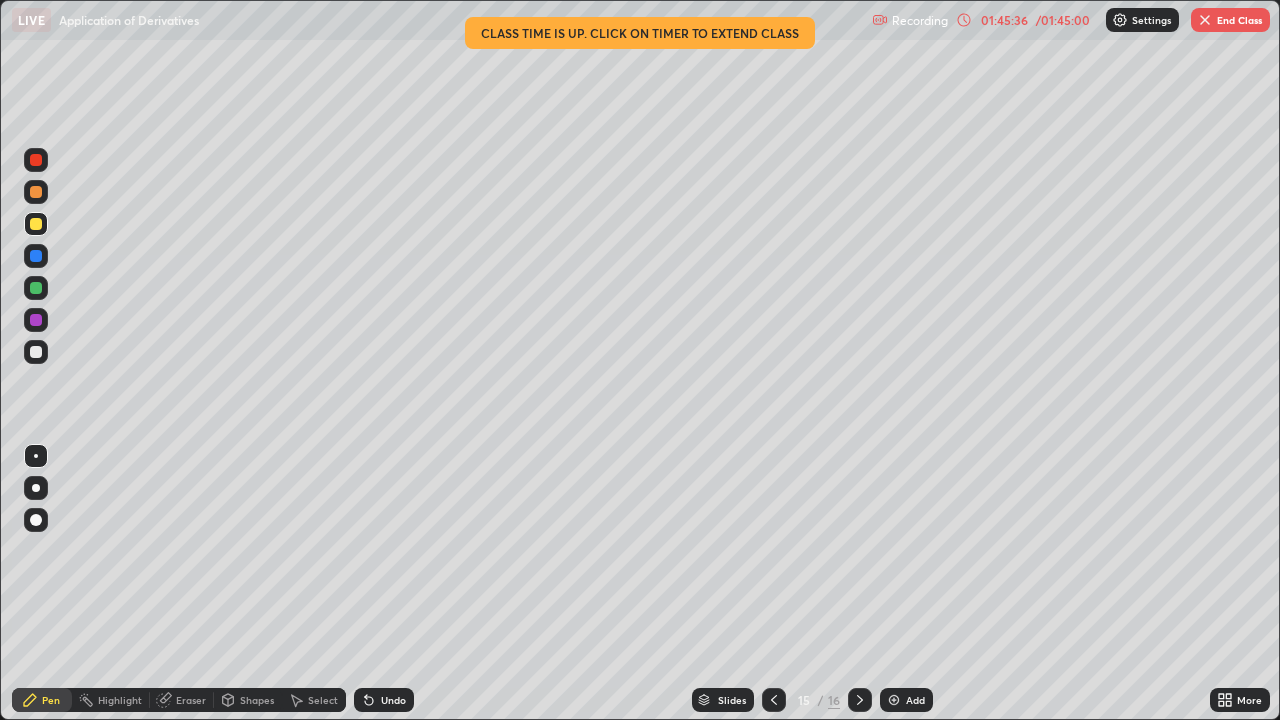 click 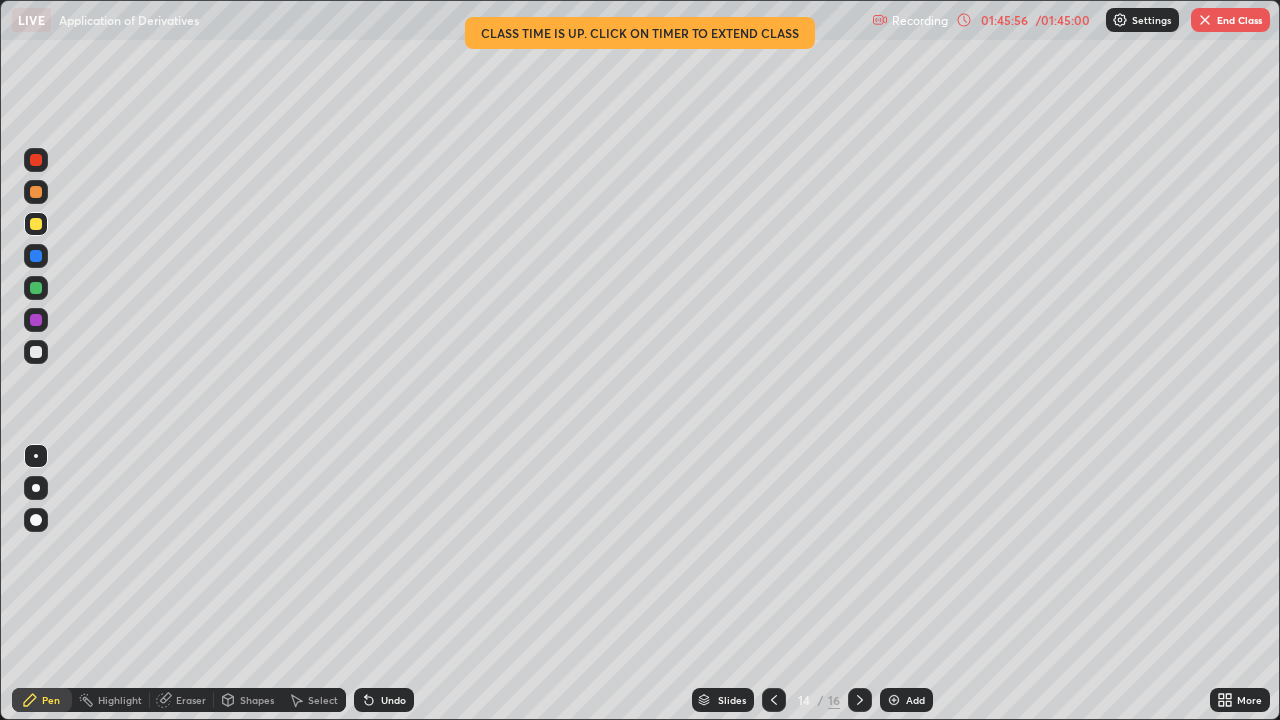 click 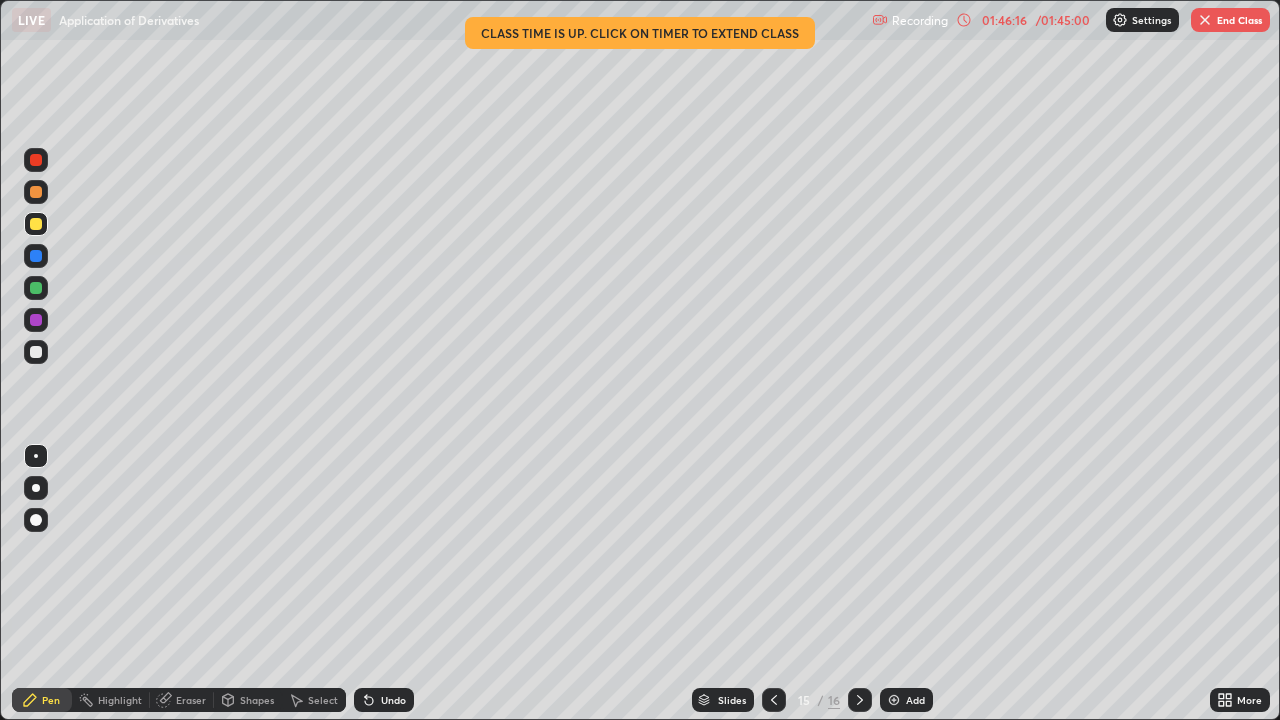 click 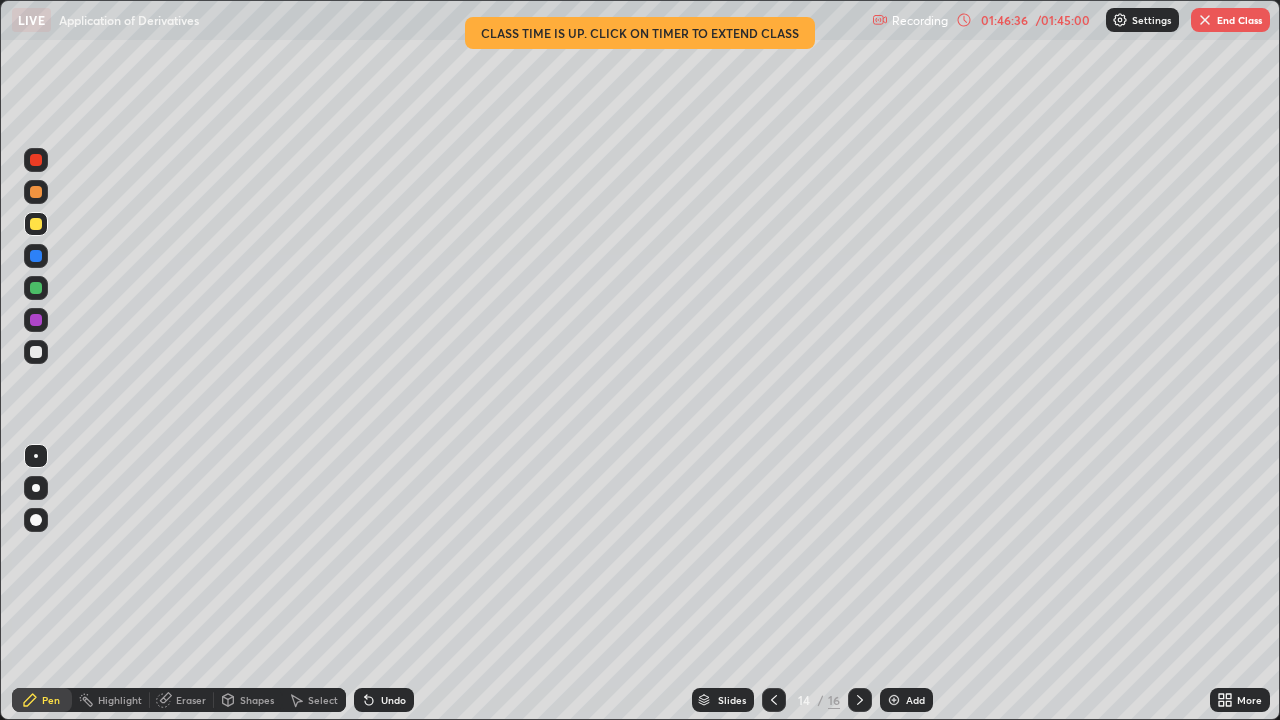 click 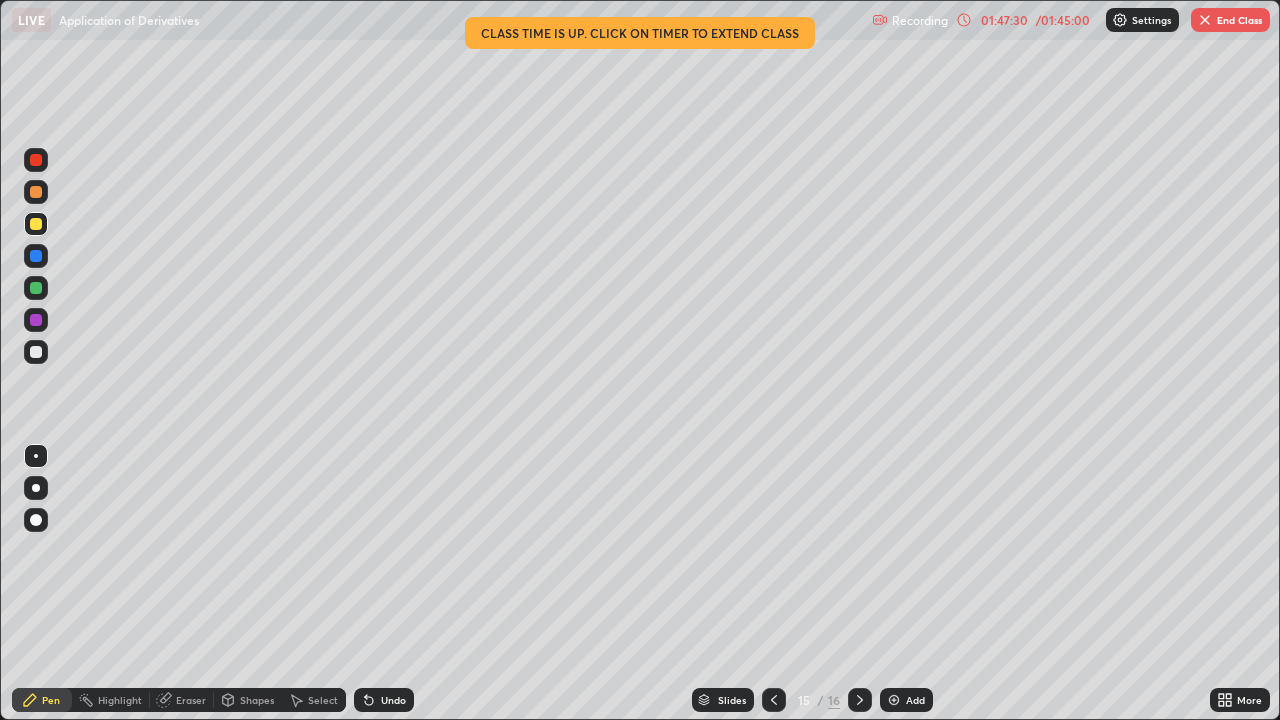 click on "End Class" at bounding box center [1230, 20] 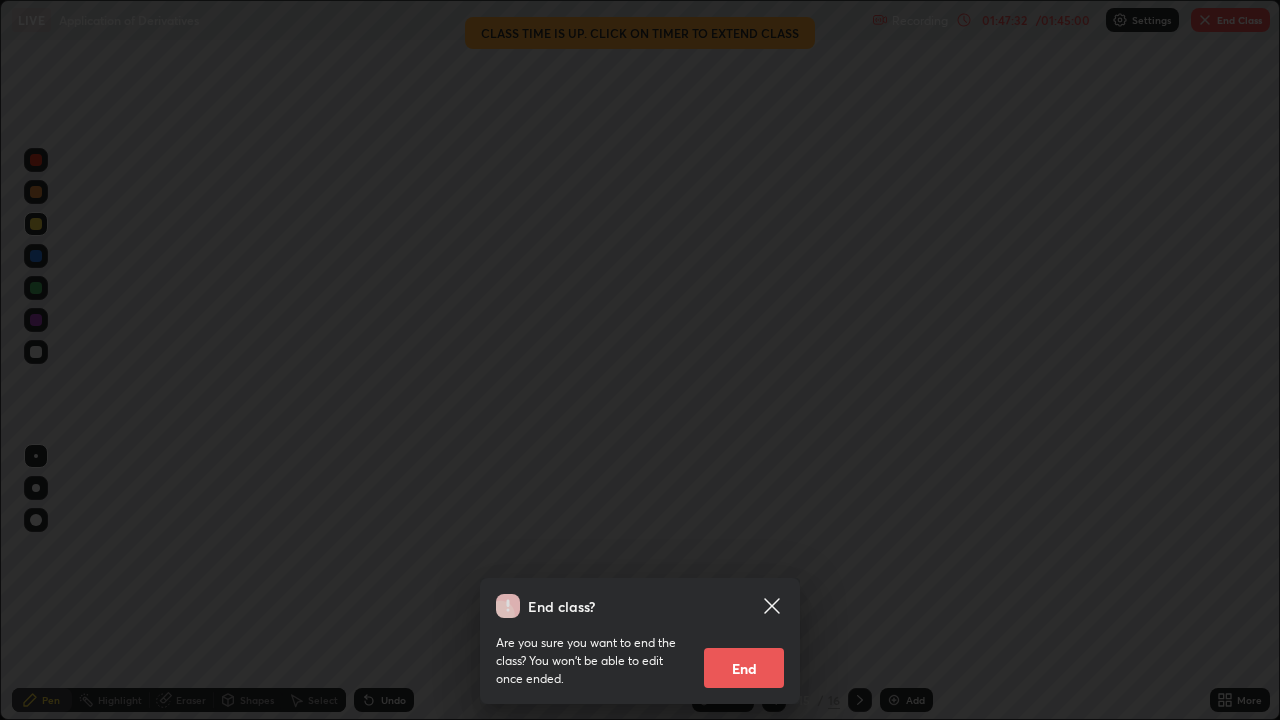 click on "End" at bounding box center [744, 668] 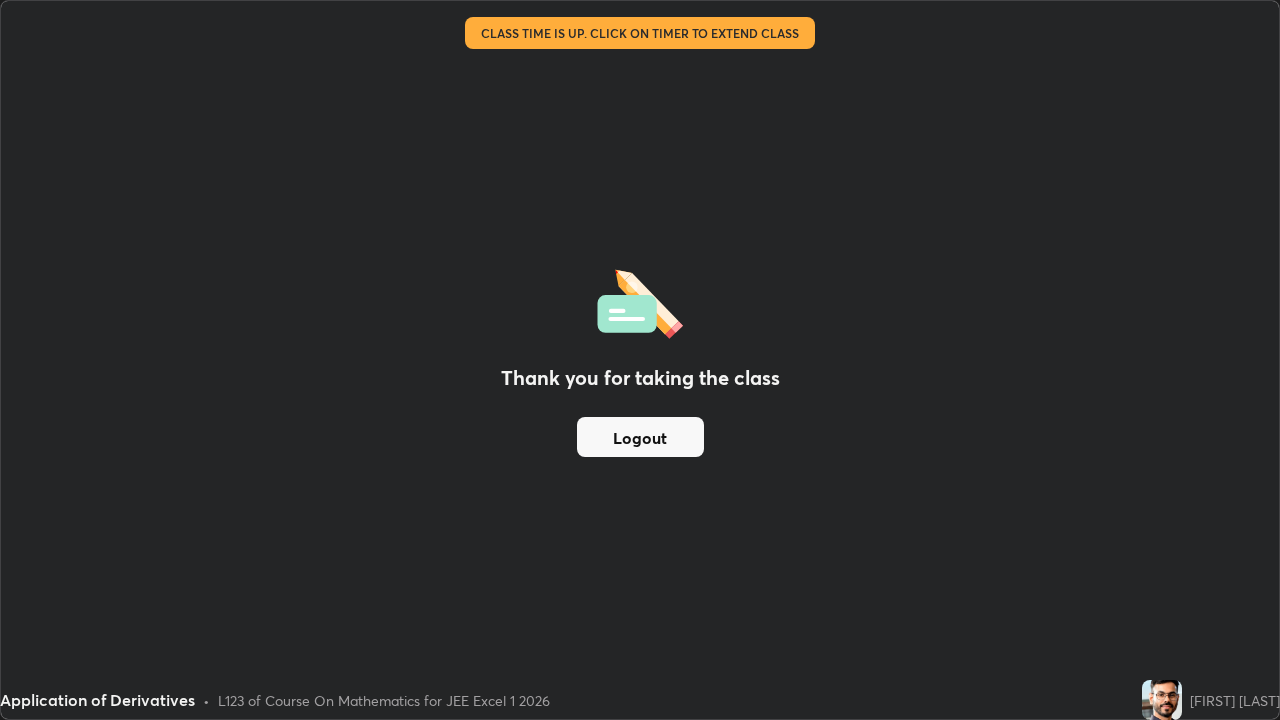 click on "Logout" at bounding box center (640, 437) 